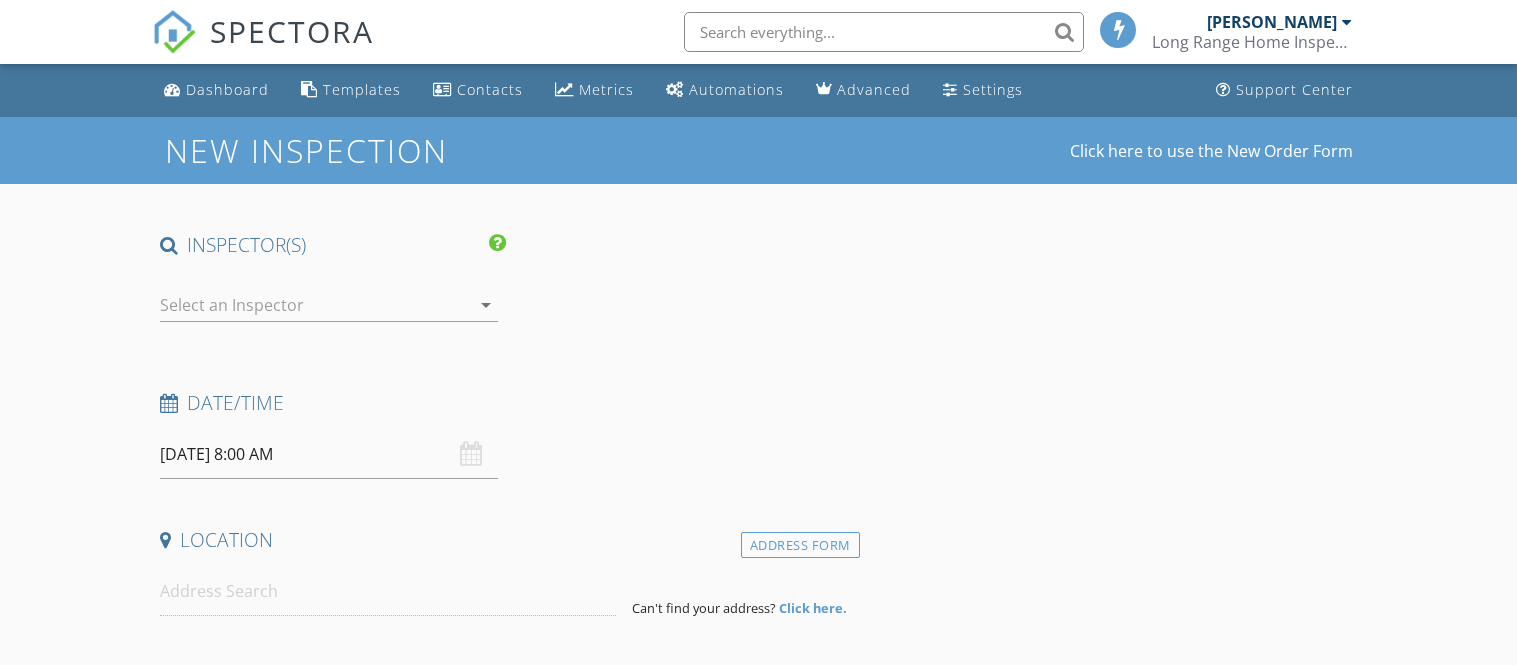 scroll, scrollTop: 0, scrollLeft: 0, axis: both 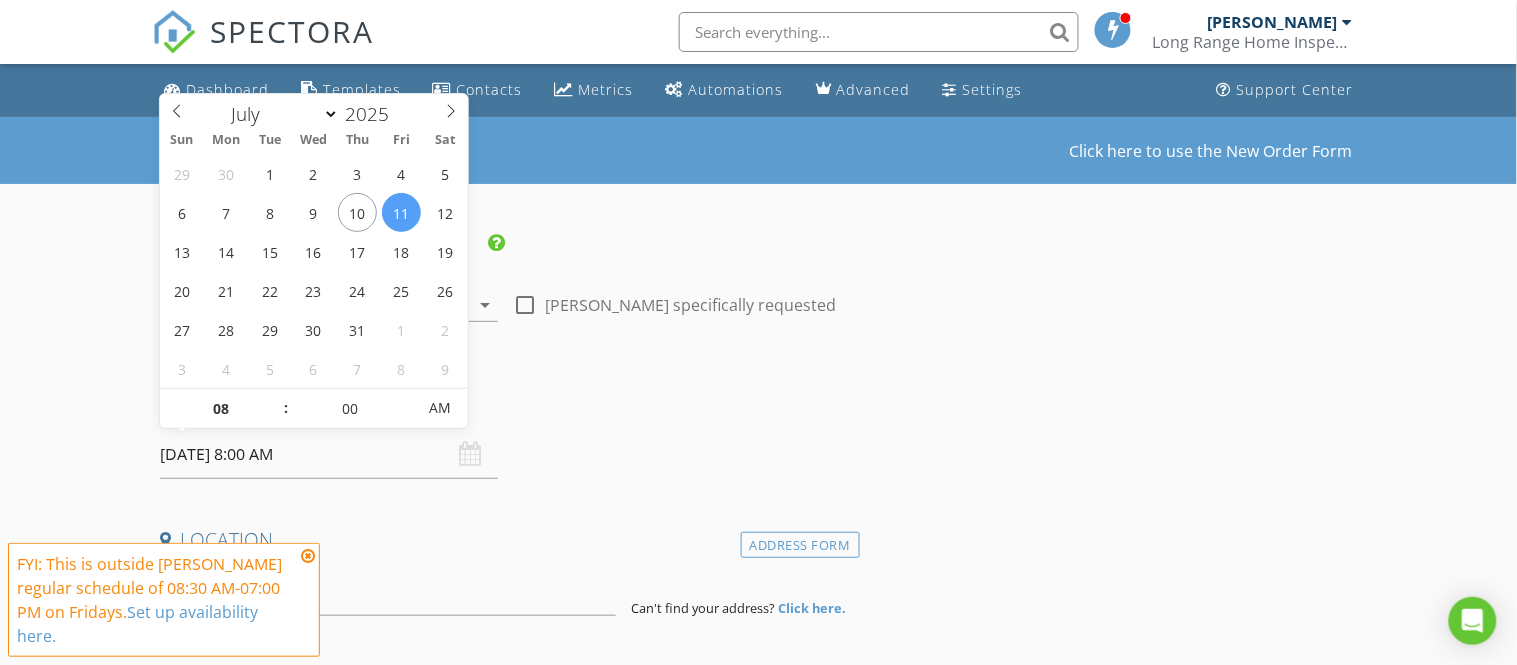 click on "07/11/2025 8:00 AM" at bounding box center (329, 454) 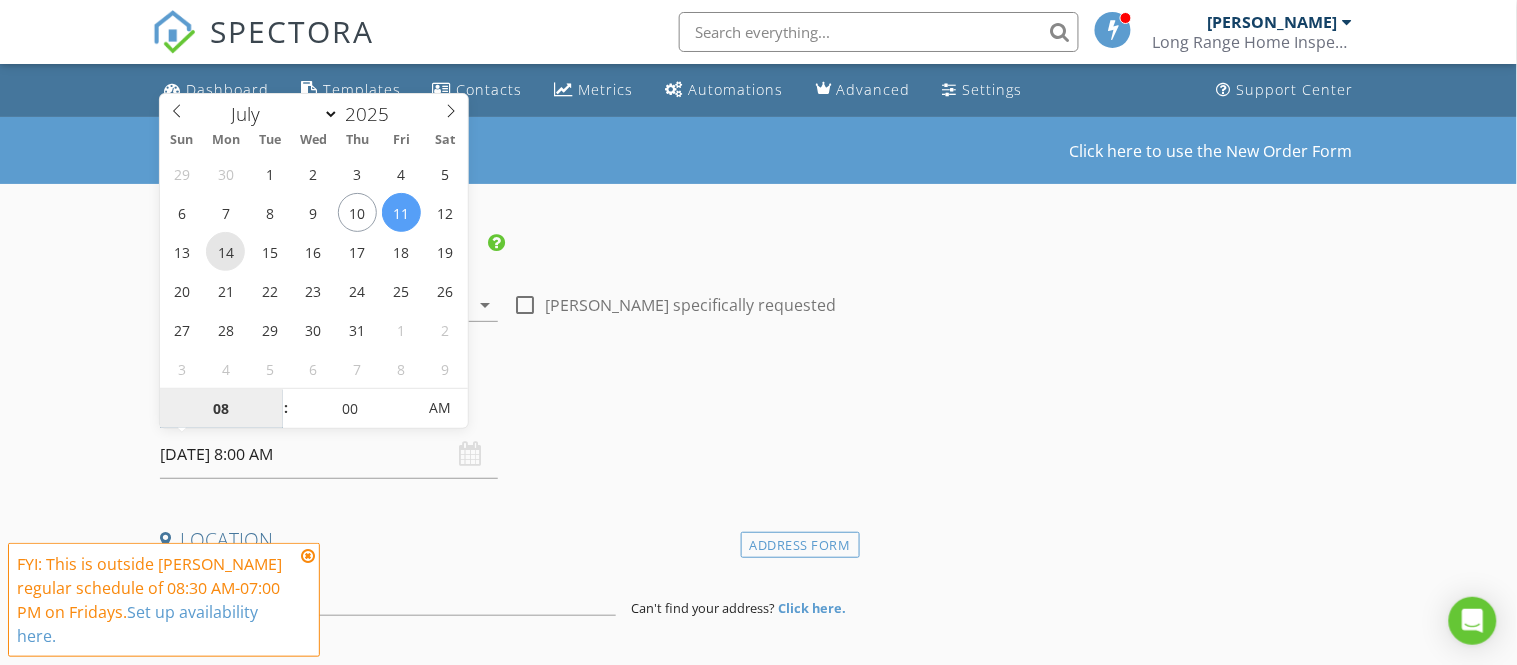 type on "07/14/2025 8:00 AM" 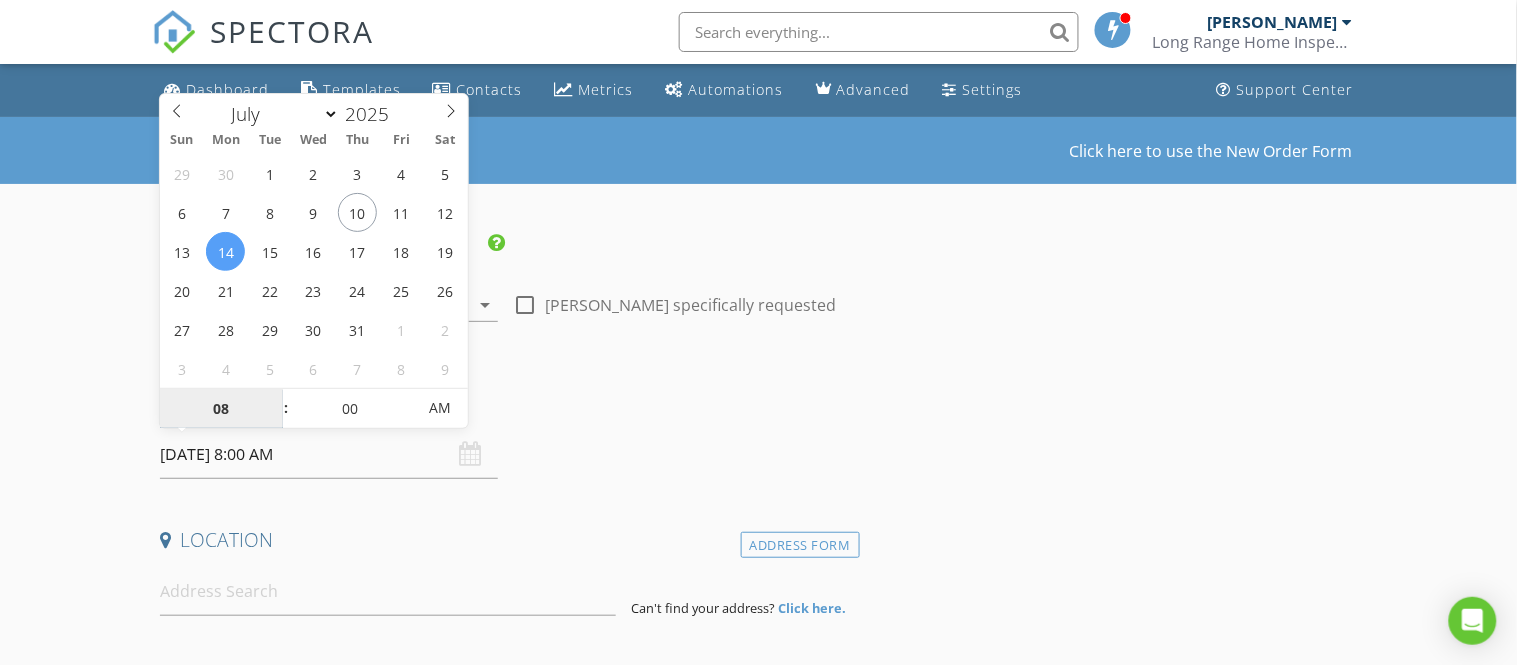 type on "09" 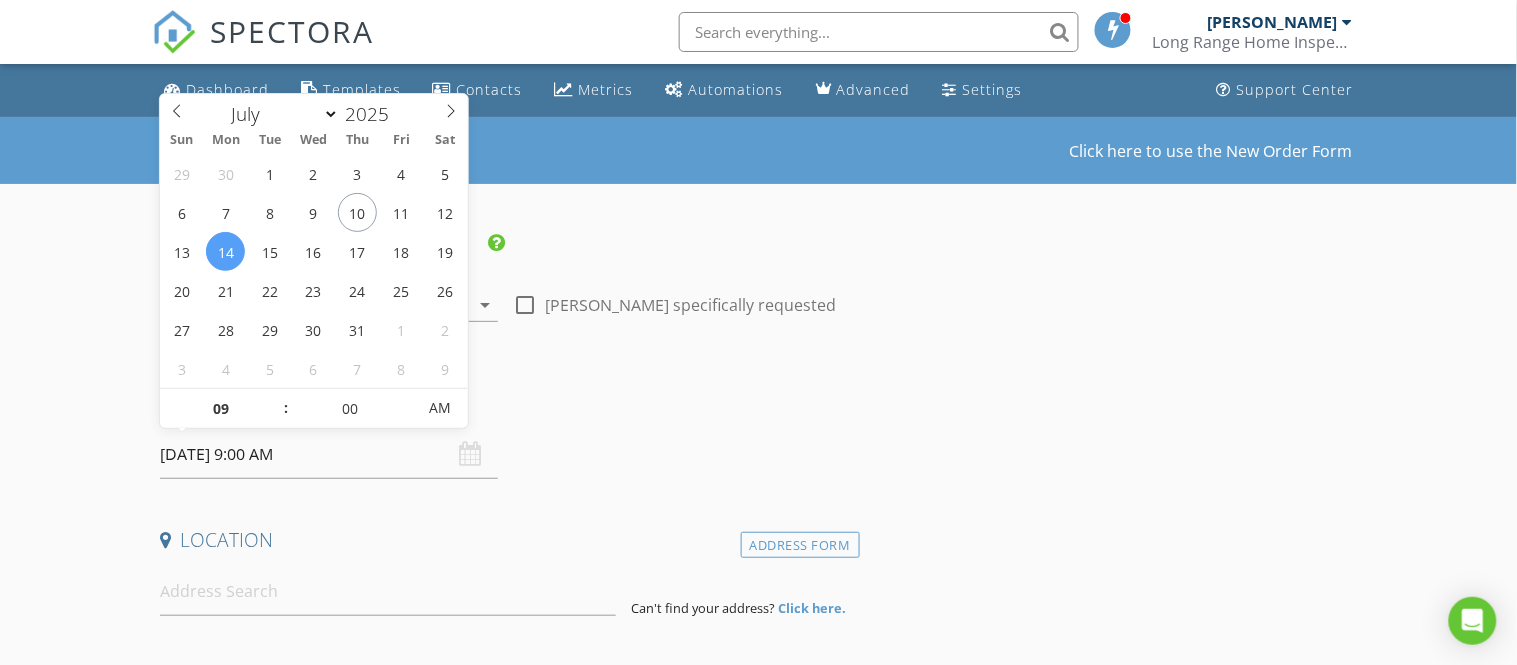 click on "New Inspection
Click here to use the New Order Form
INSPECTOR(S)
check_box   Michael Hynes   PRIMARY   Michael Hynes arrow_drop_down   check_box_outline_blank Michael Hynes specifically requested
Date/Time
07/14/2025 9:00 AM
Location
Address Form       Can't find your address?   Click here.
client
check_box Enable Client CC email for this inspection   Client Search     check_box_outline_blank Client is a Company/Organization     First Name   Last Name   Email   CC Email   Phone           Notes   Private Notes
ADD ADDITIONAL client
SERVICES
check_box_outline_blank   Residential Inspection   check_box_outline_blank   Residential Inspection   check_box_outline_blank   Residential Inspection   arrow_drop_down     Select Discount Code arrow_drop_down    Charges" at bounding box center [758, 1633] 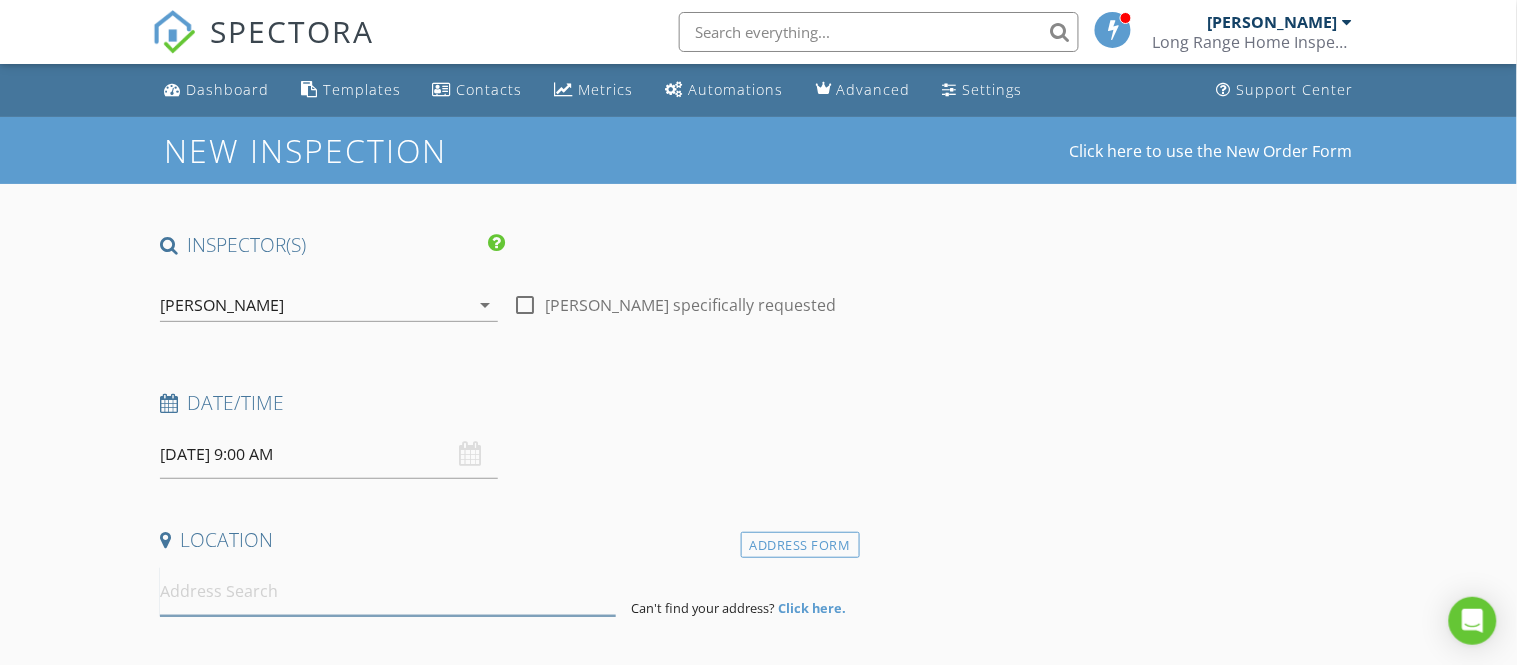 click at bounding box center (388, 591) 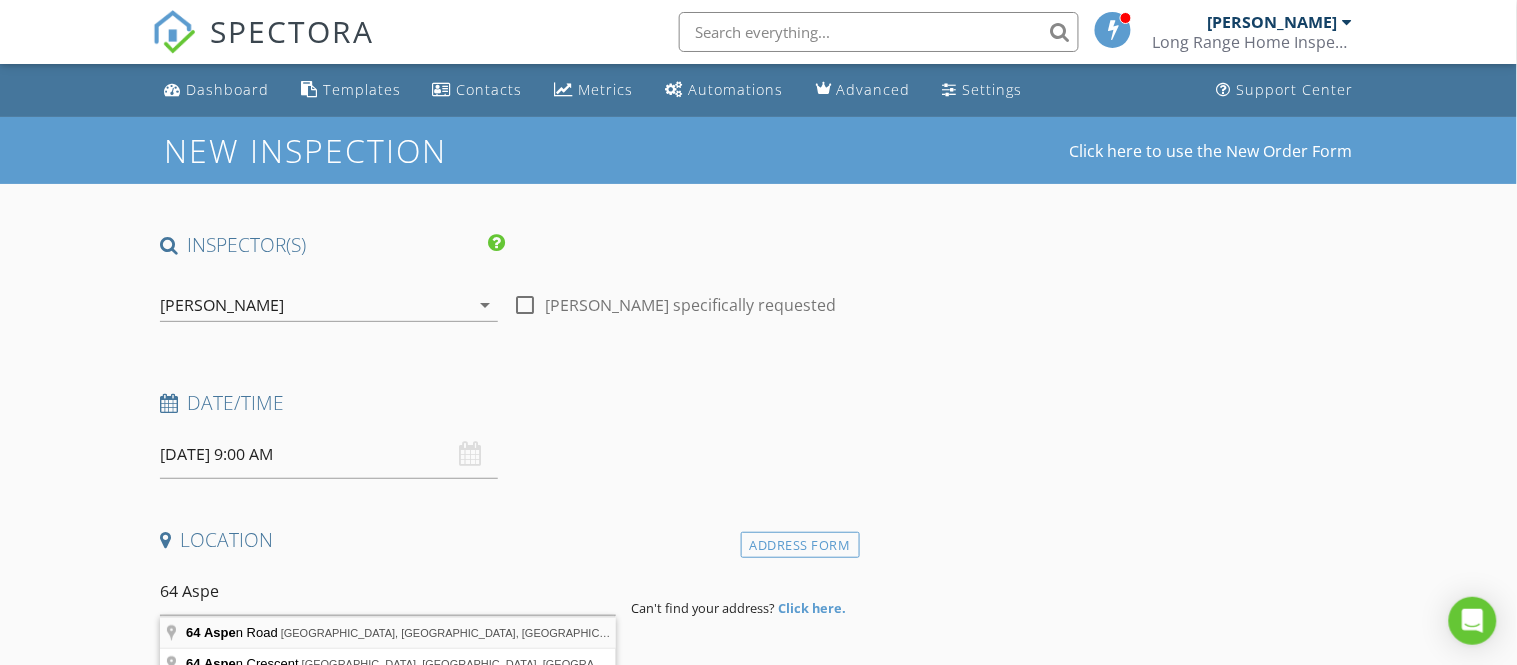 type on "64 Aspen Road, Corner Brook, NL, Canada" 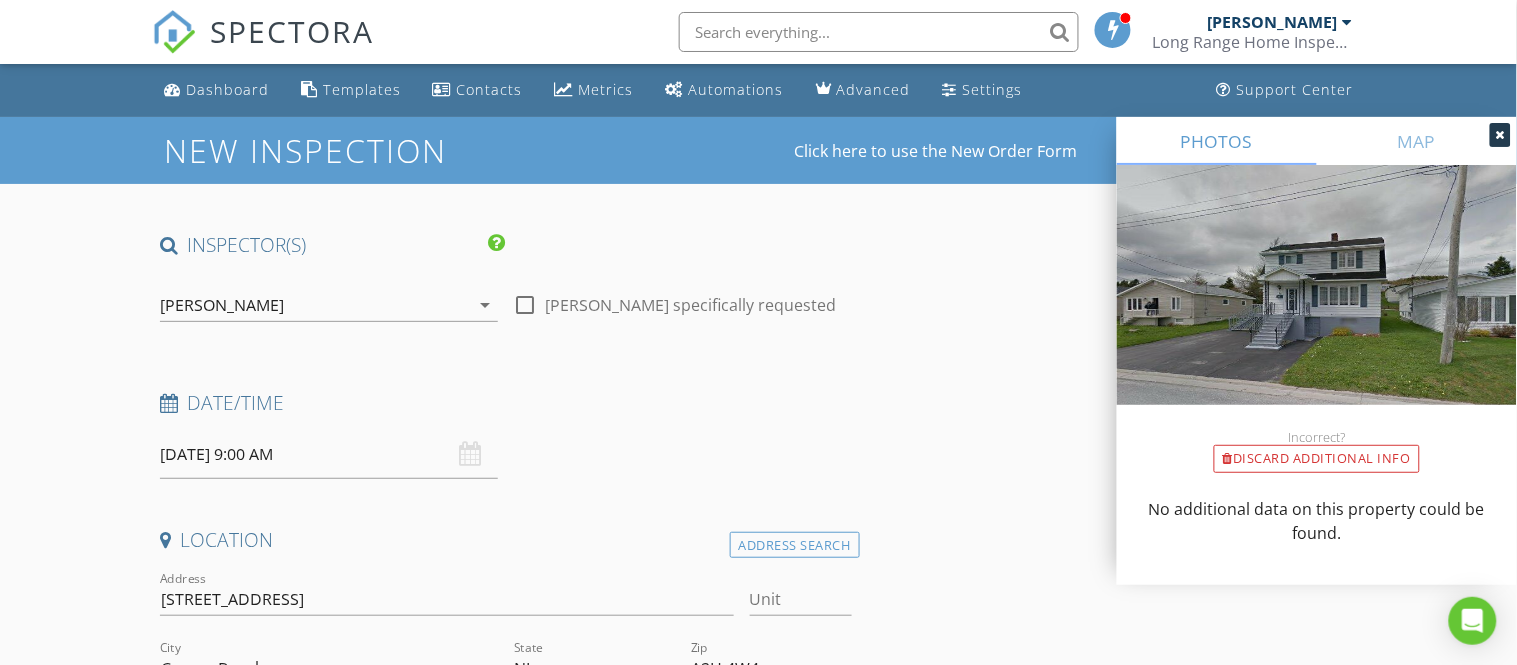 click on "New Inspection
Click here to use the New Order Form
INSPECTOR(S)
check_box   Michael Hynes   PRIMARY   Michael Hynes arrow_drop_down   check_box_outline_blank Michael Hynes specifically requested
Date/Time
07/14/2025 9:00 AM
Location
Address Search       Address 64 Aspen Rd   Unit   City Corner Brook   State NL   Zip A2H 4W4   County     Square Feet   Year Built   Foundation arrow_drop_down
client
check_box Enable Client CC email for this inspection   Client Search     check_box_outline_blank Client is a Company/Organization     First Name   Last Name   Email   CC Email   Phone           Notes   Private Notes
ADD ADDITIONAL client
SERVICES
check_box_outline_blank   Residential Inspection   check_box_outline_blank   Residential Inspection   check_box_outline_blank" at bounding box center [758, 1747] 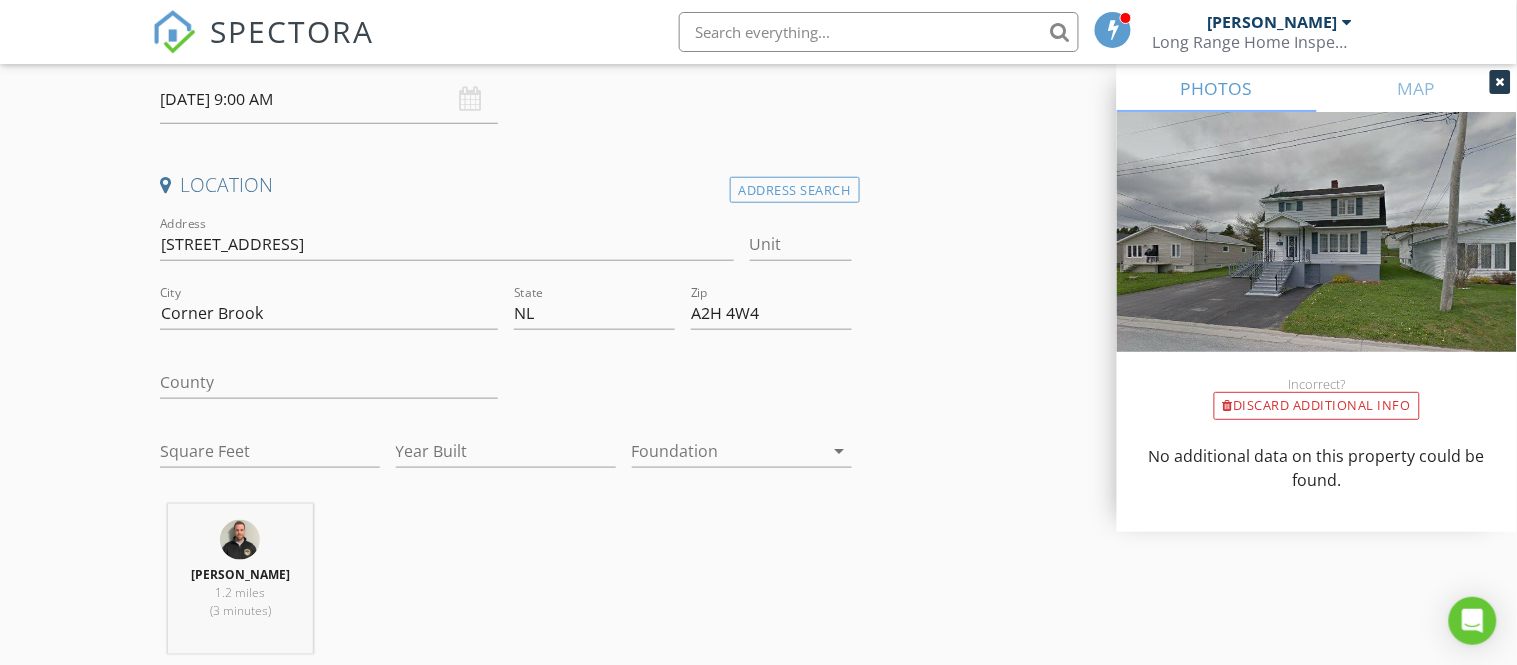 scroll, scrollTop: 400, scrollLeft: 0, axis: vertical 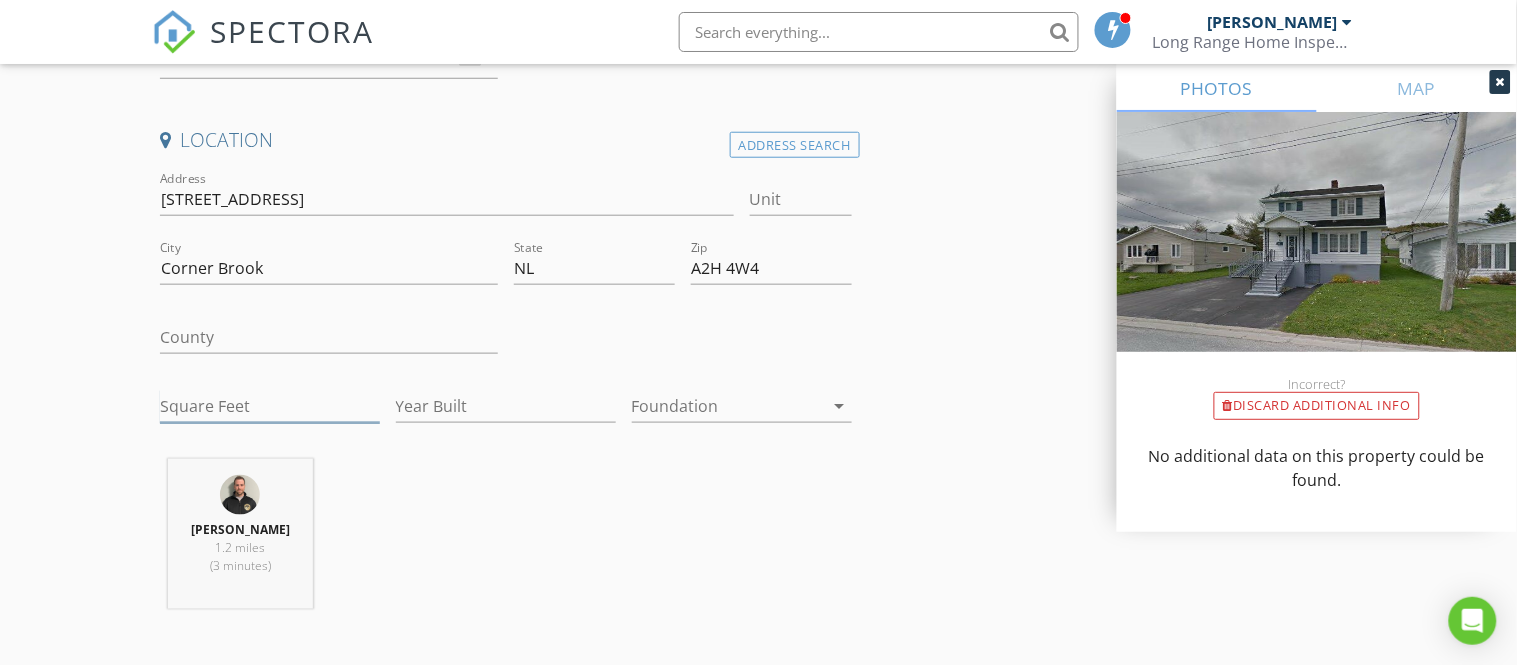 click on "Square Feet" at bounding box center [270, 406] 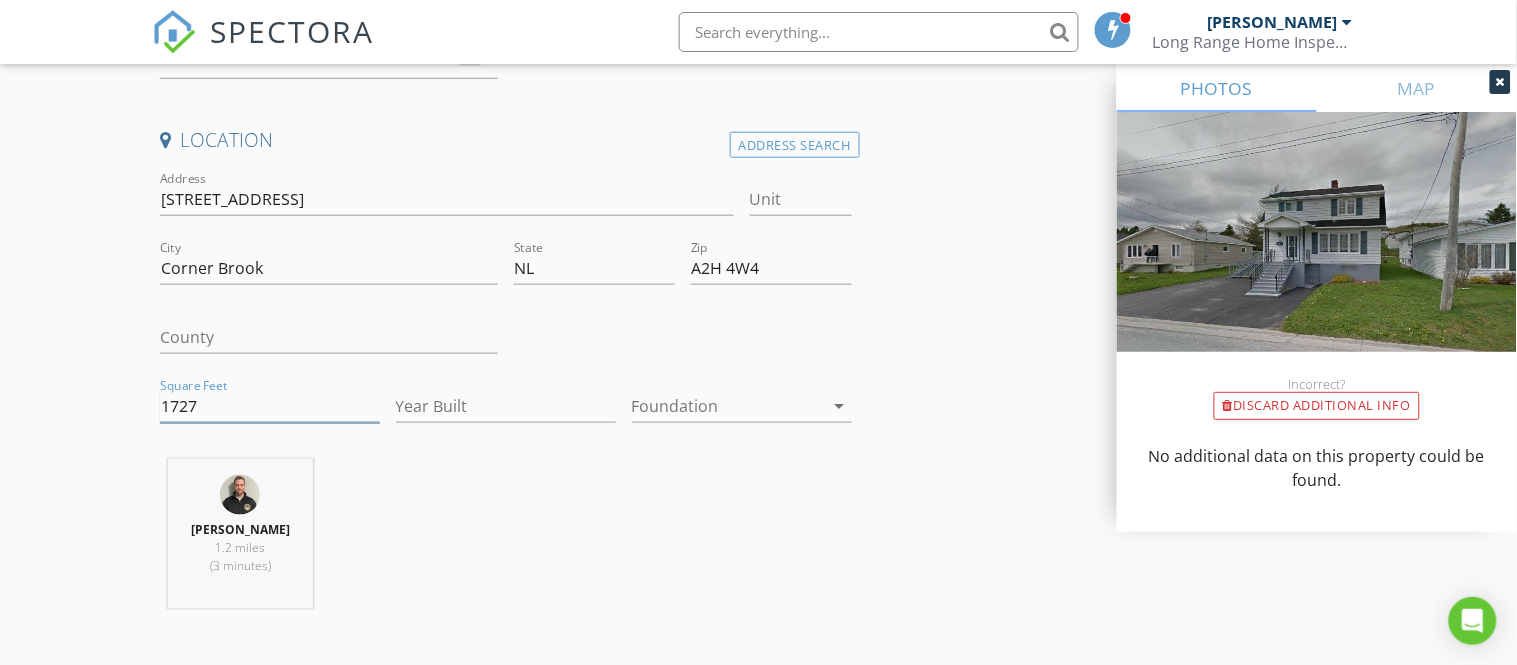 type on "1727" 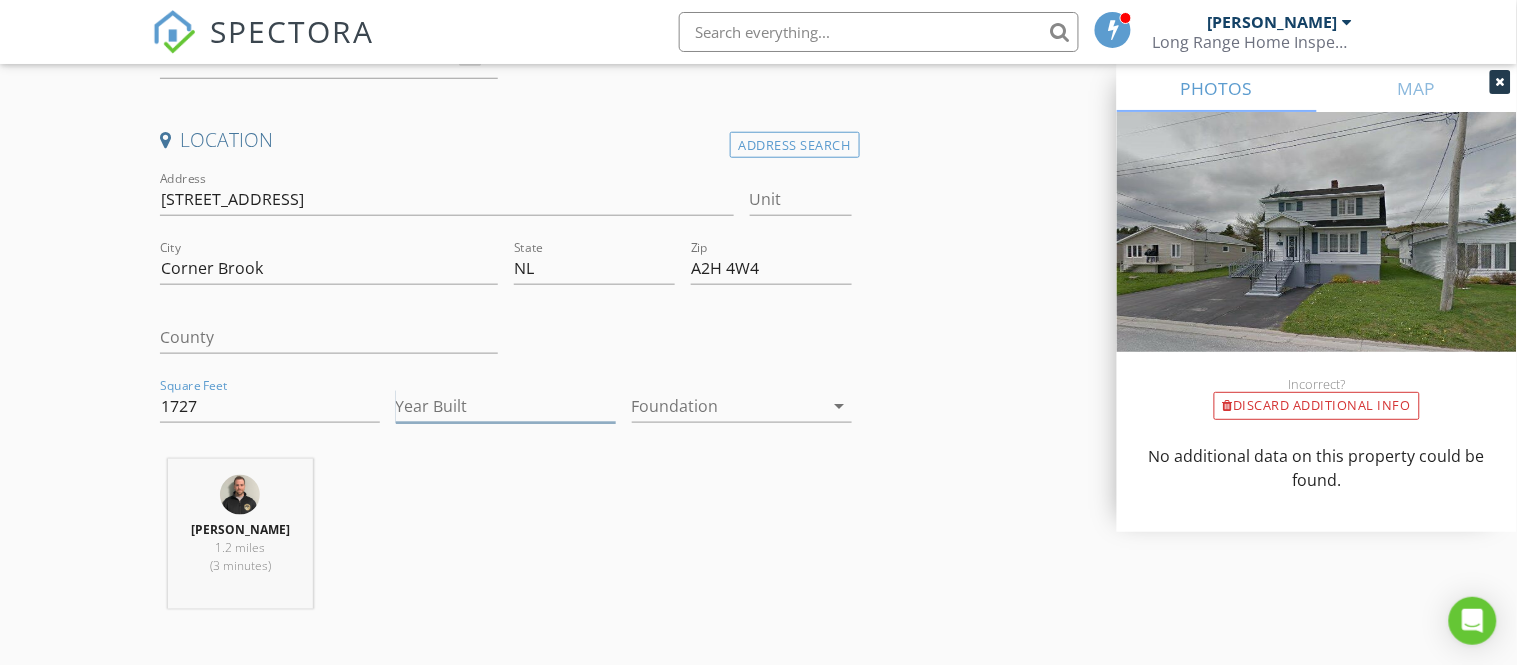 click on "Year Built" at bounding box center (506, 406) 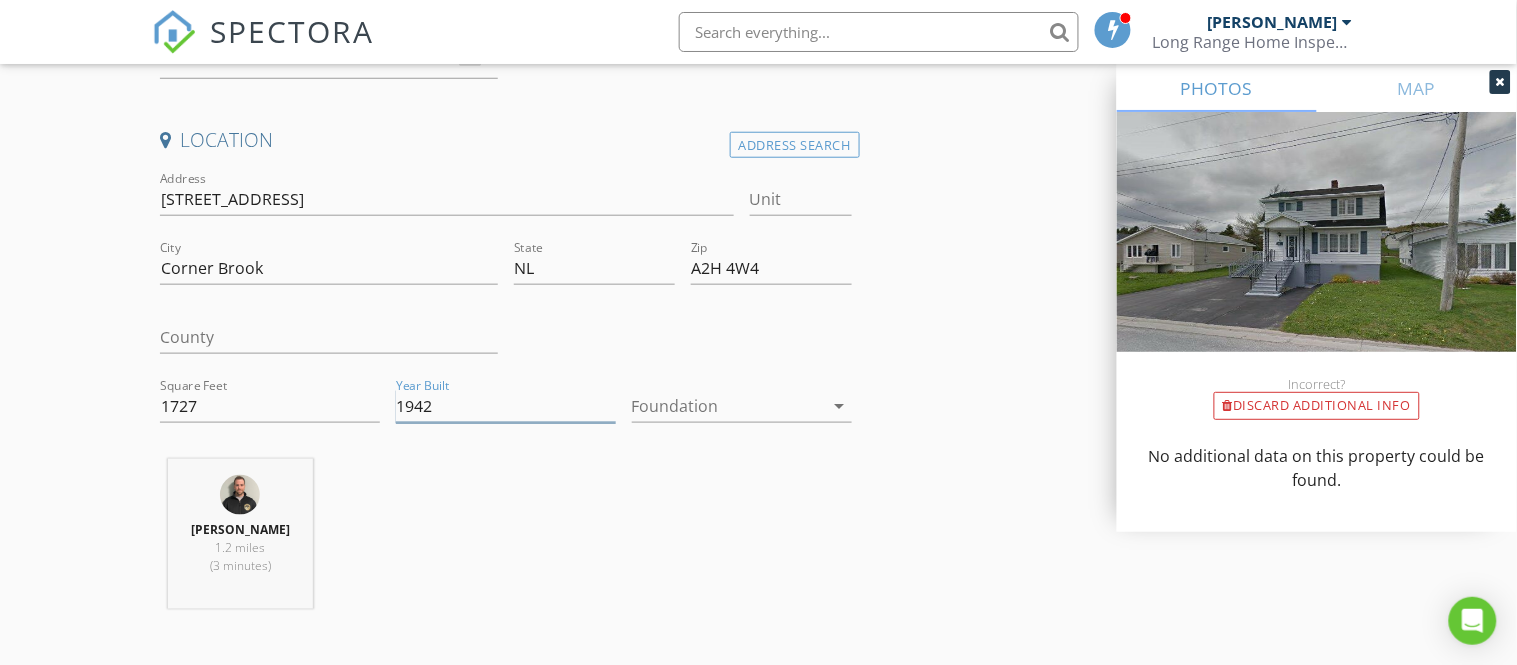 type on "1942" 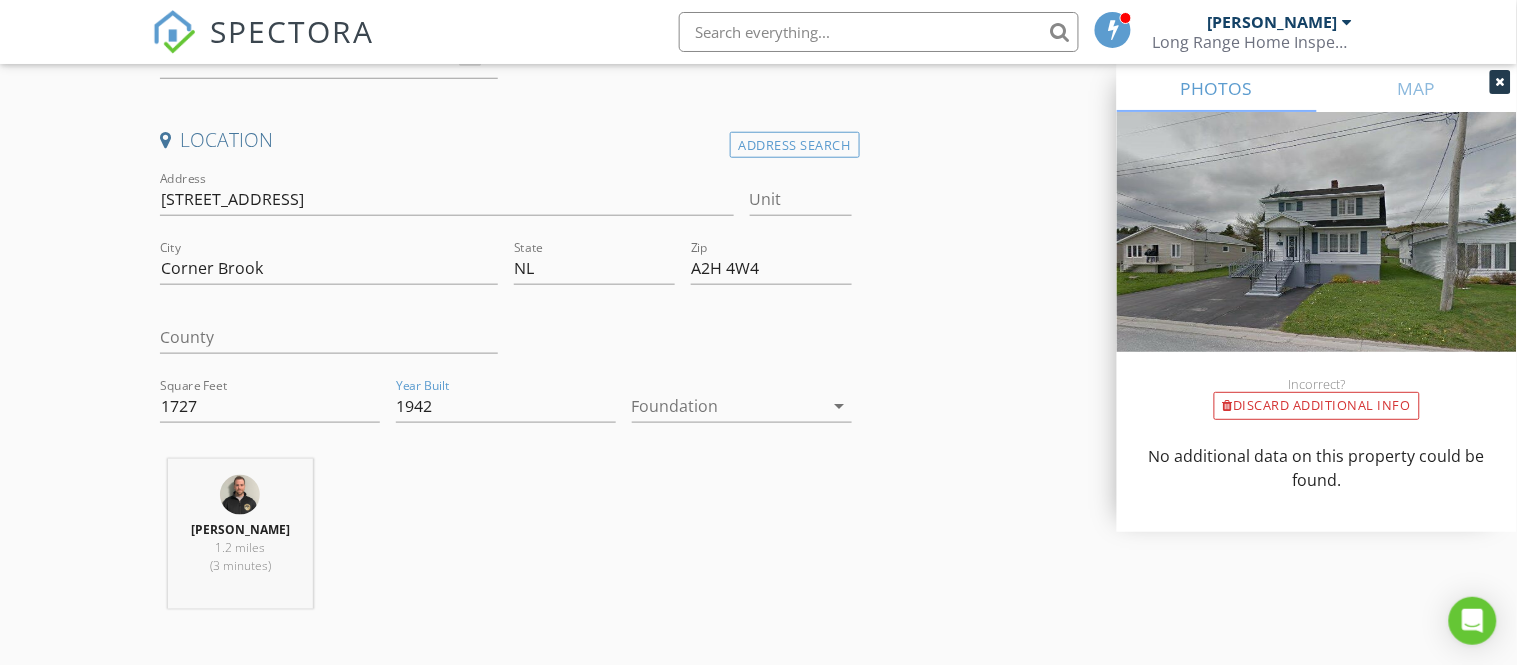 click at bounding box center (728, 406) 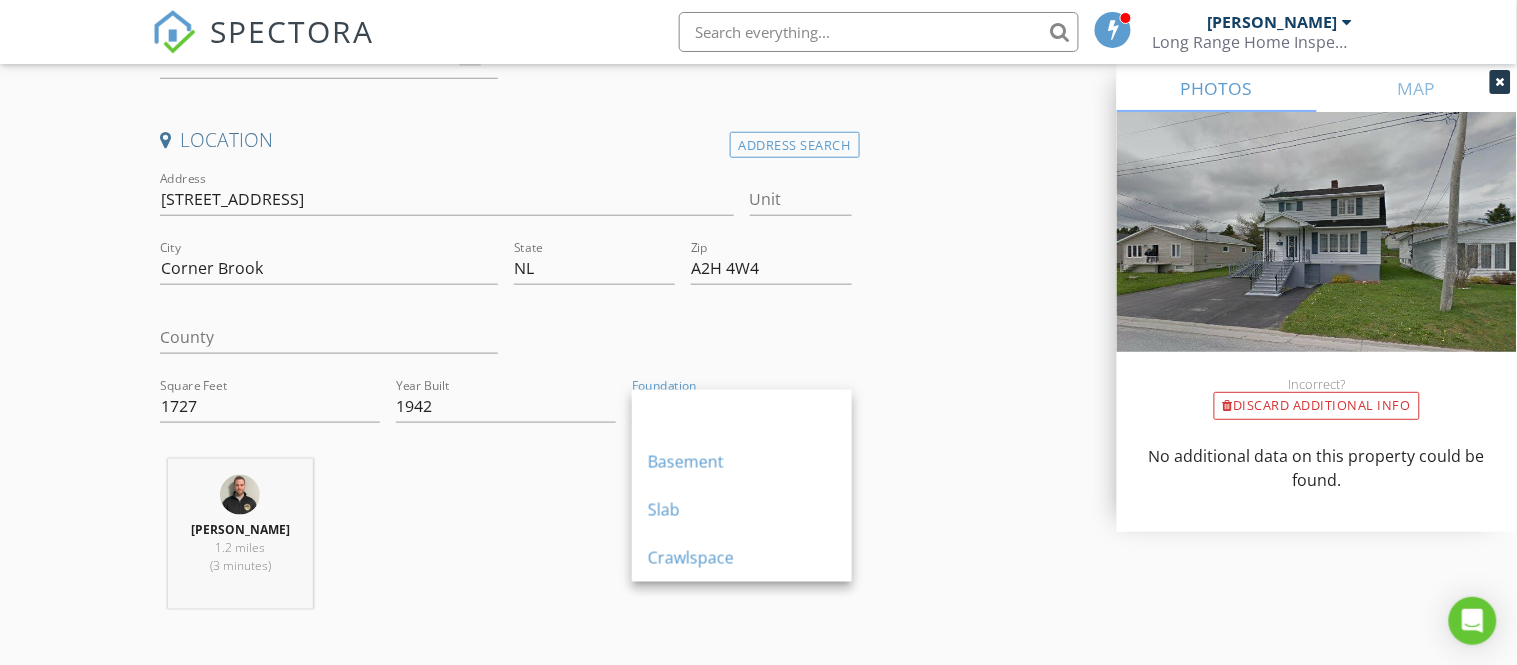 click at bounding box center [742, 414] 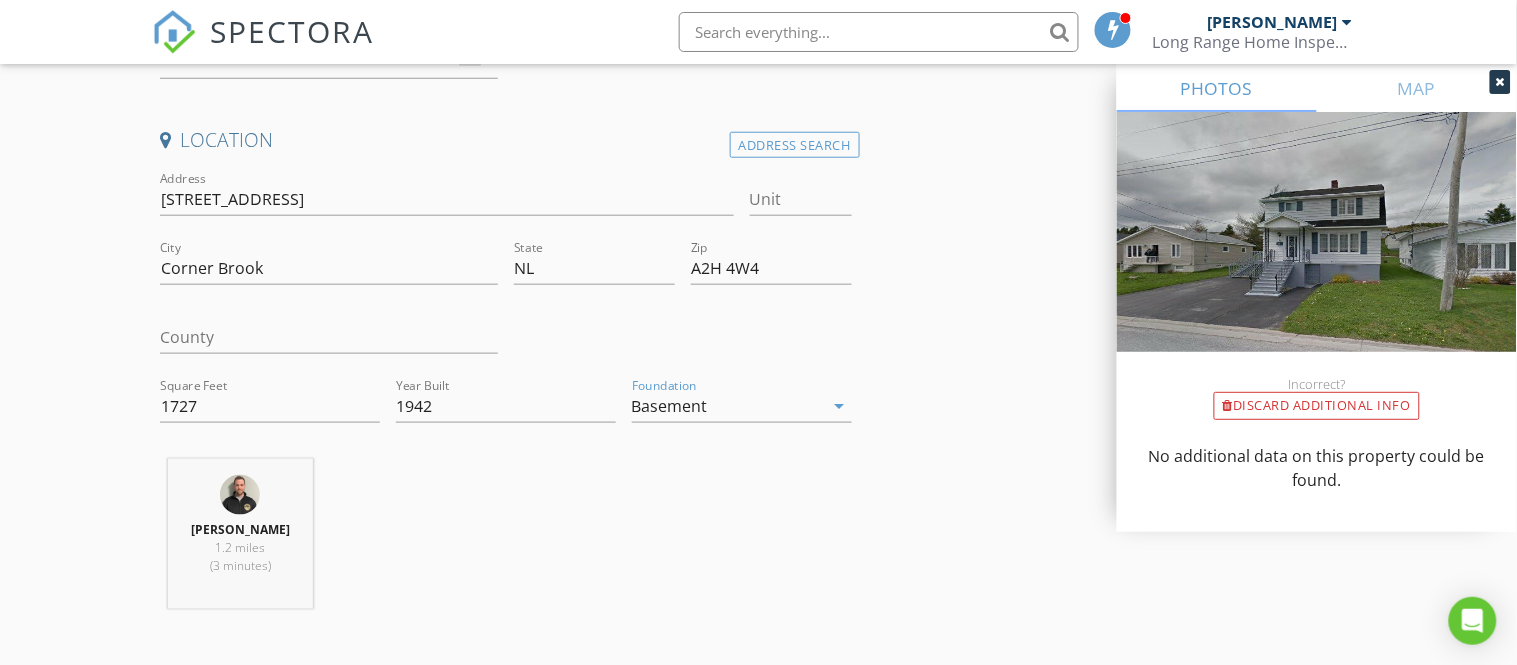 click on "New Inspection
Click here to use the New Order Form
INSPECTOR(S)
check_box   Michael Hynes   PRIMARY   Michael Hynes arrow_drop_down   check_box_outline_blank Michael Hynes specifically requested
Date/Time
07/14/2025 9:00 AM
Location
Address Search       Address 64 Aspen Rd   Unit   City Corner Brook   State NL   Zip A2H 4W4   County     Square Feet 1727   Year Built 1942   Foundation Basement arrow_drop_down     Michael Hynes     1.2 miles     (3 minutes)
client
check_box Enable Client CC email for this inspection   Client Search     check_box_outline_blank Client is a Company/Organization     First Name   Last Name   Email   CC Email   Phone           Notes   Private Notes
ADD ADDITIONAL client
SERVICES
check_box_outline_blank   Residential Inspection" at bounding box center (758, 1438) 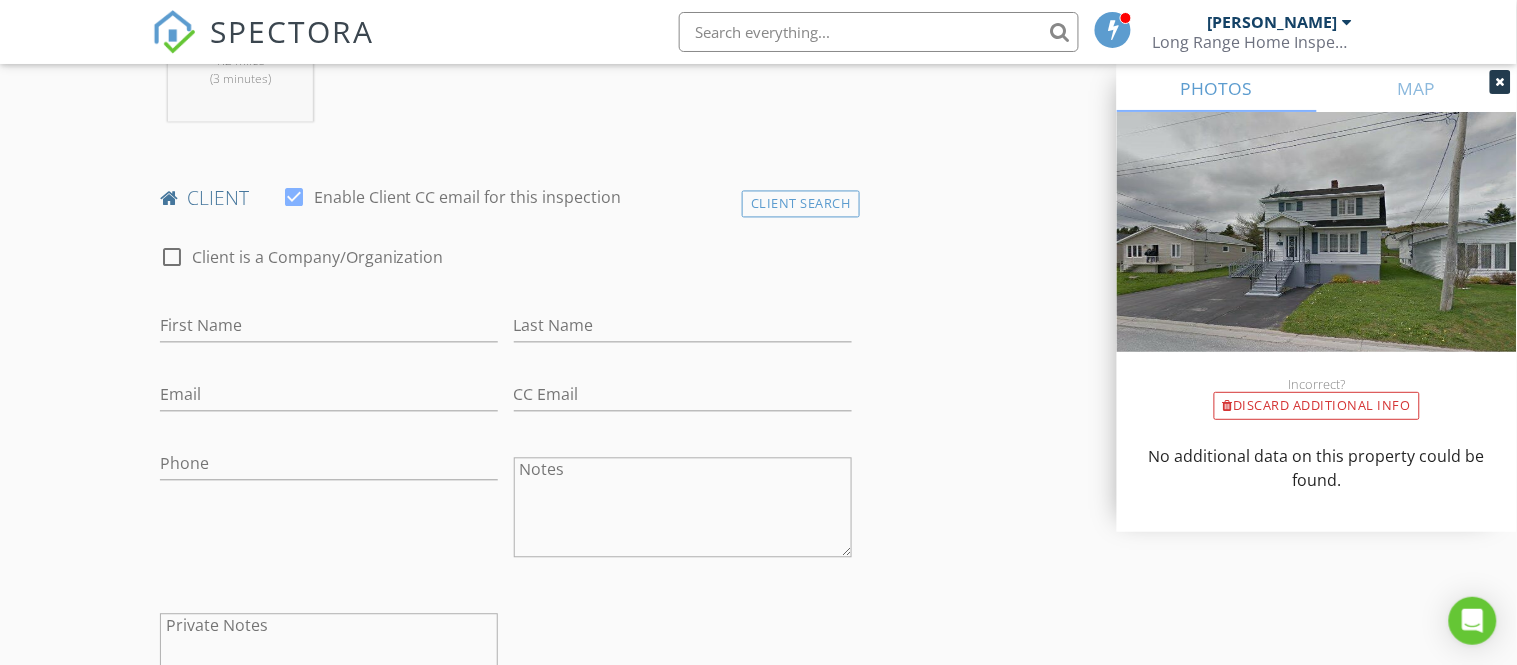 scroll, scrollTop: 888, scrollLeft: 0, axis: vertical 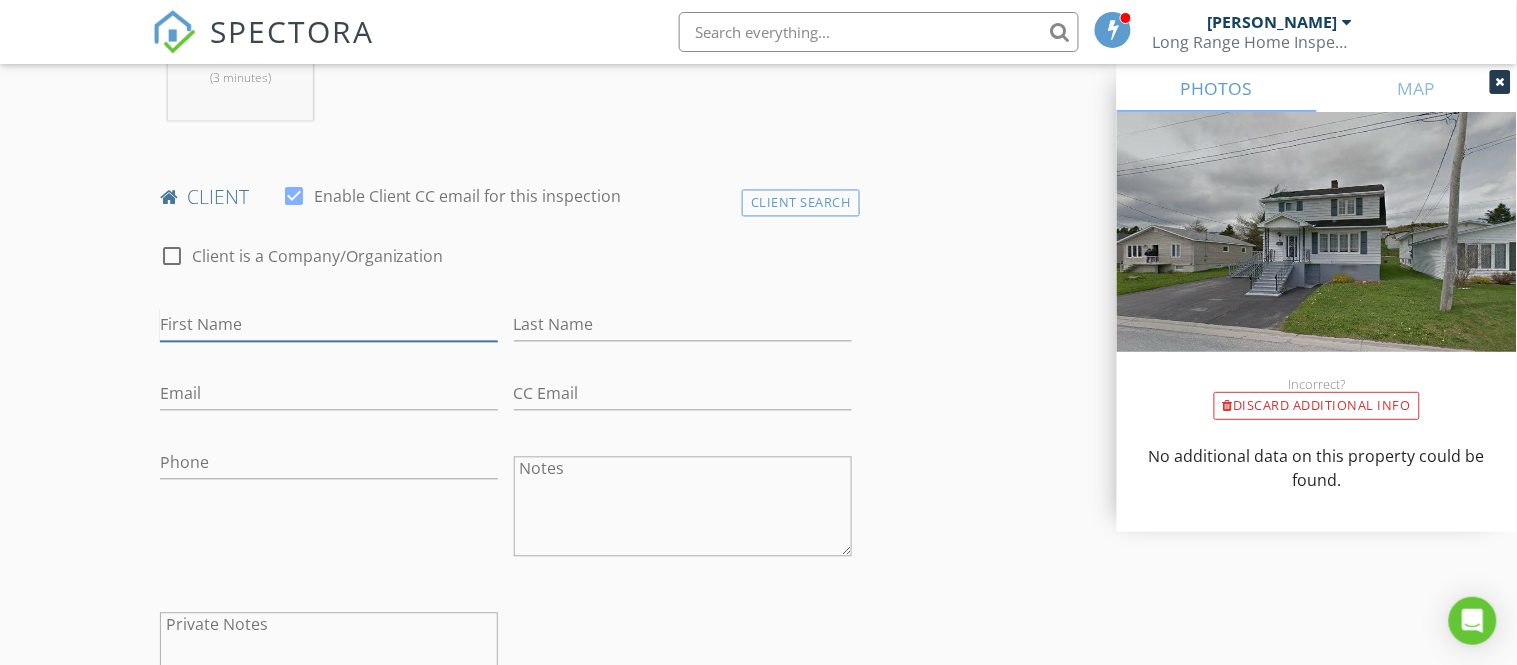 click on "First Name" at bounding box center [329, 325] 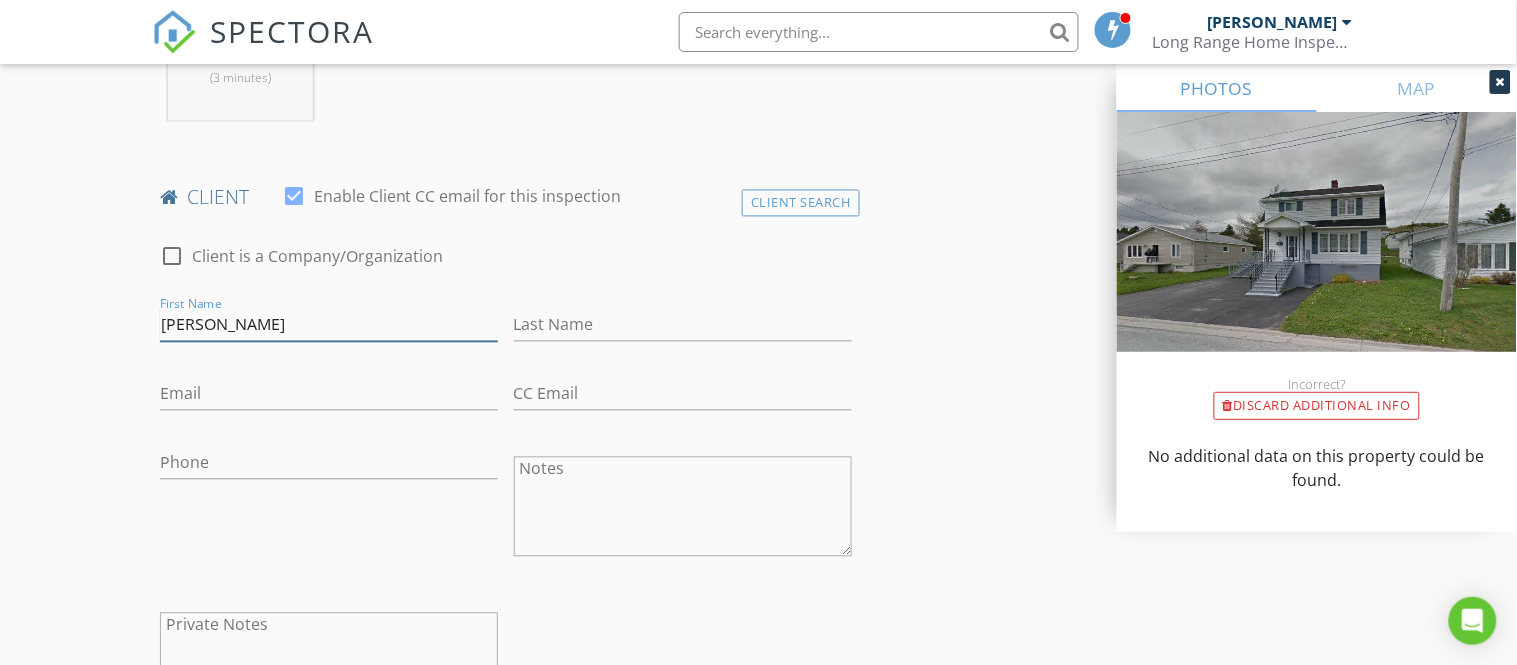 type on "Craig" 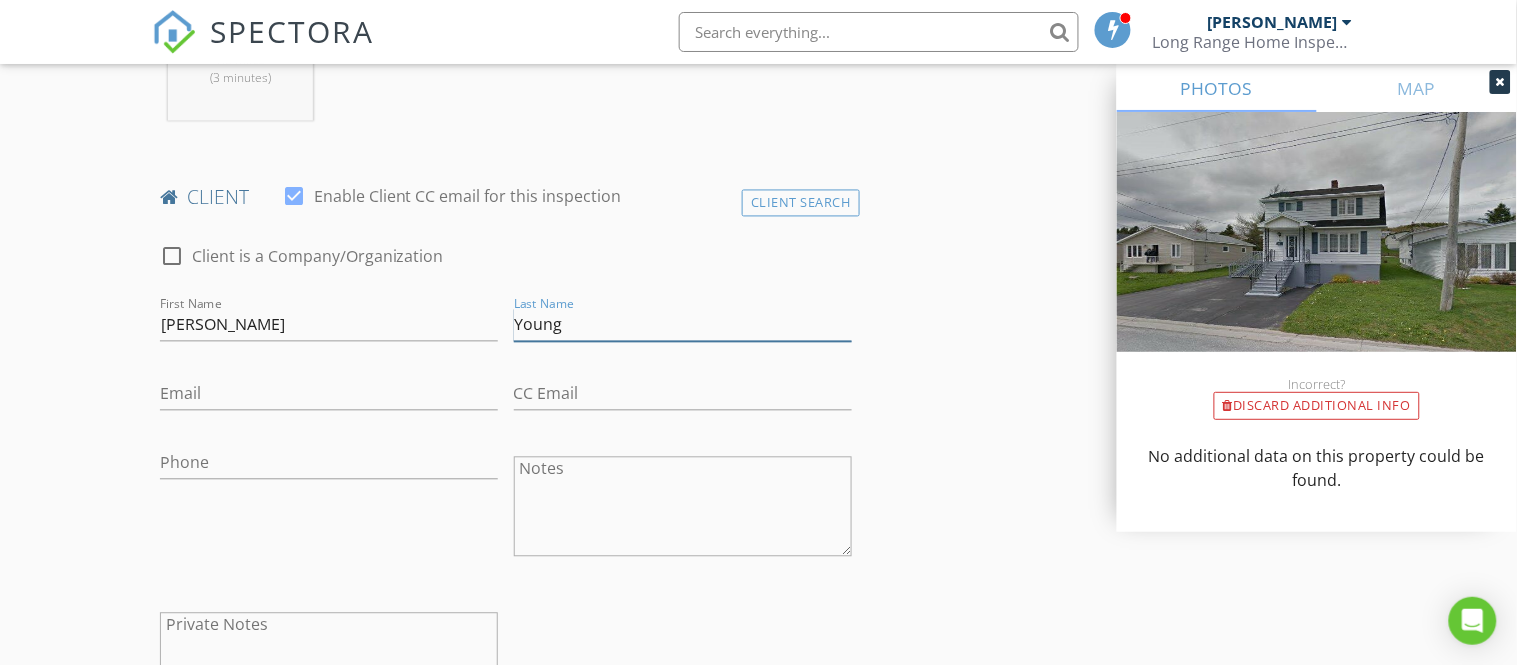 type on "Young" 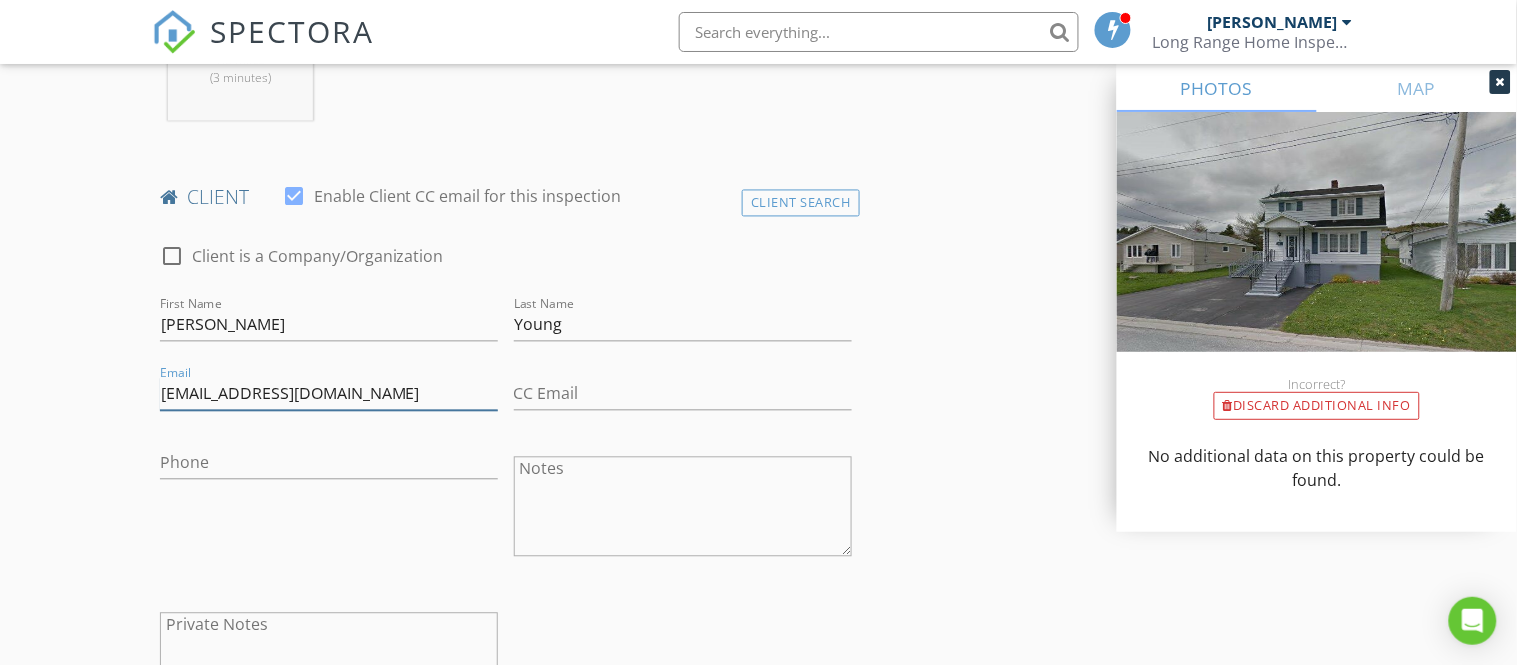 type on "craigyoung3@gmail.com" 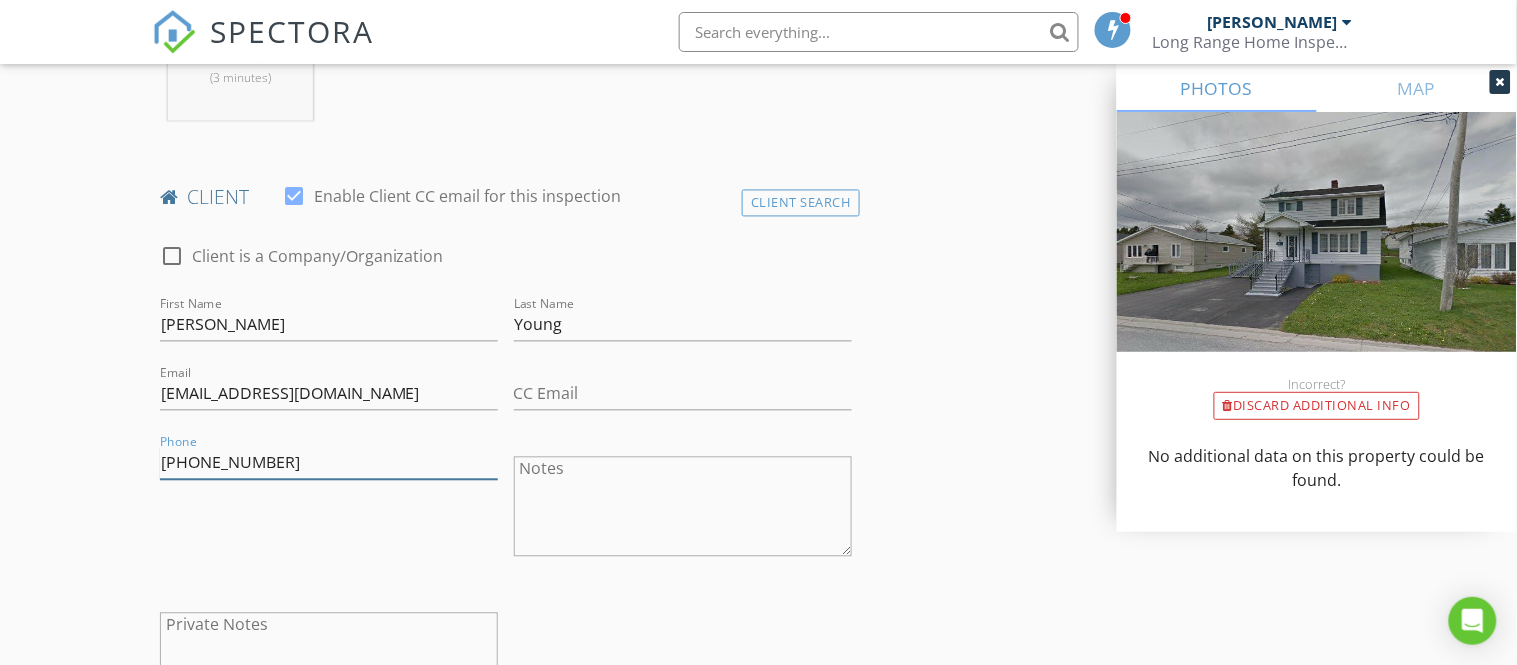type on "709-341-7889" 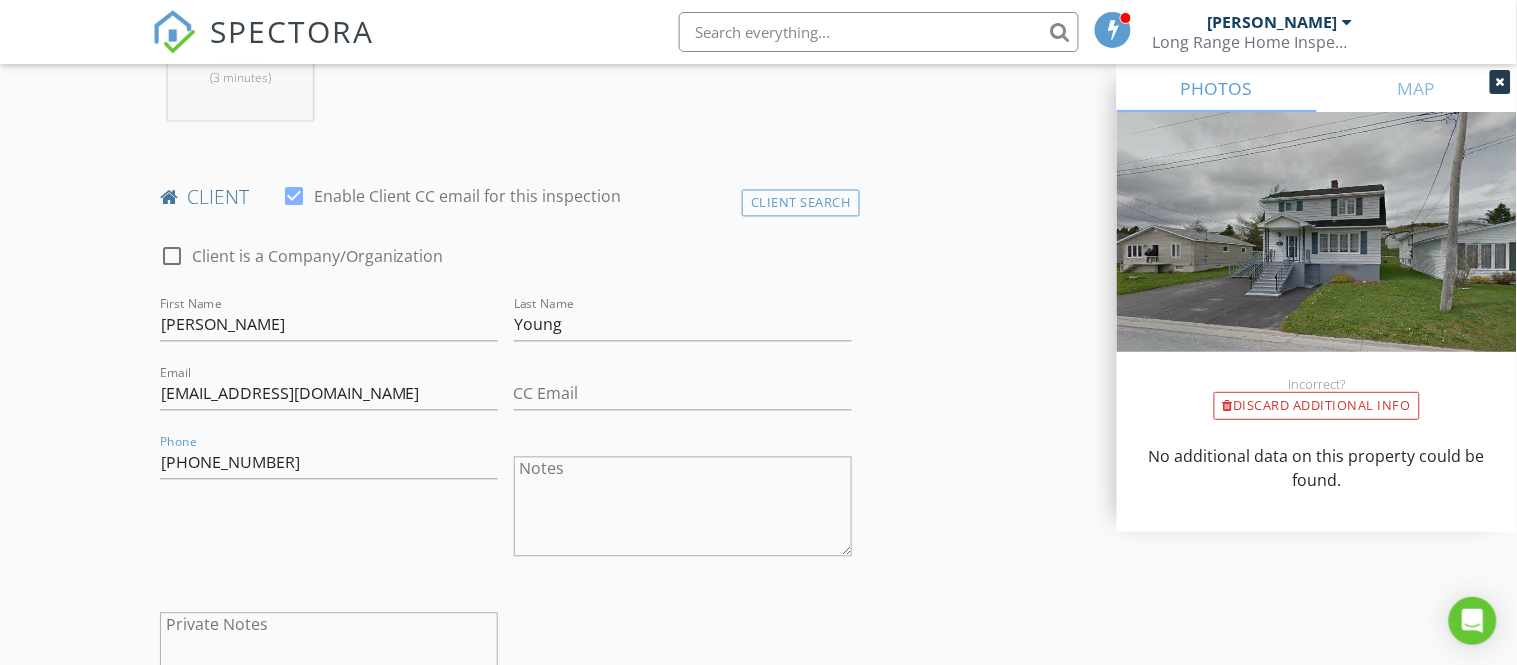 click on "New Inspection
Click here to use the New Order Form
INSPECTOR(S)
check_box   Michael Hynes   PRIMARY   Michael Hynes arrow_drop_down   check_box_outline_blank Michael Hynes specifically requested
Date/Time
07/14/2025 9:00 AM
Location
Address Search       Address 64 Aspen Rd   Unit   City Corner Brook   State NL   Zip A2H 4W4   County     Square Feet 1727   Year Built 1942   Foundation Basement arrow_drop_down     Michael Hynes     1.2 miles     (3 minutes)
client
check_box Enable Client CC email for this inspection   Client Search     check_box_outline_blank Client is a Company/Organization     First Name Craig   Last Name Young   Email craigyoung3@gmail.com   CC Email   Phone 709-341-7889           Notes   Private Notes
ADD ADDITIONAL client
SERVICES" at bounding box center [758, 950] 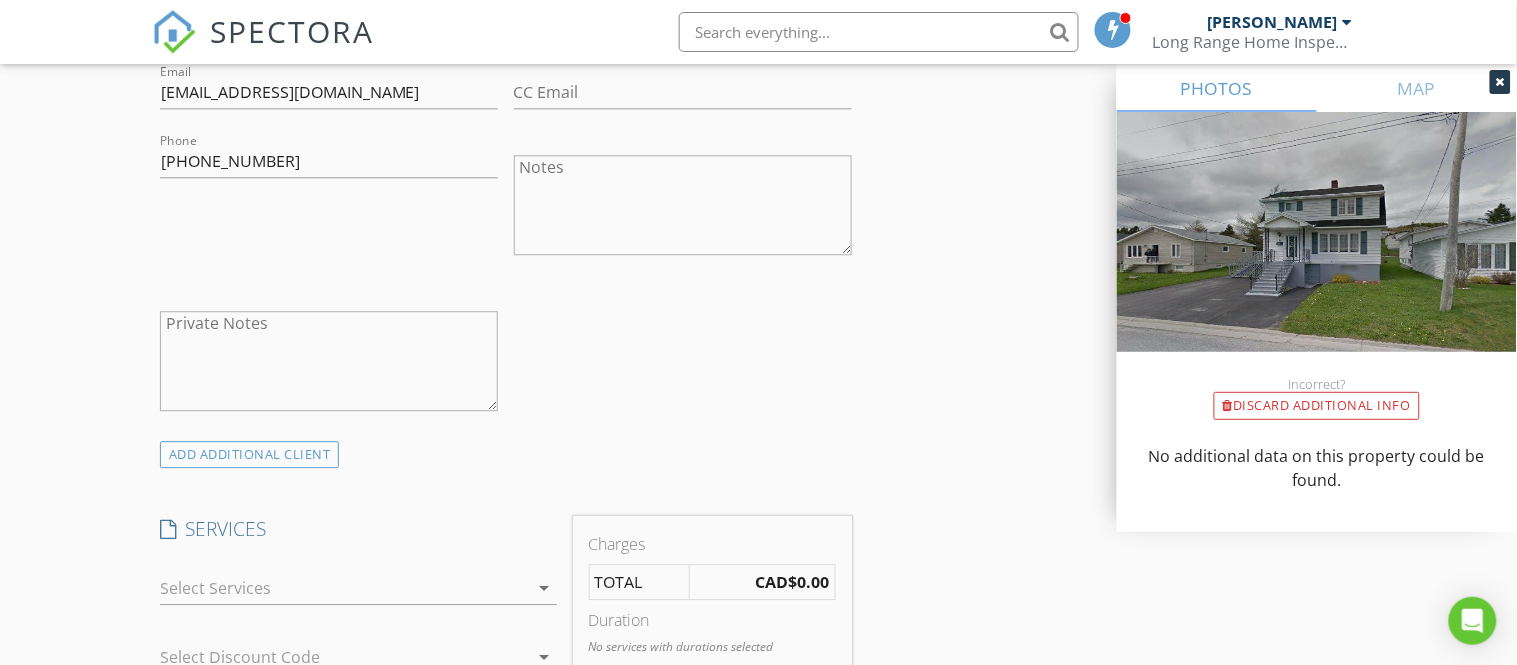 scroll, scrollTop: 1200, scrollLeft: 0, axis: vertical 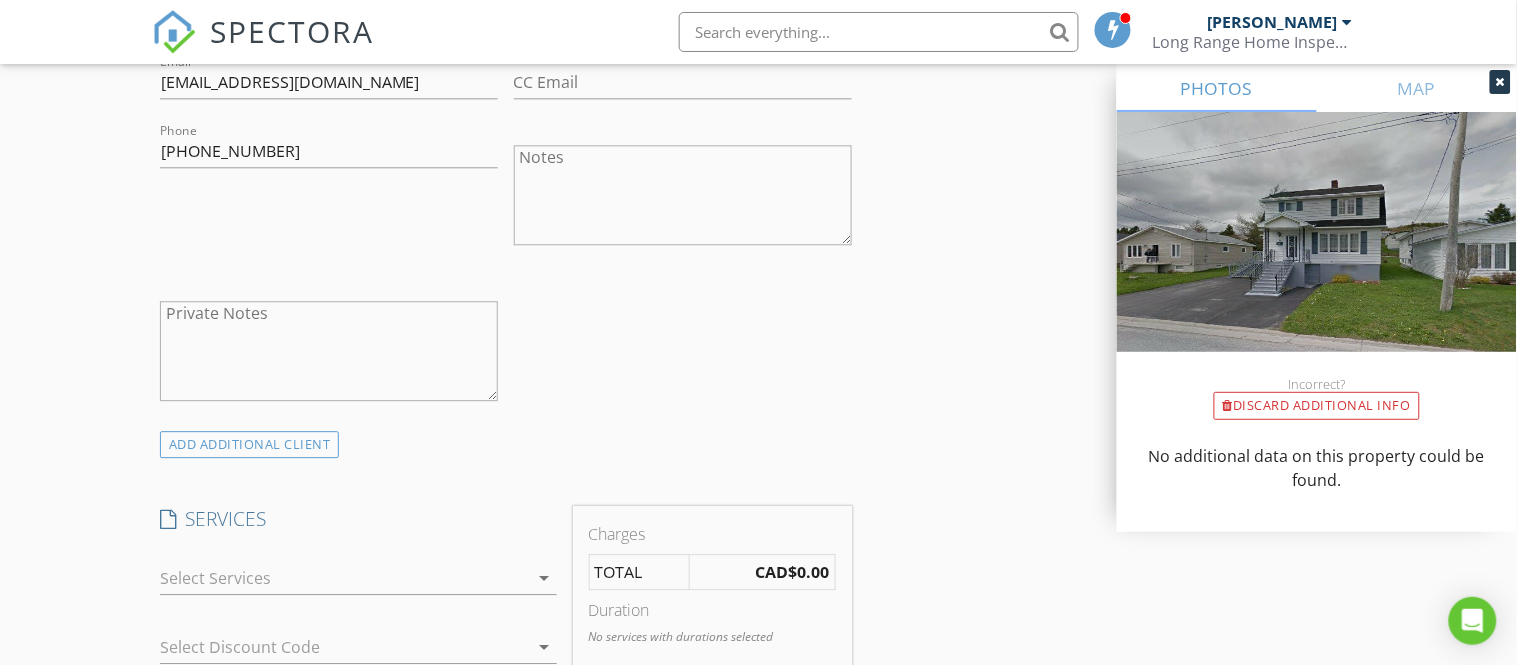 click at bounding box center [344, 578] 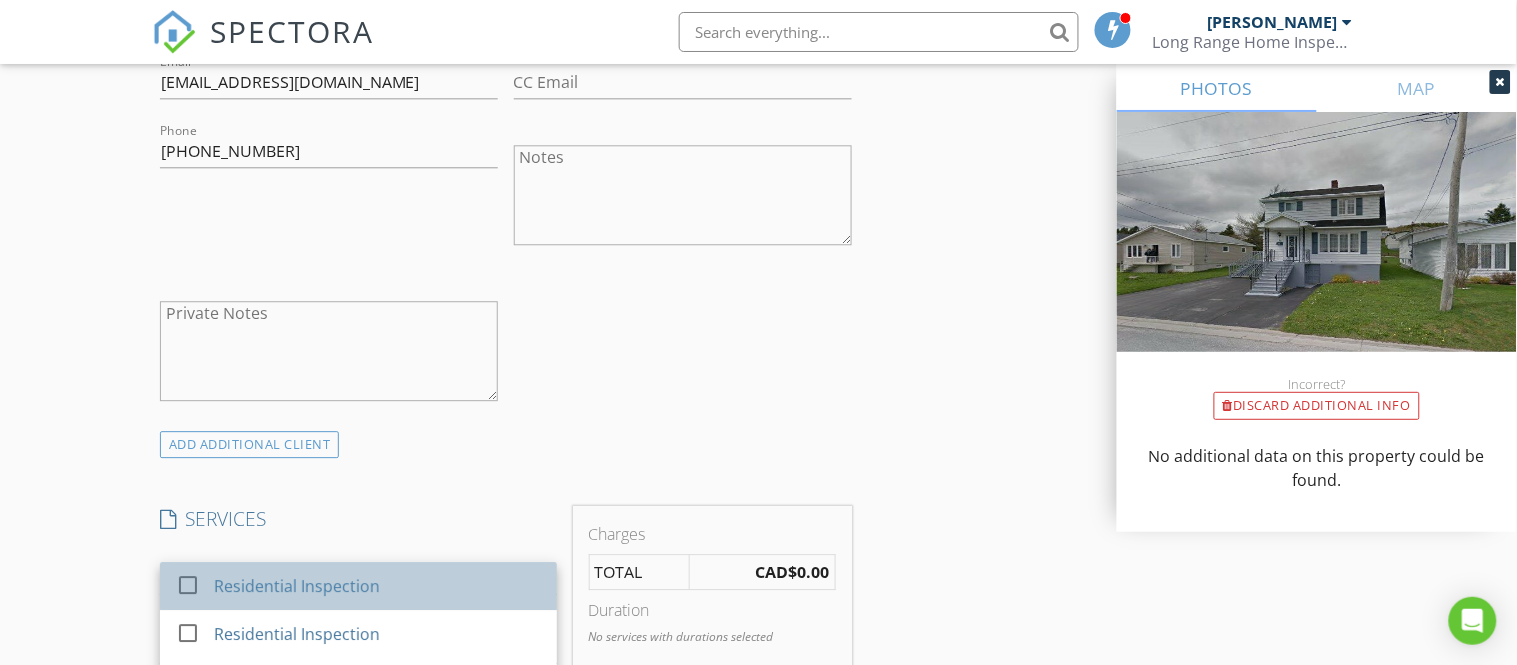 click on "Residential Inspection" at bounding box center (297, 586) 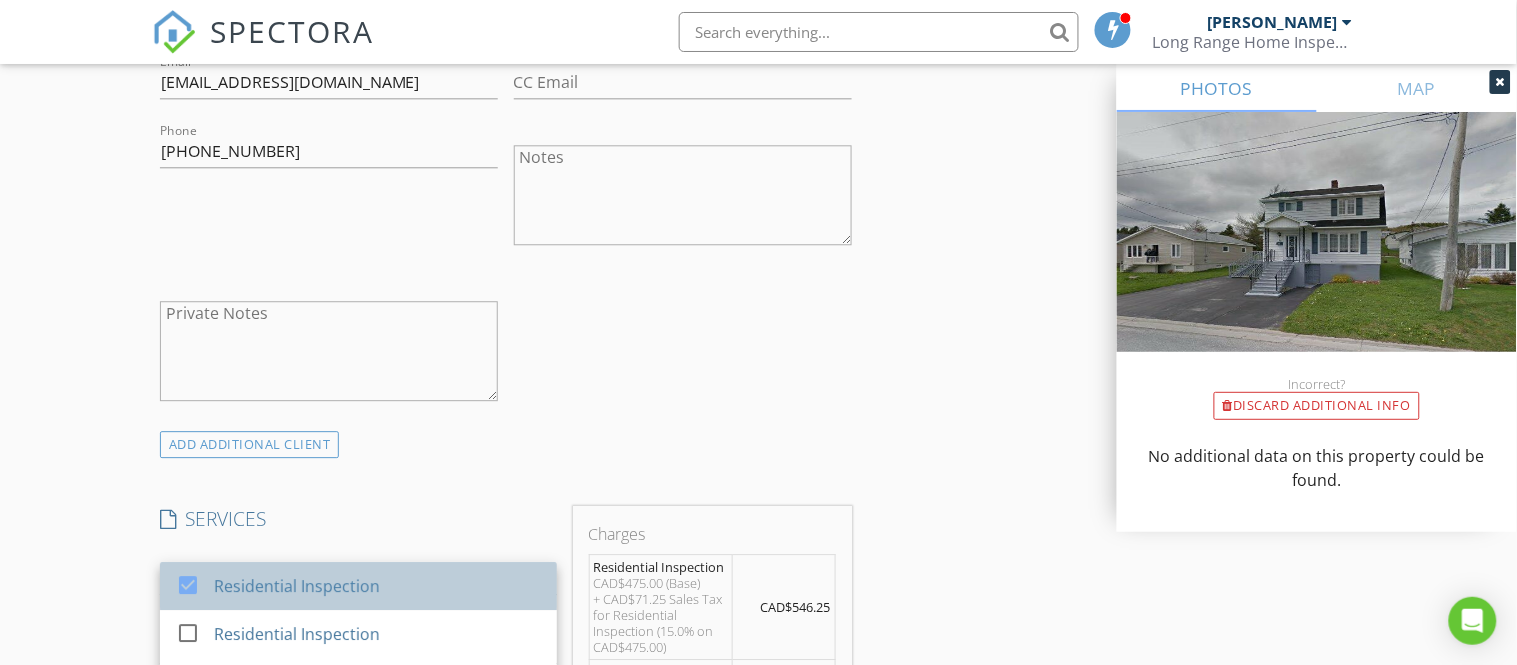 click on "Residential Inspection" at bounding box center [297, 586] 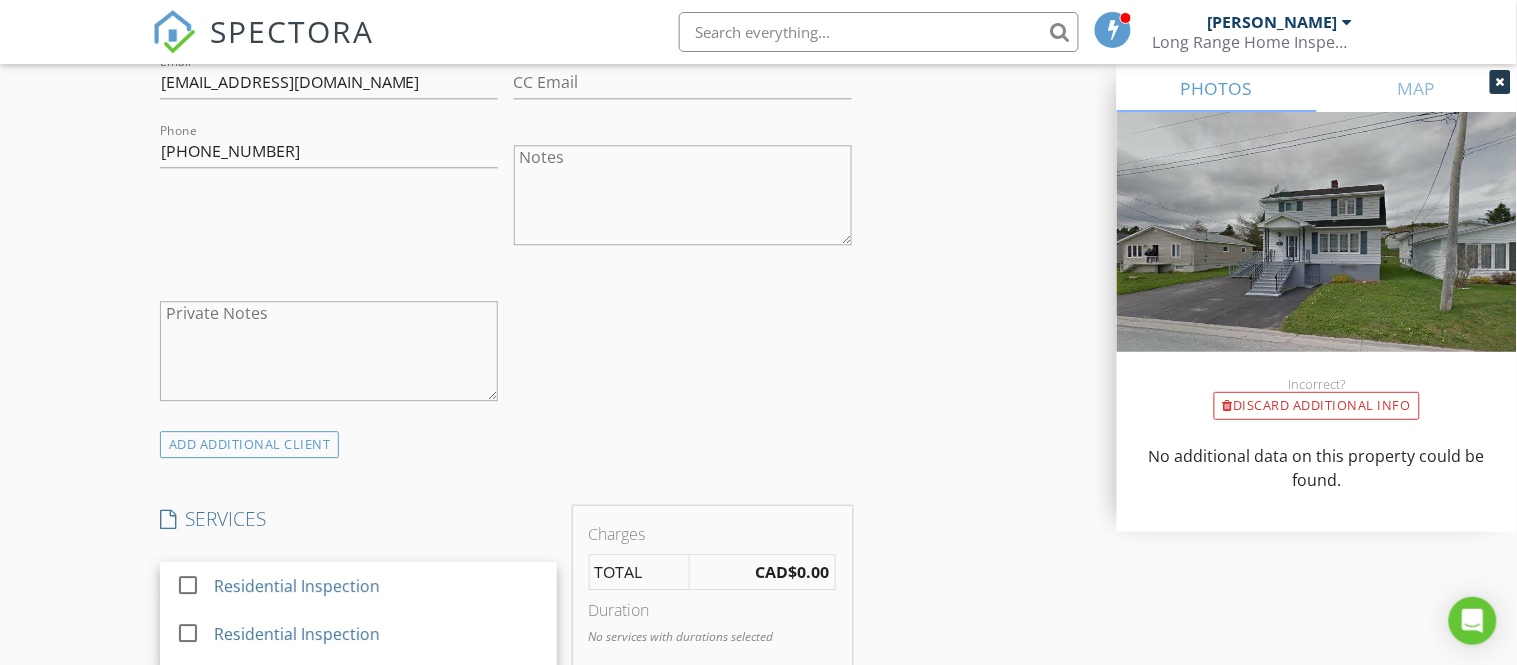 click on "New Inspection
Click here to use the New Order Form
INSPECTOR(S)
check_box   Michael Hynes   PRIMARY   Michael Hynes arrow_drop_down   check_box_outline_blank Michael Hynes specifically requested
Date/Time
07/14/2025 9:00 AM
Location
Address Search       Address 64 Aspen Rd   Unit   City Corner Brook   State NL   Zip A2H 4W4   County     Square Feet 1727   Year Built 1942   Foundation Basement arrow_drop_down     Michael Hynes     1.2 miles     (3 minutes)
client
check_box Enable Client CC email for this inspection   Client Search     check_box_outline_blank Client is a Company/Organization     First Name Craig   Last Name Young   Email craigyoung3@gmail.com   CC Email   Phone 709-341-7889           Notes   Private Notes
ADD ADDITIONAL client
SERVICES" at bounding box center (758, 638) 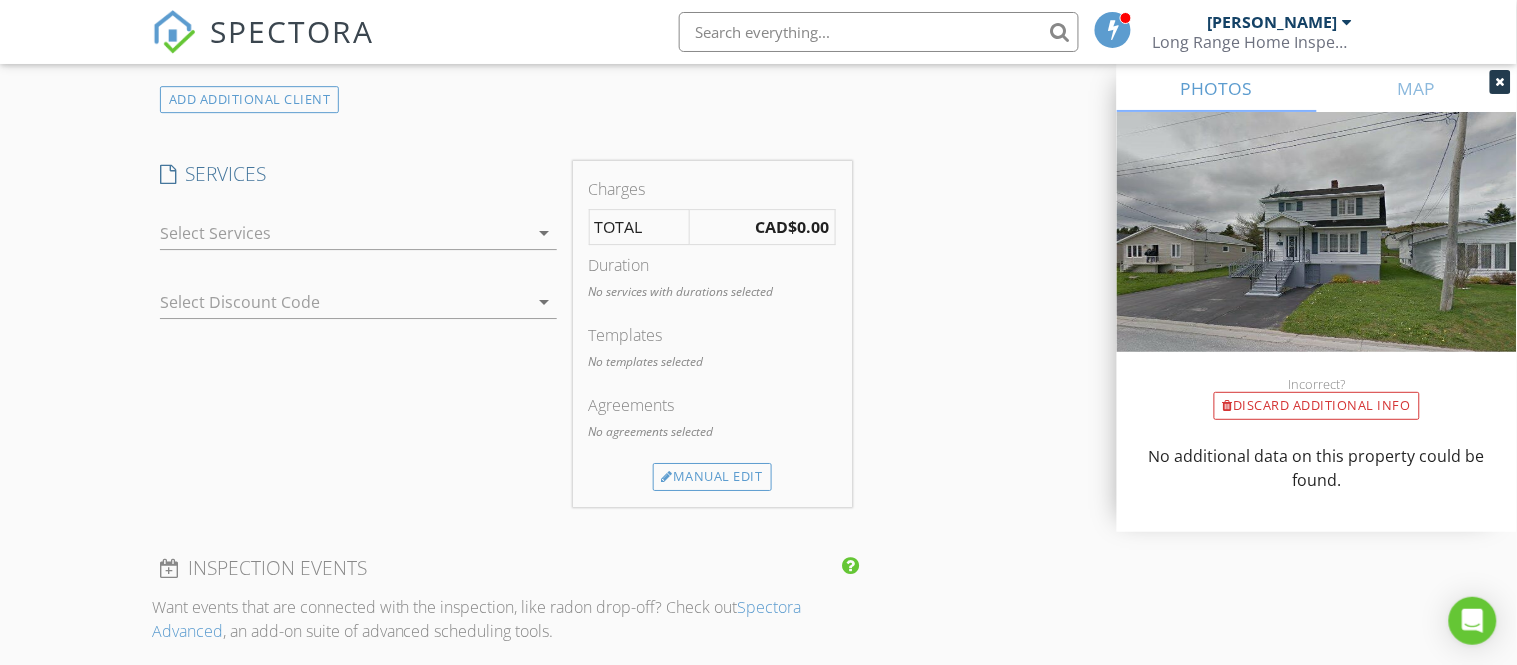 scroll, scrollTop: 1555, scrollLeft: 0, axis: vertical 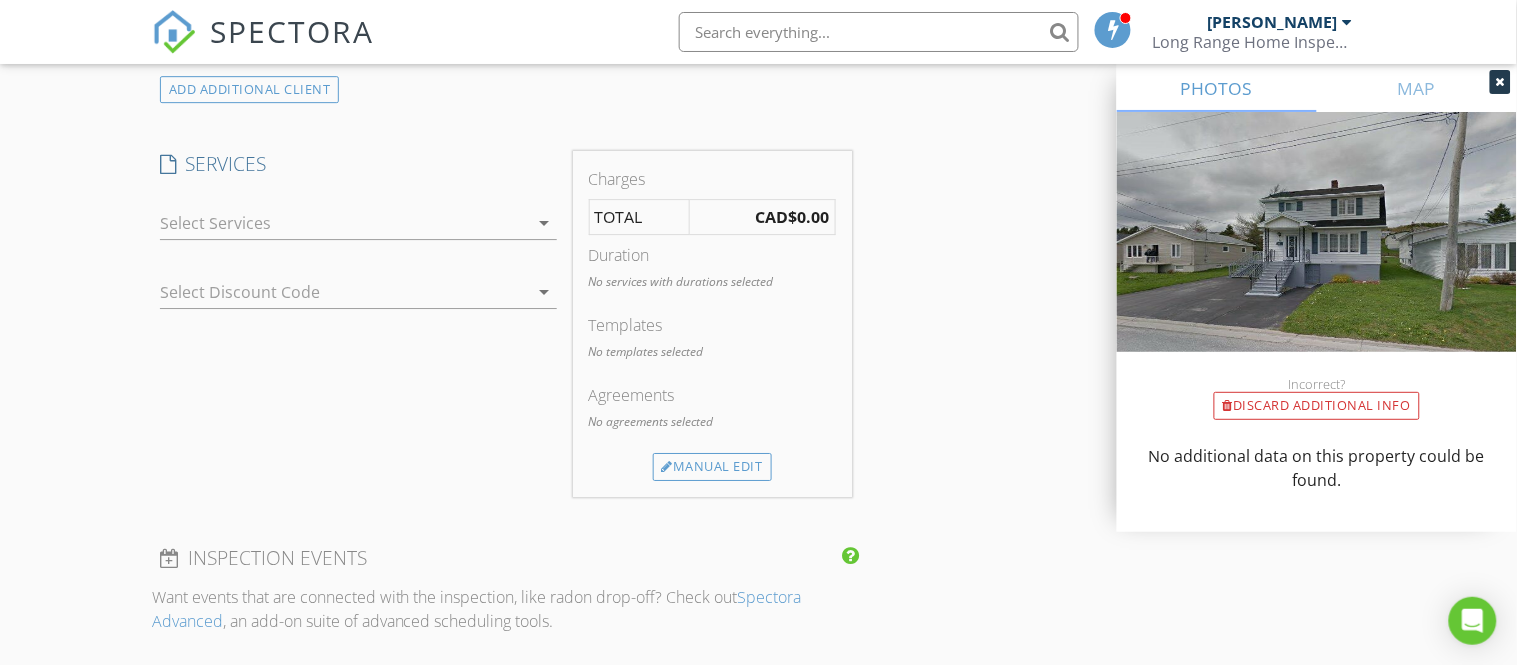click at bounding box center [344, 223] 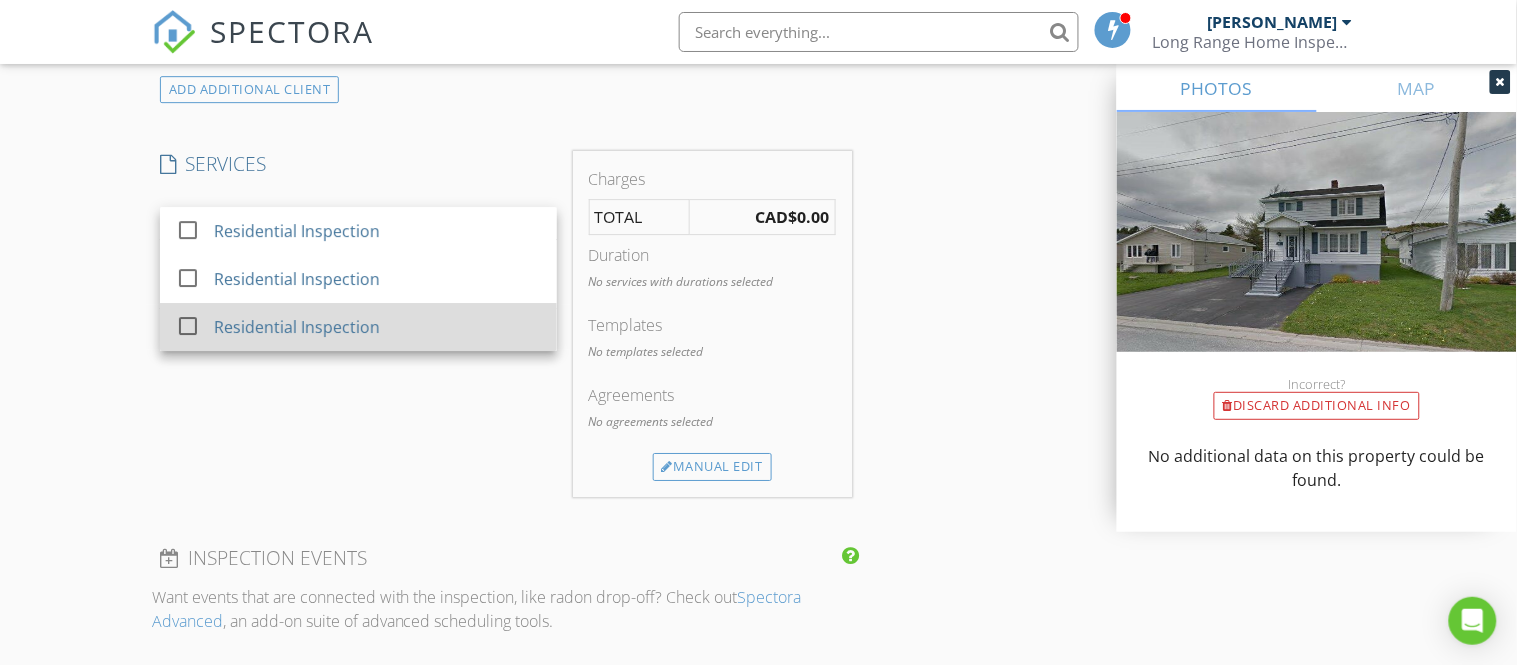 click on "Residential Inspection" at bounding box center (297, 327) 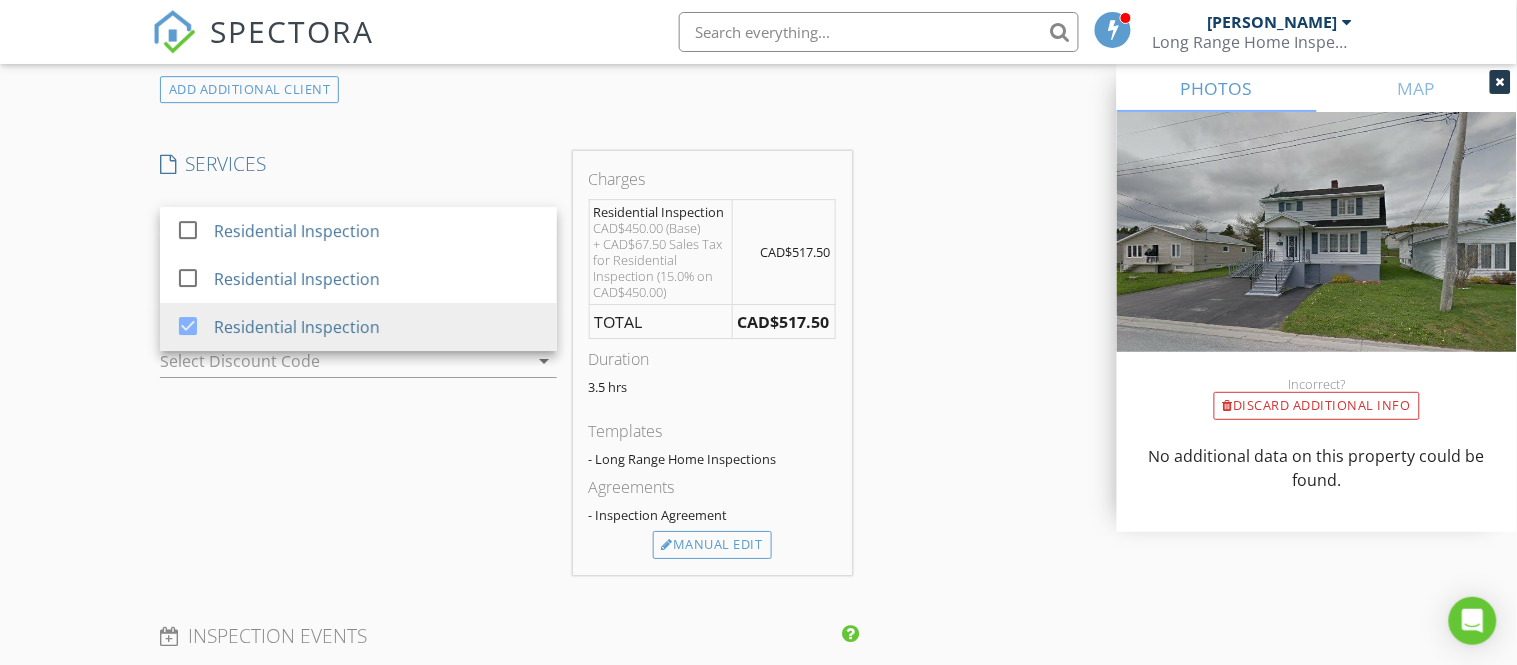 click on "New Inspection
Click here to use the New Order Form
INSPECTOR(S)
check_box   Michael Hynes   PRIMARY   Michael Hynes arrow_drop_down   check_box_outline_blank Michael Hynes specifically requested
Date/Time
07/14/2025 9:00 AM
Location
Address Search       Address 64 Aspen Rd   Unit   City Corner Brook   State NL   Zip A2H 4W4   County     Square Feet 1727   Year Built 1942   Foundation Basement arrow_drop_down     Michael Hynes     1.2 miles     (3 minutes)
client
check_box Enable Client CC email for this inspection   Client Search     check_box_outline_blank Client is a Company/Organization     First Name Craig   Last Name Young   Email craigyoung3@gmail.com   CC Email   Phone 709-341-7889           Notes   Private Notes
ADD ADDITIONAL client
SERVICES" at bounding box center [758, 322] 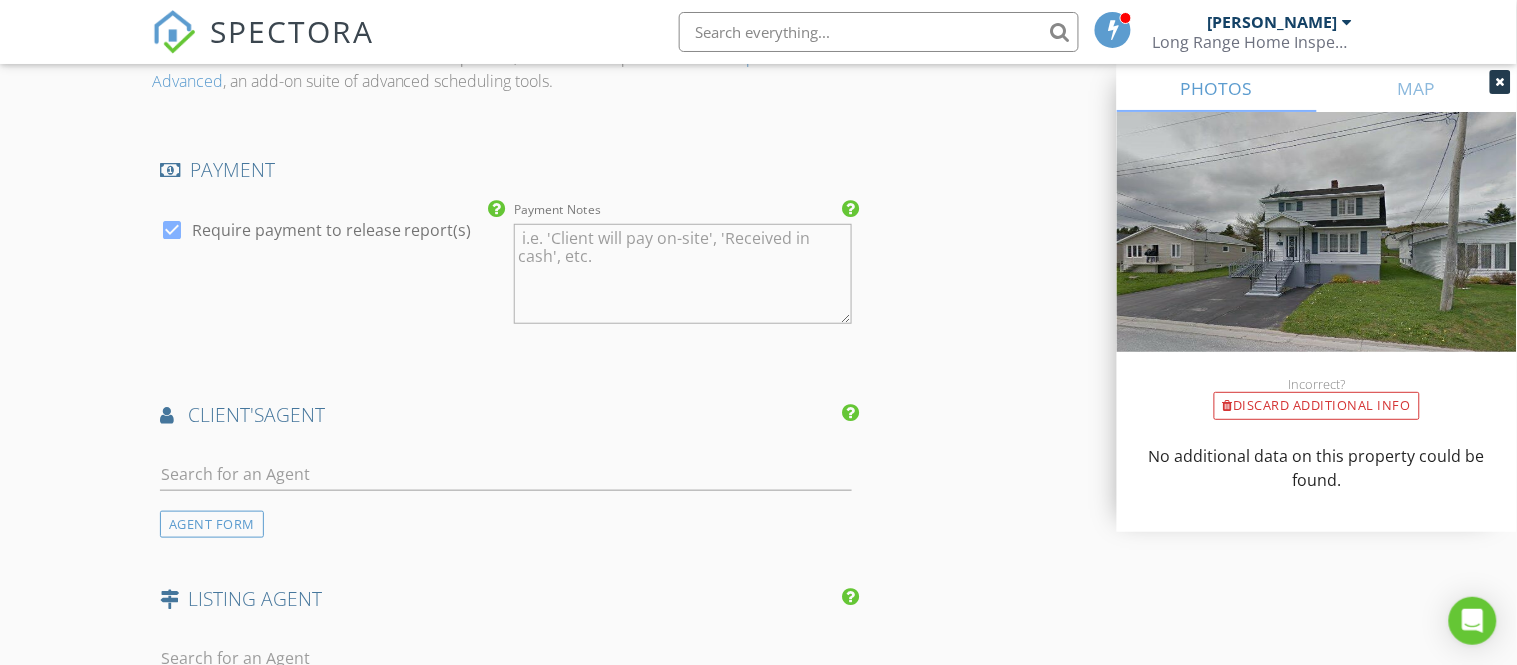 scroll, scrollTop: 2177, scrollLeft: 0, axis: vertical 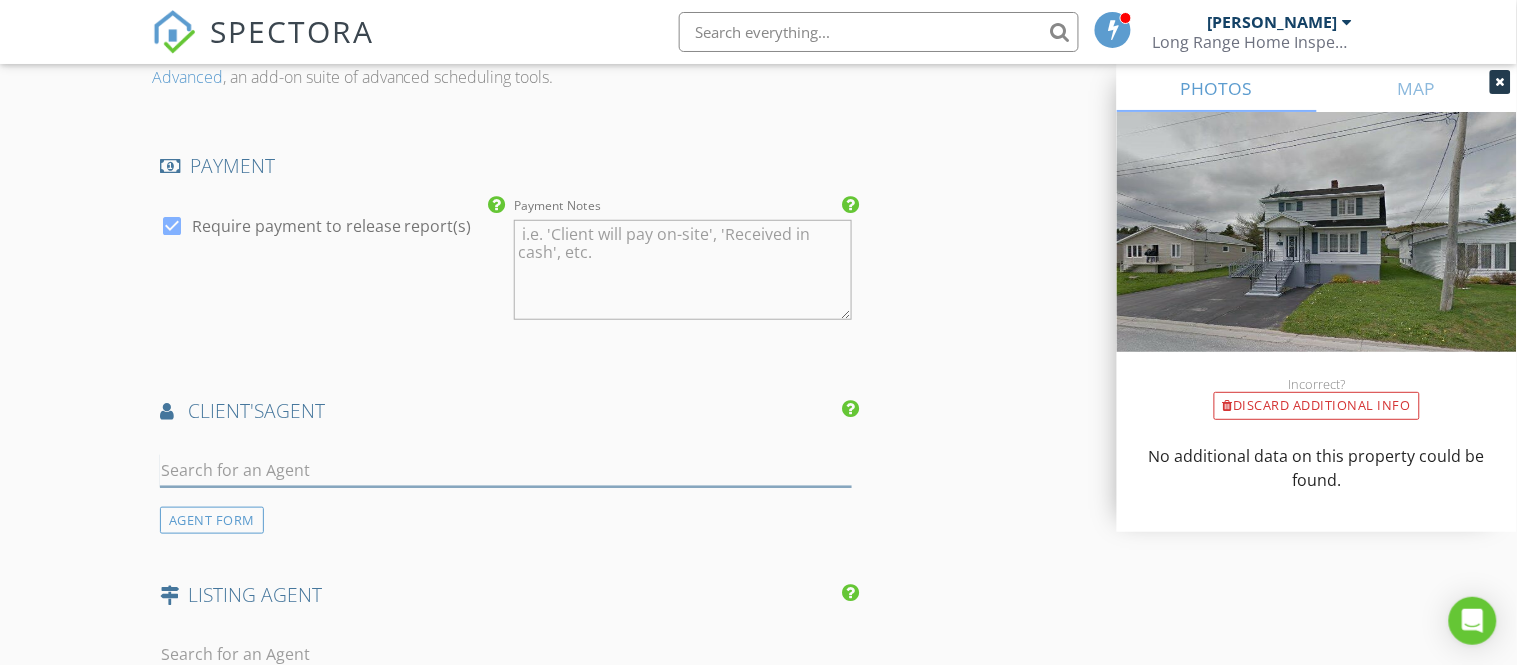 click at bounding box center (506, 470) 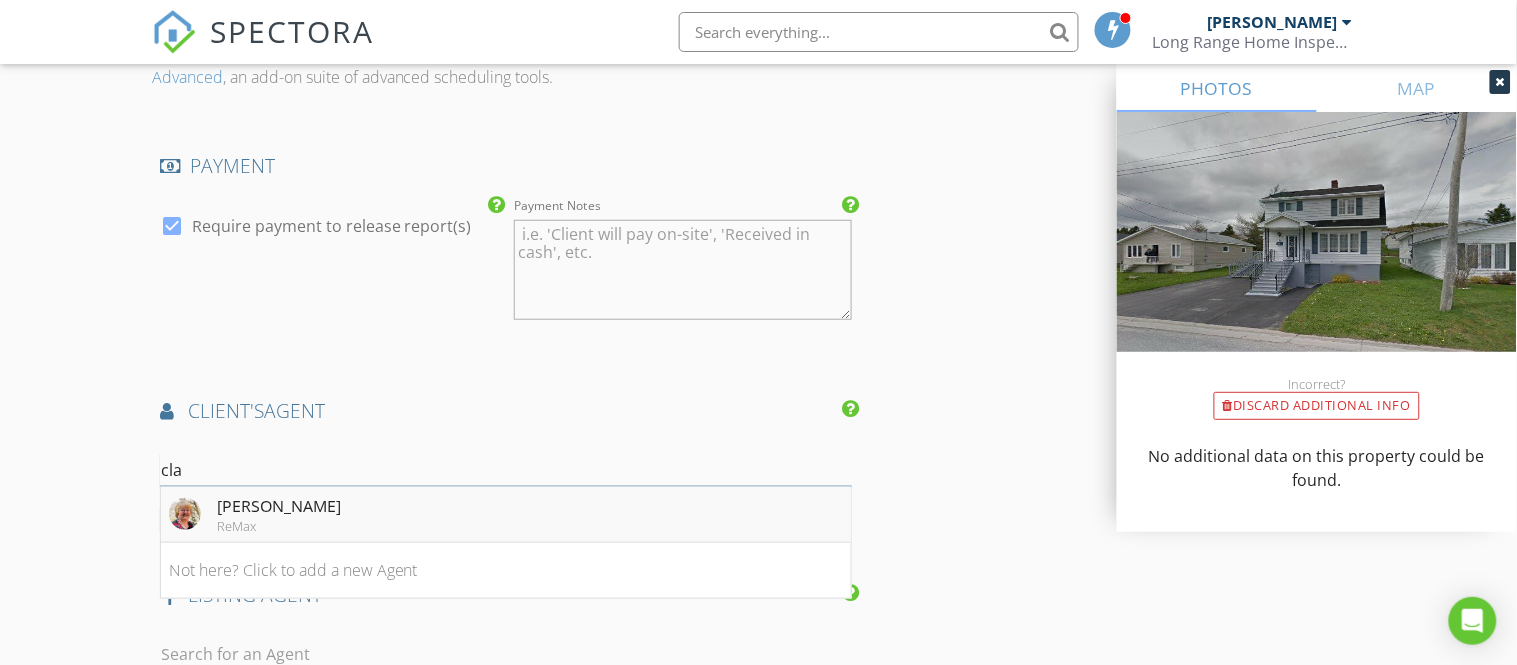 type on "cla" 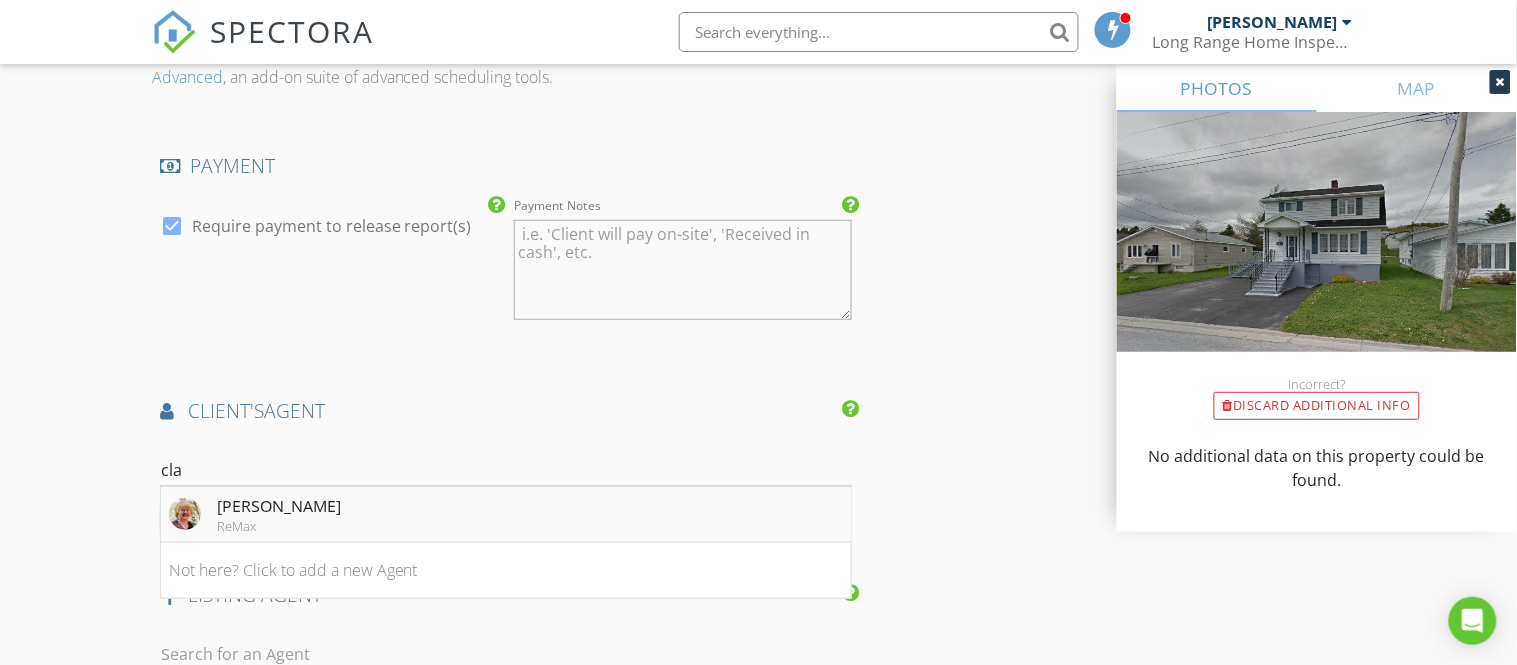 click on "[PERSON_NAME]" at bounding box center [279, 506] 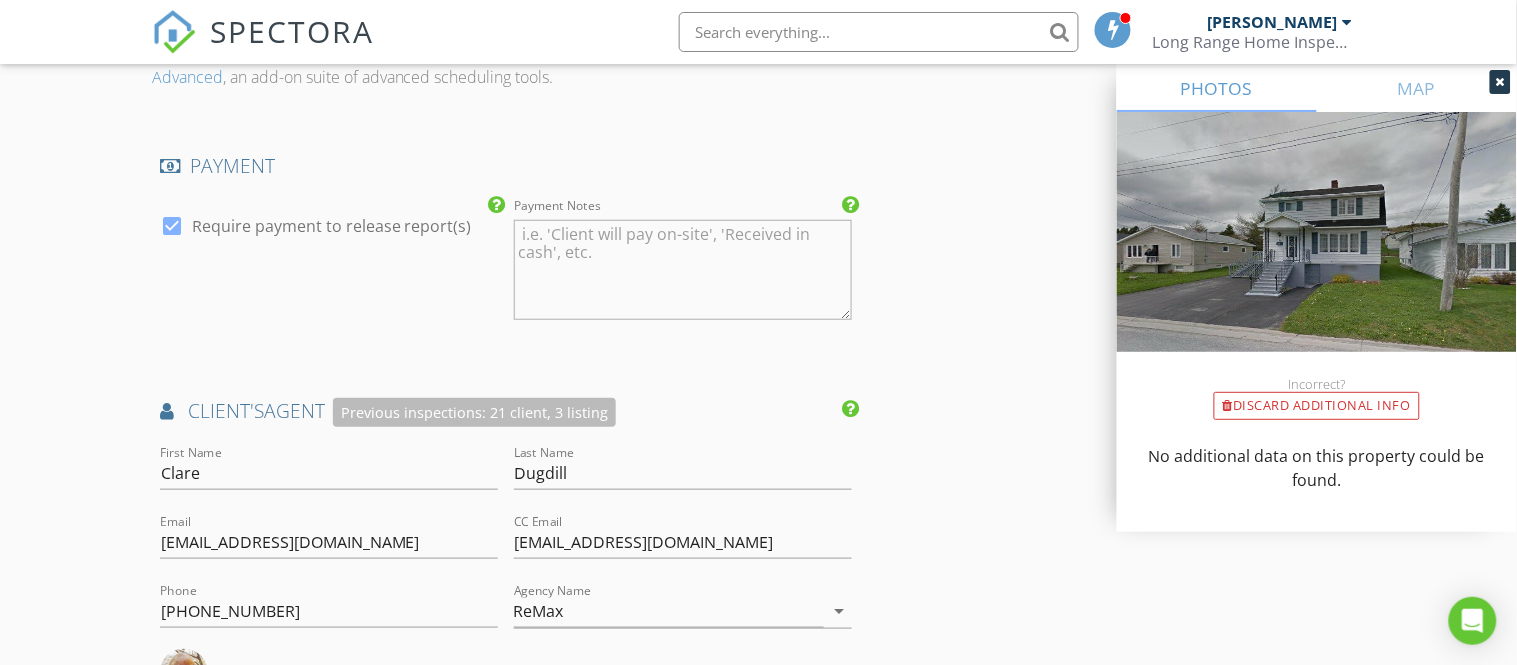 click on "New Inspection
Click here to use the New Order Form
INSPECTOR(S)
check_box   Michael Hynes   PRIMARY   Michael Hynes arrow_drop_down   check_box_outline_blank Michael Hynes specifically requested
Date/Time
07/14/2025 9:00 AM
Location
Address Search       Address 64 Aspen Rd   Unit   City Corner Brook   State NL   Zip A2H 4W4   County     Square Feet 1727   Year Built 1942   Foundation Basement arrow_drop_down     Michael Hynes     1.2 miles     (3 minutes)
client
check_box Enable Client CC email for this inspection   Client Search     check_box_outline_blank Client is a Company/Organization     First Name Craig   Last Name Young   Email craigyoung3@gmail.com   CC Email   Phone 709-341-7889           Notes   Private Notes
ADD ADDITIONAL client
SERVICES" at bounding box center [758, -72] 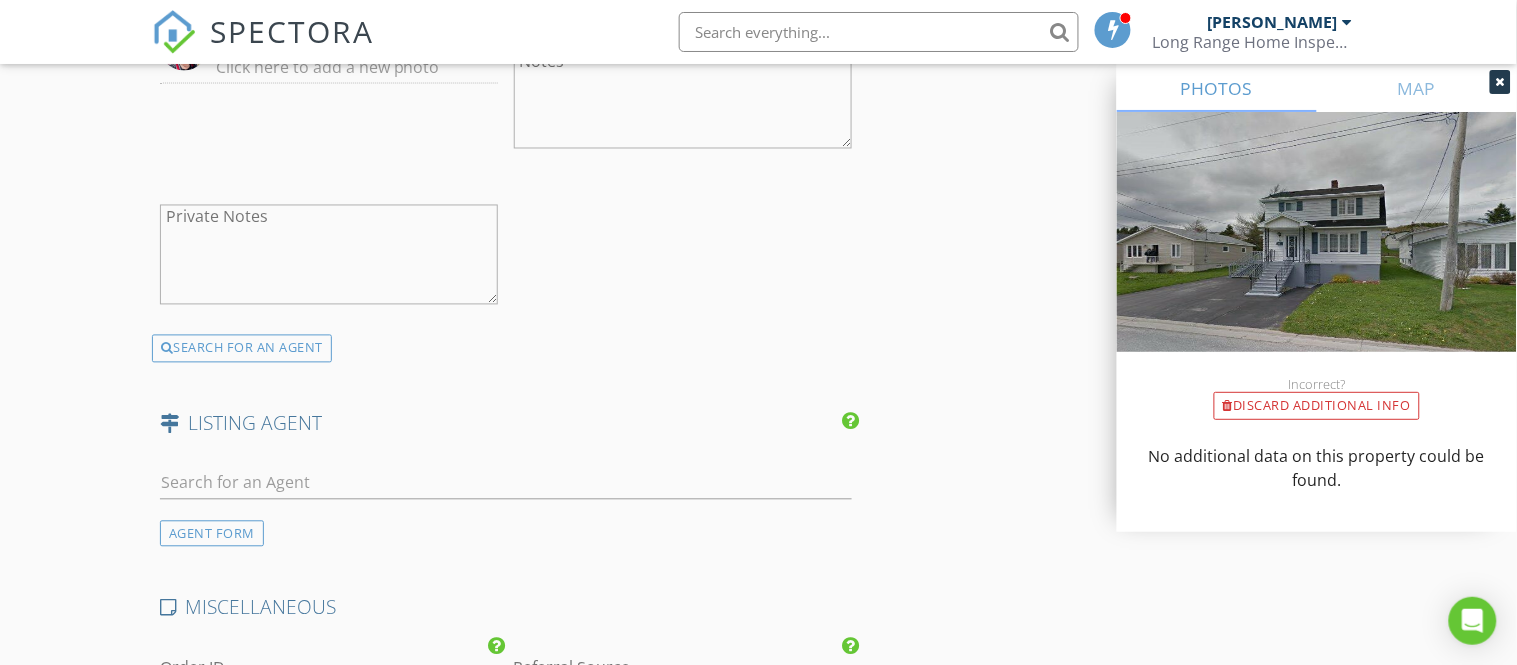 scroll, scrollTop: 2844, scrollLeft: 0, axis: vertical 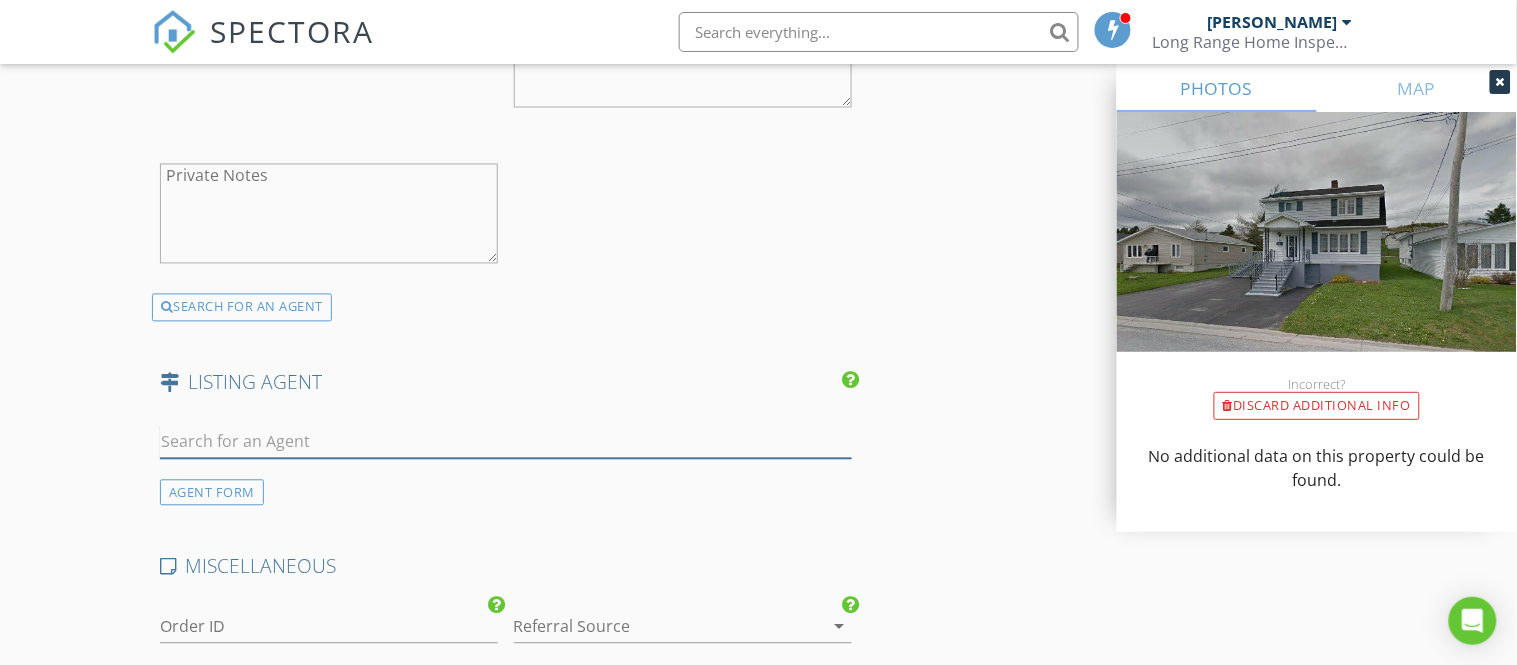 click at bounding box center [506, 442] 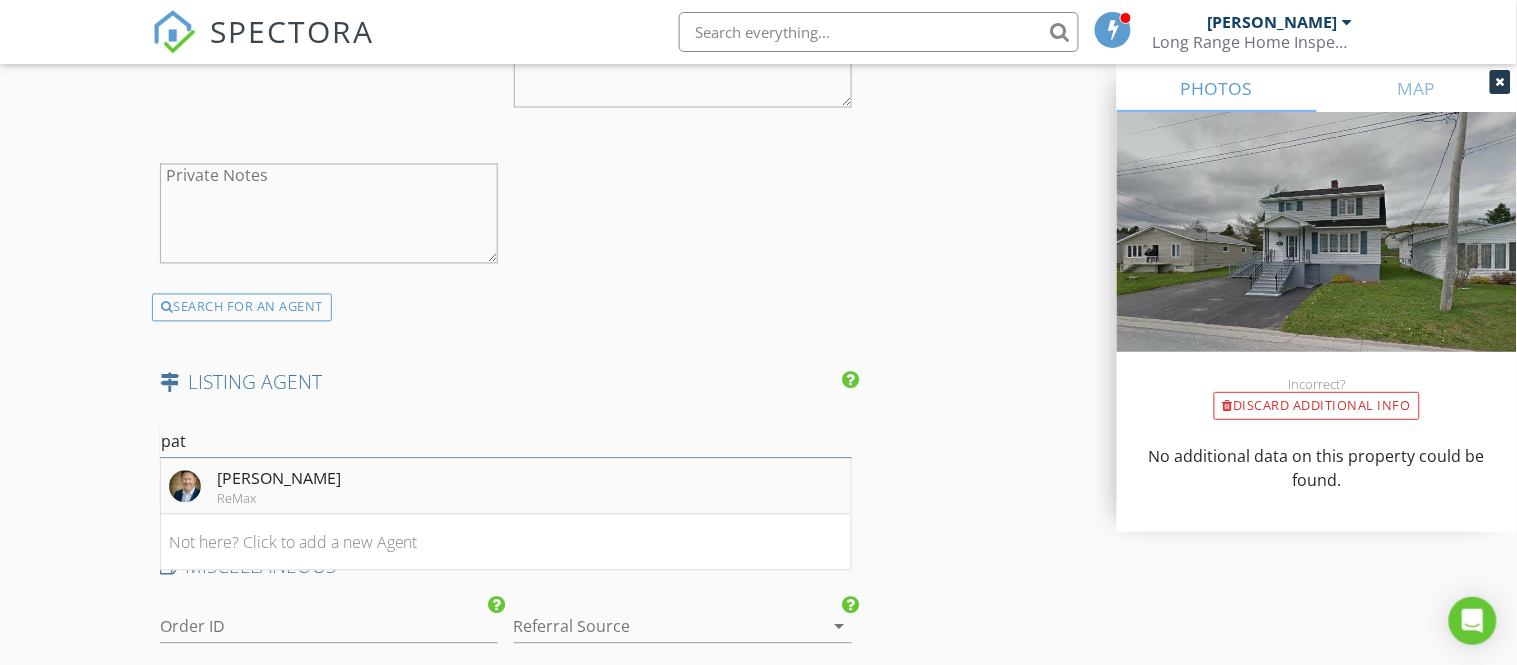 type on "pat" 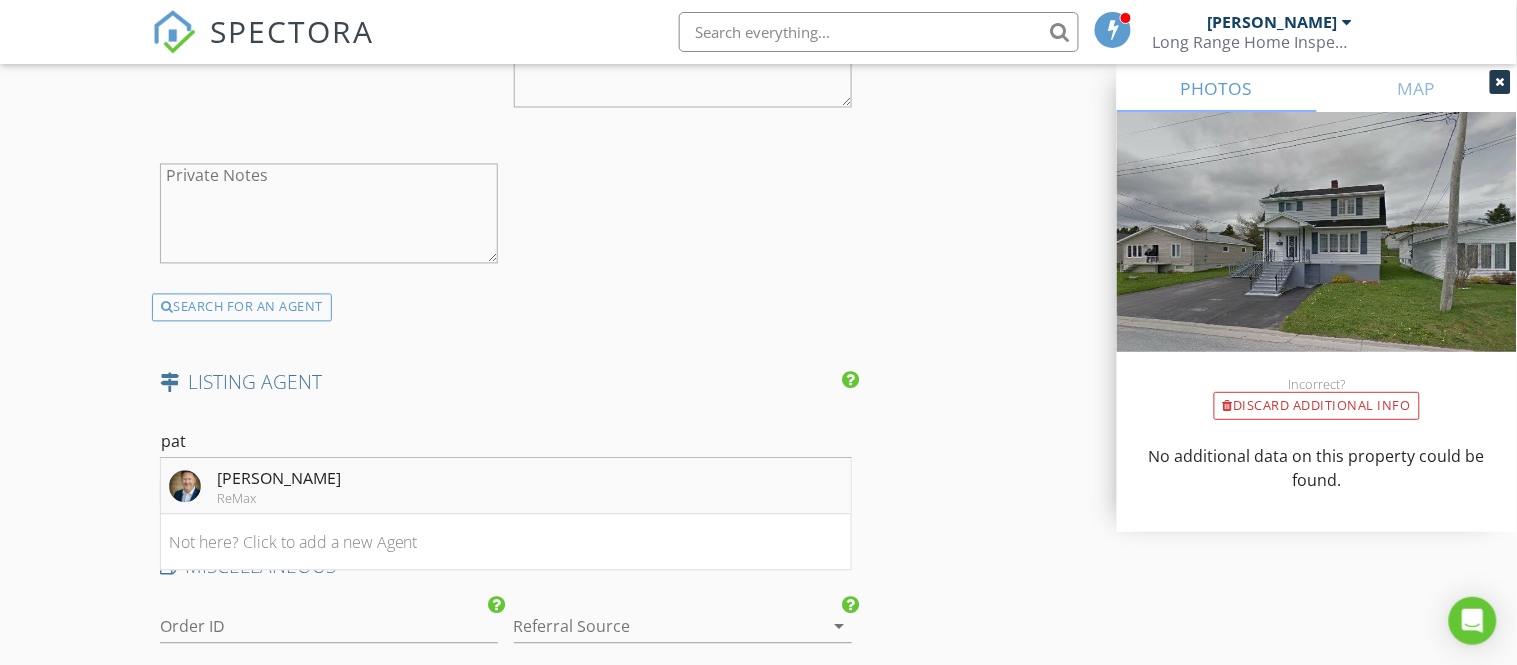 click on "Patrick Higgins" at bounding box center [279, 479] 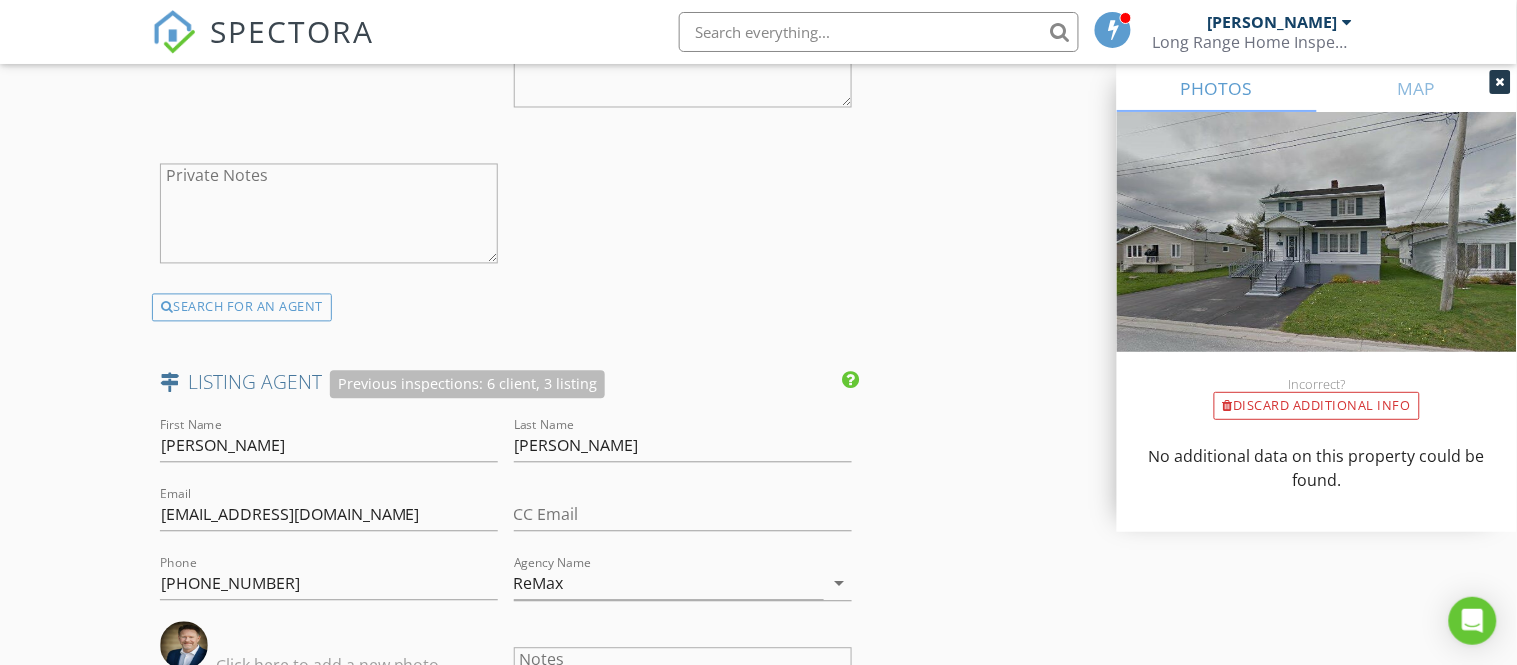 click on "New Inspection
Click here to use the New Order Form
INSPECTOR(S)
check_box   Michael Hynes   PRIMARY   Michael Hynes arrow_drop_down   check_box_outline_blank Michael Hynes specifically requested
Date/Time
07/14/2025 9:00 AM
Location
Address Search       Address 64 Aspen Rd   Unit   City Corner Brook   State NL   Zip A2H 4W4   County     Square Feet 1727   Year Built 1942   Foundation Basement arrow_drop_down     Michael Hynes     1.2 miles     (3 minutes)
client
check_box Enable Client CC email for this inspection   Client Search     check_box_outline_blank Client is a Company/Organization     First Name Craig   Last Name Young   Email craigyoung3@gmail.com   CC Email   Phone 709-341-7889           Notes   Private Notes
ADD ADDITIONAL client
SERVICES" at bounding box center [758, -512] 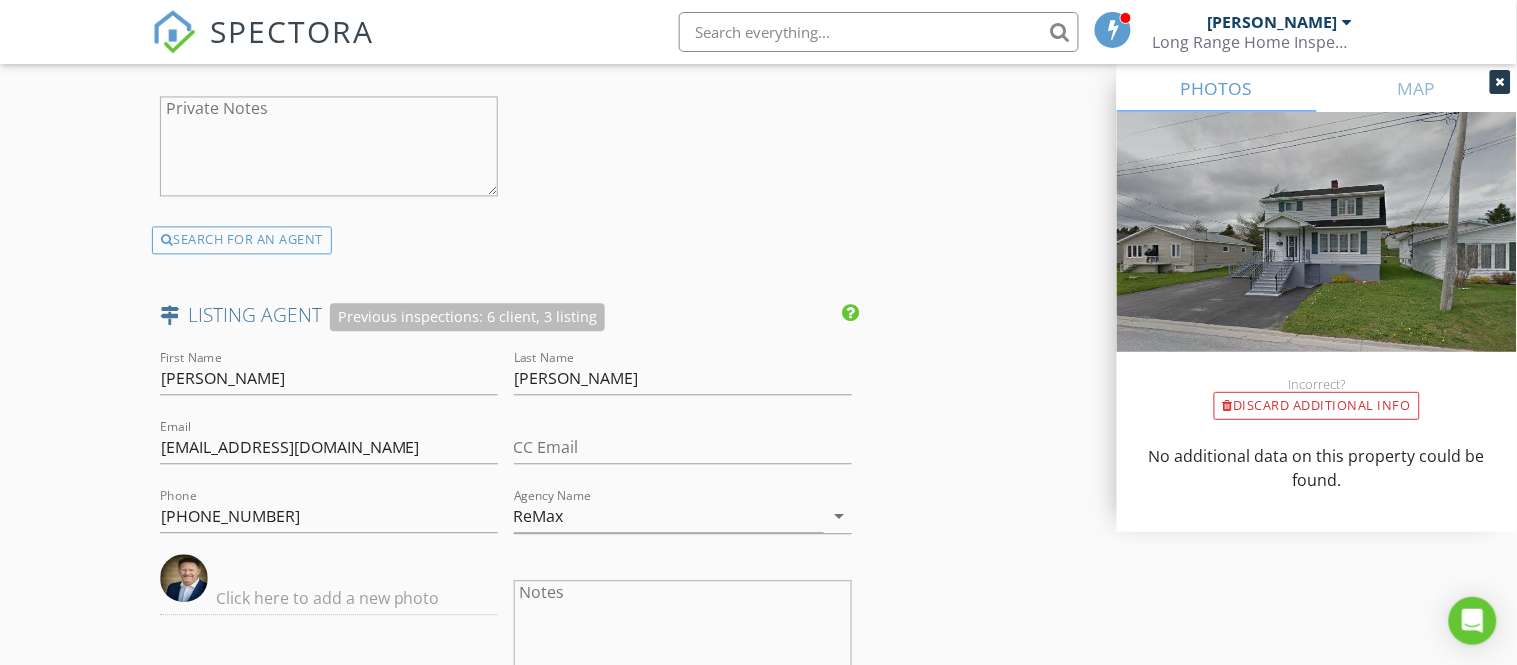scroll, scrollTop: 2933, scrollLeft: 0, axis: vertical 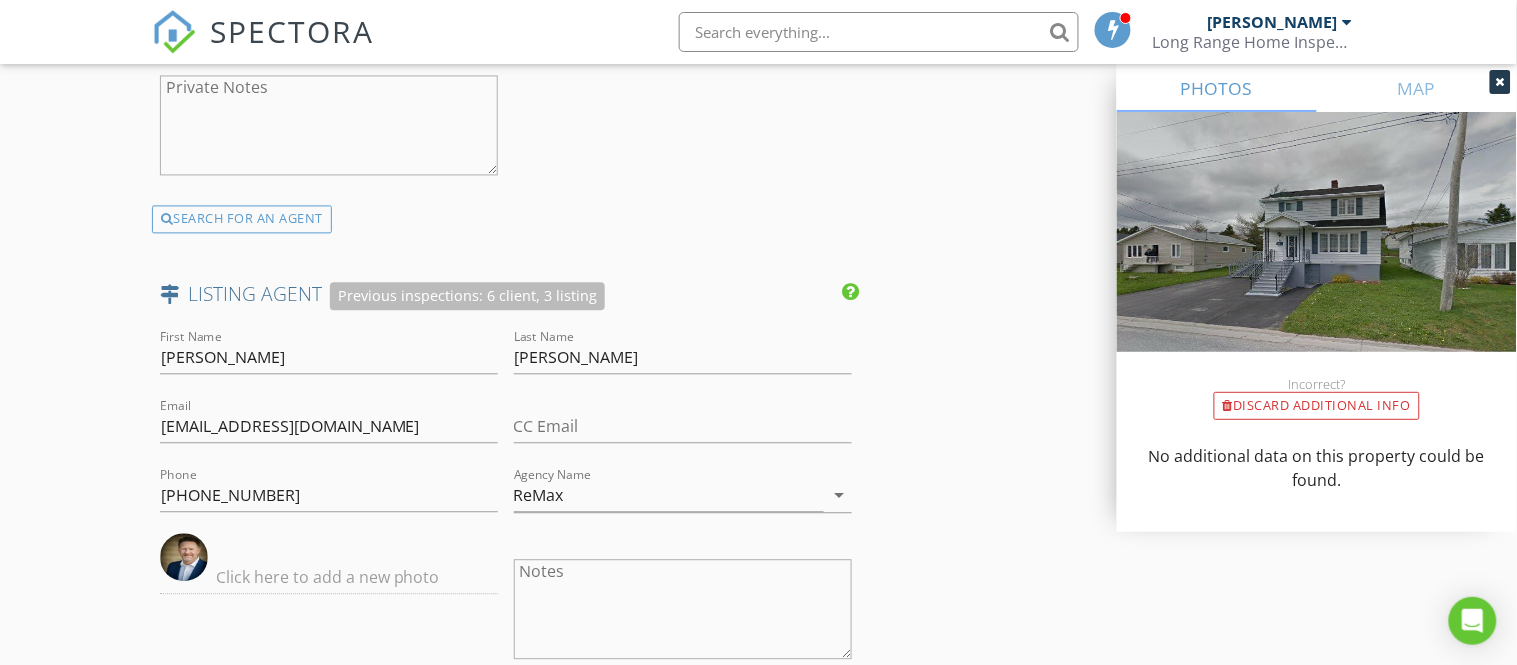click on "New Inspection
Click here to use the New Order Form
INSPECTOR(S)
check_box   Michael Hynes   PRIMARY   Michael Hynes arrow_drop_down   check_box_outline_blank Michael Hynes specifically requested
Date/Time
07/14/2025 9:00 AM
Location
Address Search       Address 64 Aspen Rd   Unit   City Corner Brook   State NL   Zip A2H 4W4   County     Square Feet 1727   Year Built 1942   Foundation Basement arrow_drop_down     Michael Hynes     1.2 miles     (3 minutes)
client
check_box Enable Client CC email for this inspection   Client Search     check_box_outline_blank Client is a Company/Organization     First Name Craig   Last Name Young   Email craigyoung3@gmail.com   CC Email   Phone 709-341-7889           Notes   Private Notes
ADD ADDITIONAL client
SERVICES" at bounding box center [758, -601] 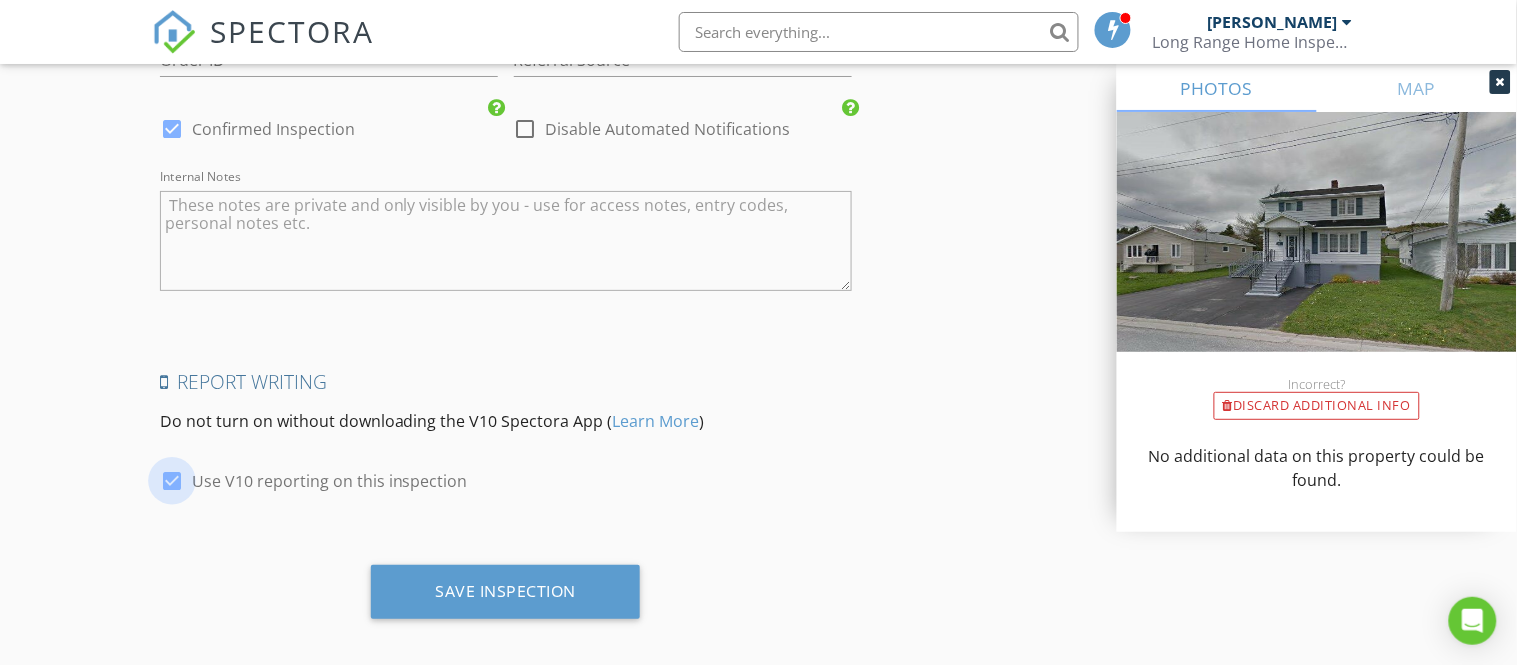 click at bounding box center [172, 481] 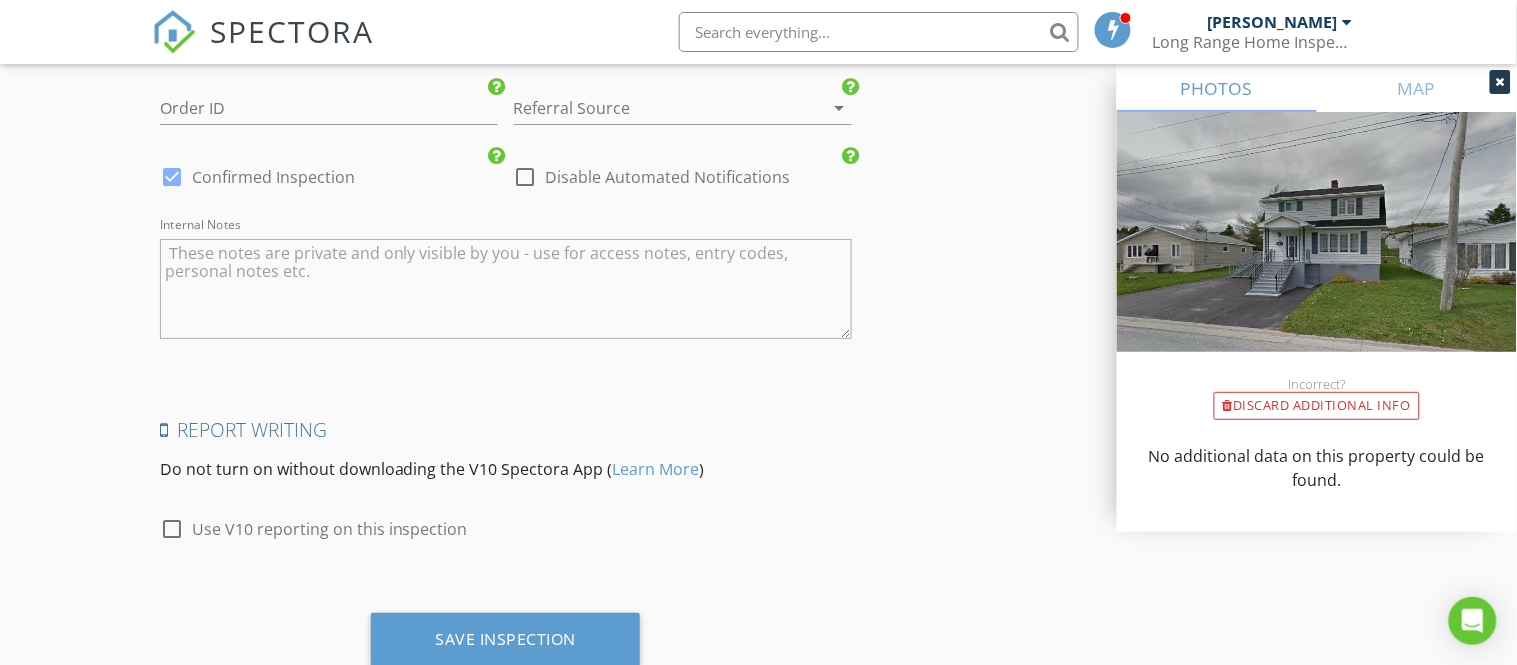 scroll, scrollTop: 3885, scrollLeft: 0, axis: vertical 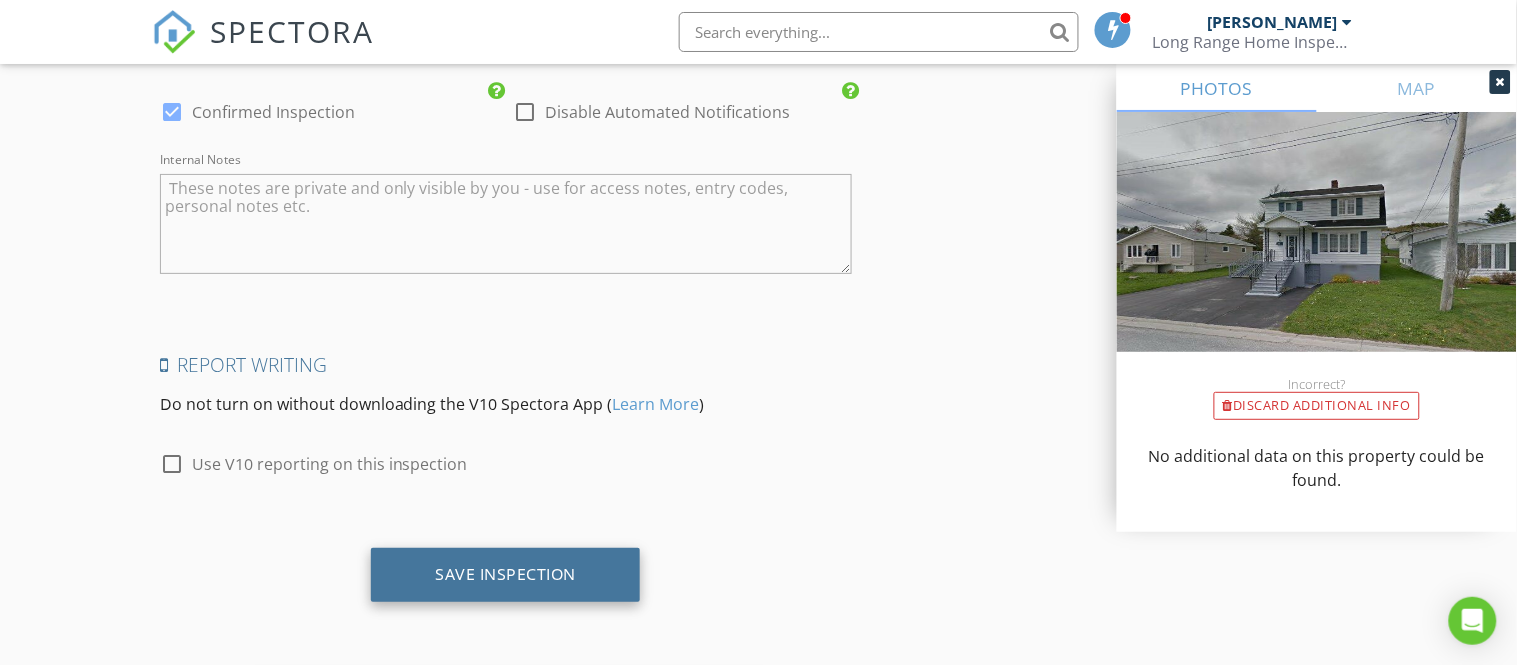 click on "Save Inspection" at bounding box center [505, 574] 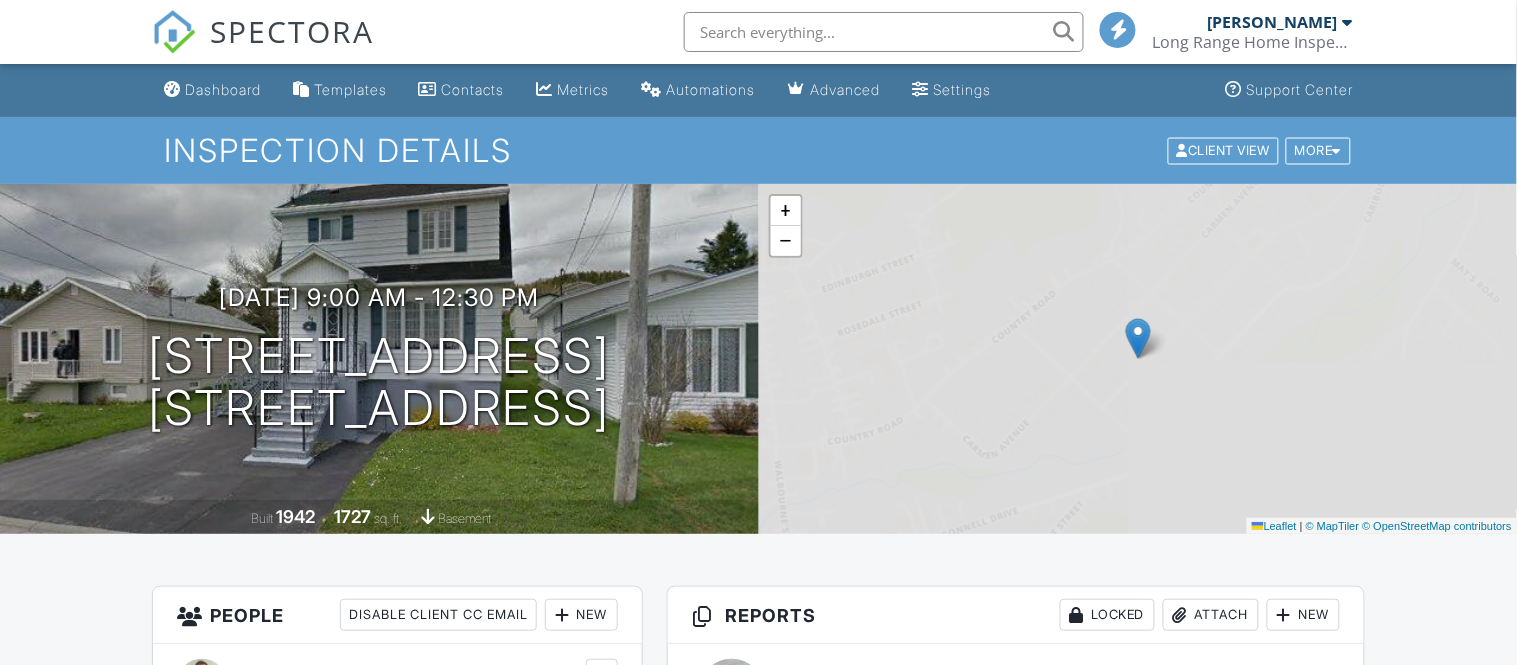 scroll, scrollTop: 711, scrollLeft: 0, axis: vertical 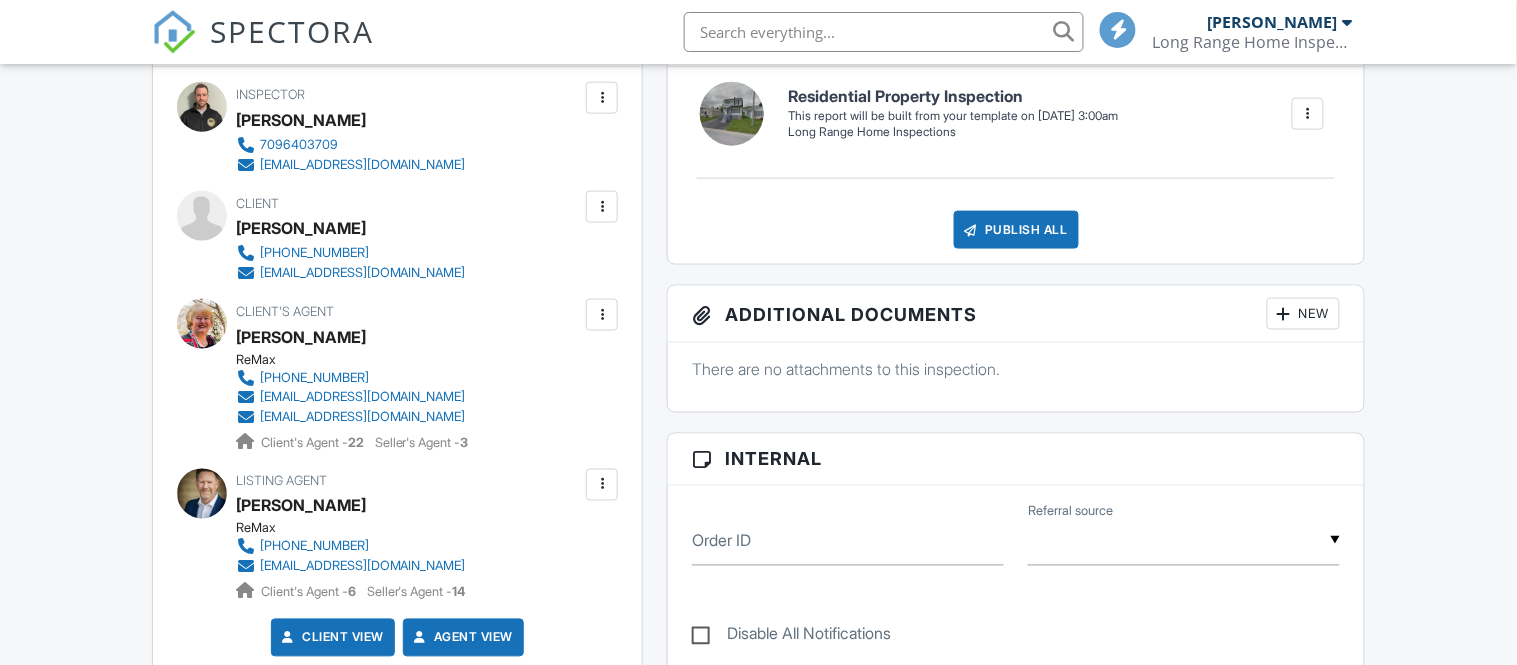 click at bounding box center [602, 207] 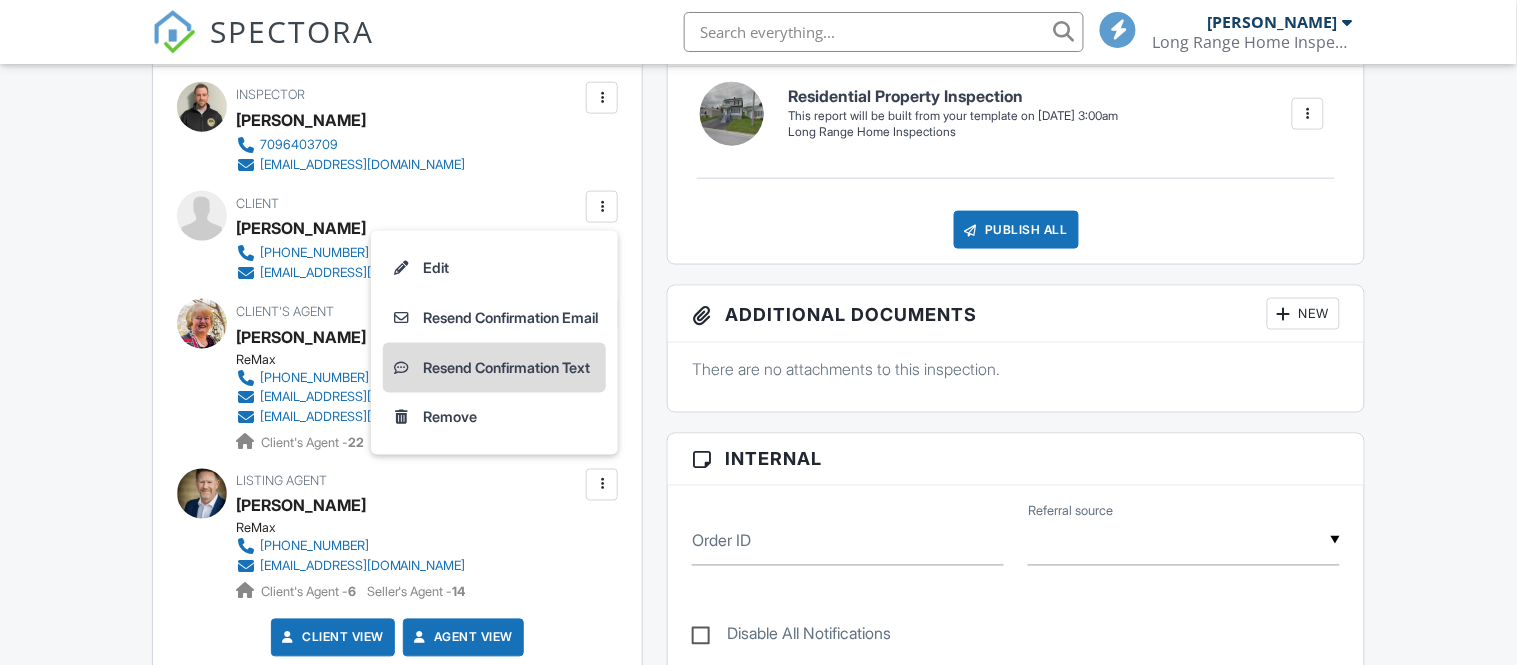 click on "Resend Confirmation Text" at bounding box center (494, 368) 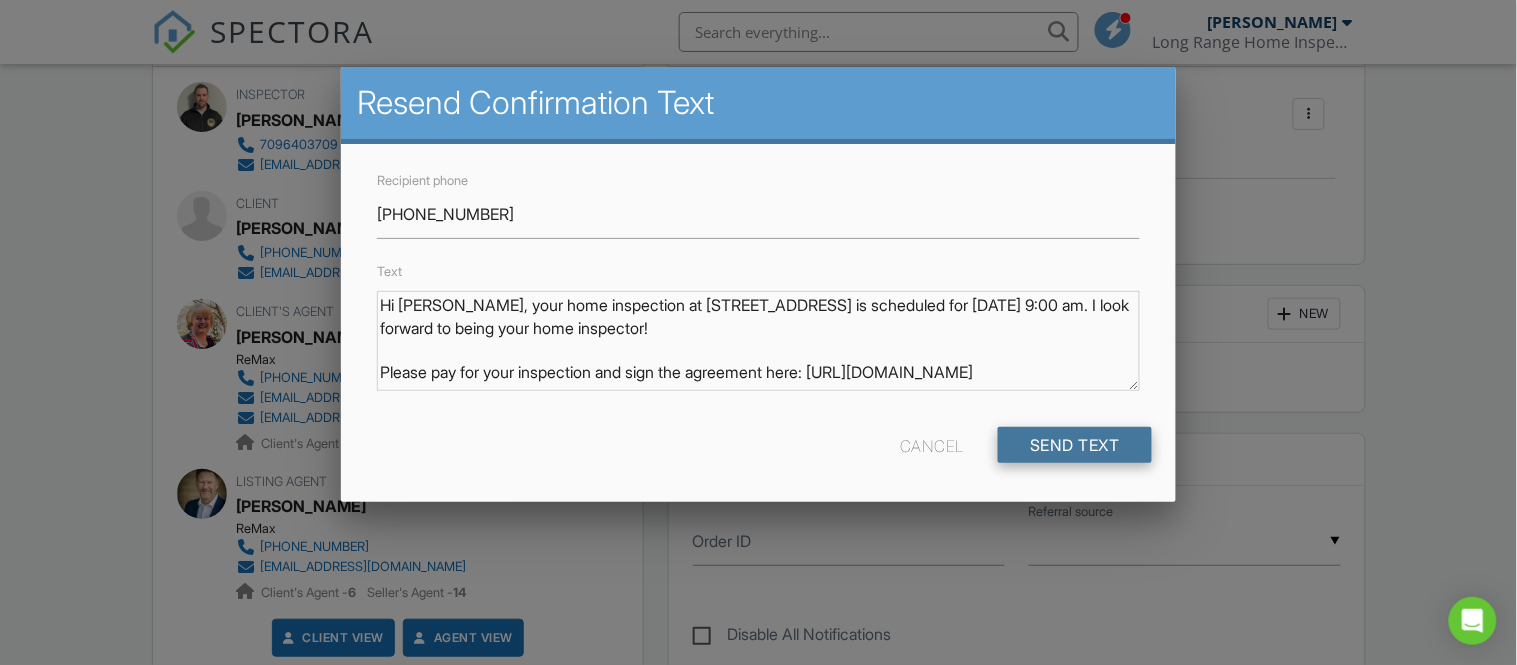 click on "Send Text" at bounding box center (1075, 445) 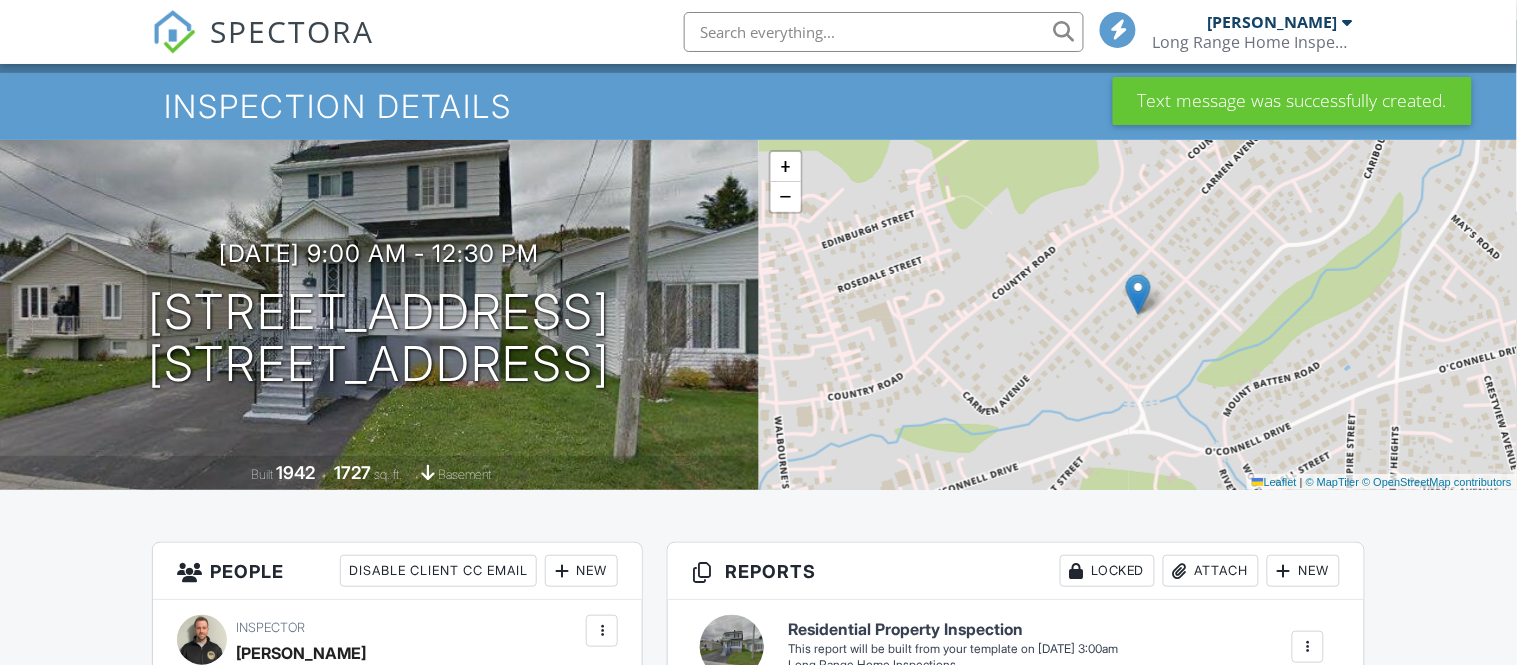 scroll, scrollTop: 44, scrollLeft: 0, axis: vertical 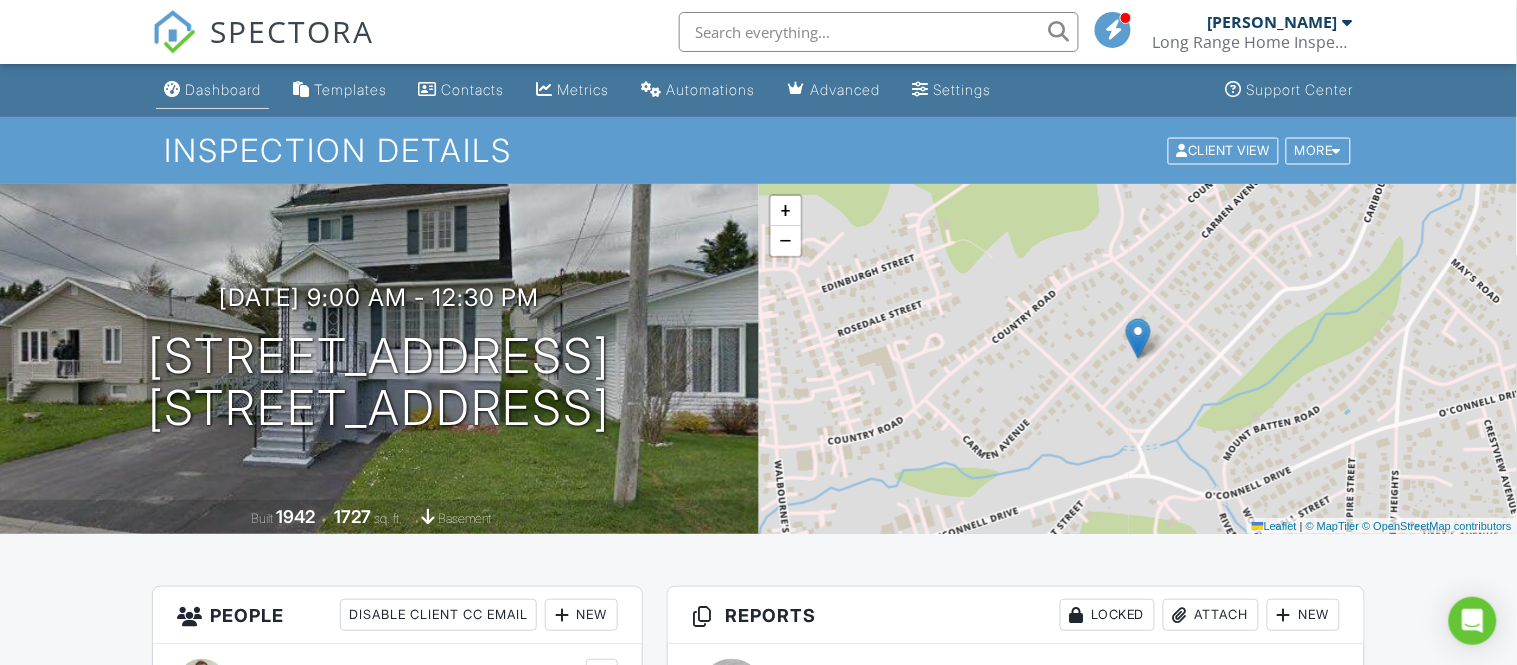 click on "Dashboard" at bounding box center [223, 89] 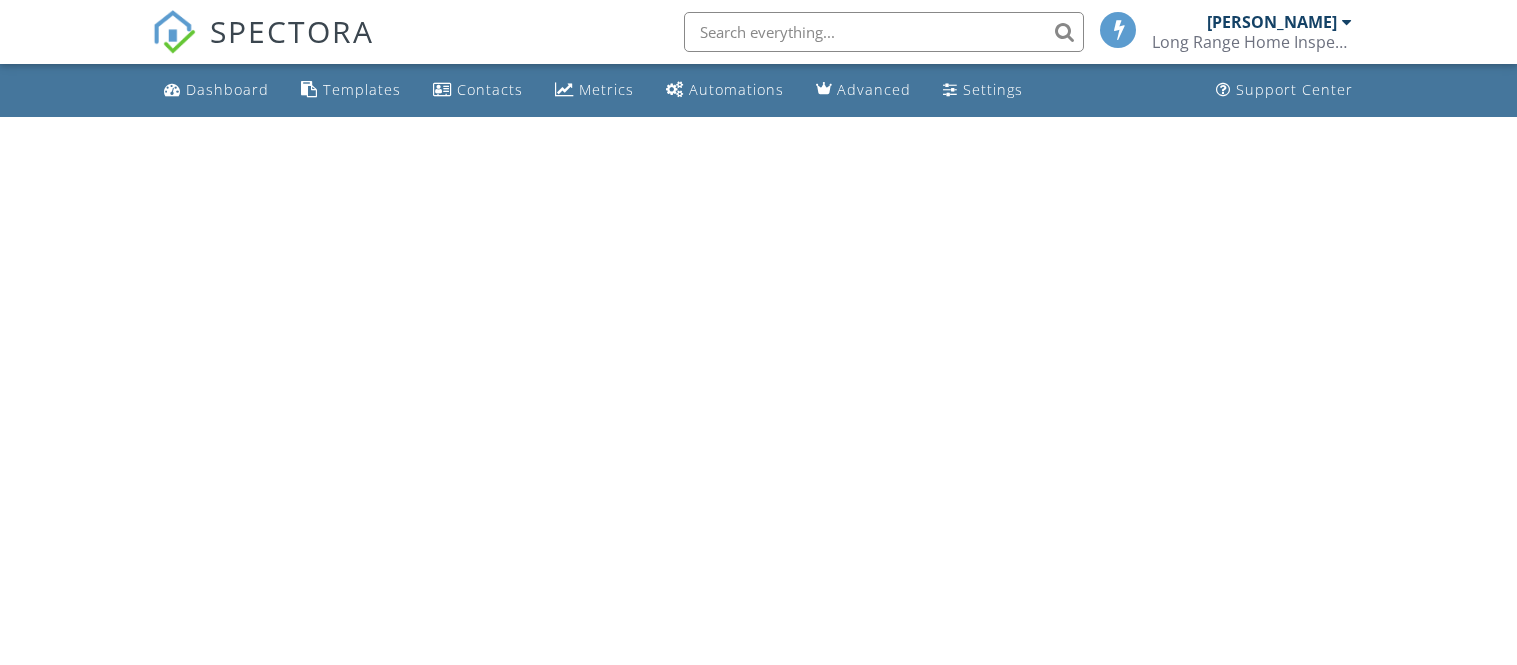 scroll, scrollTop: 0, scrollLeft: 0, axis: both 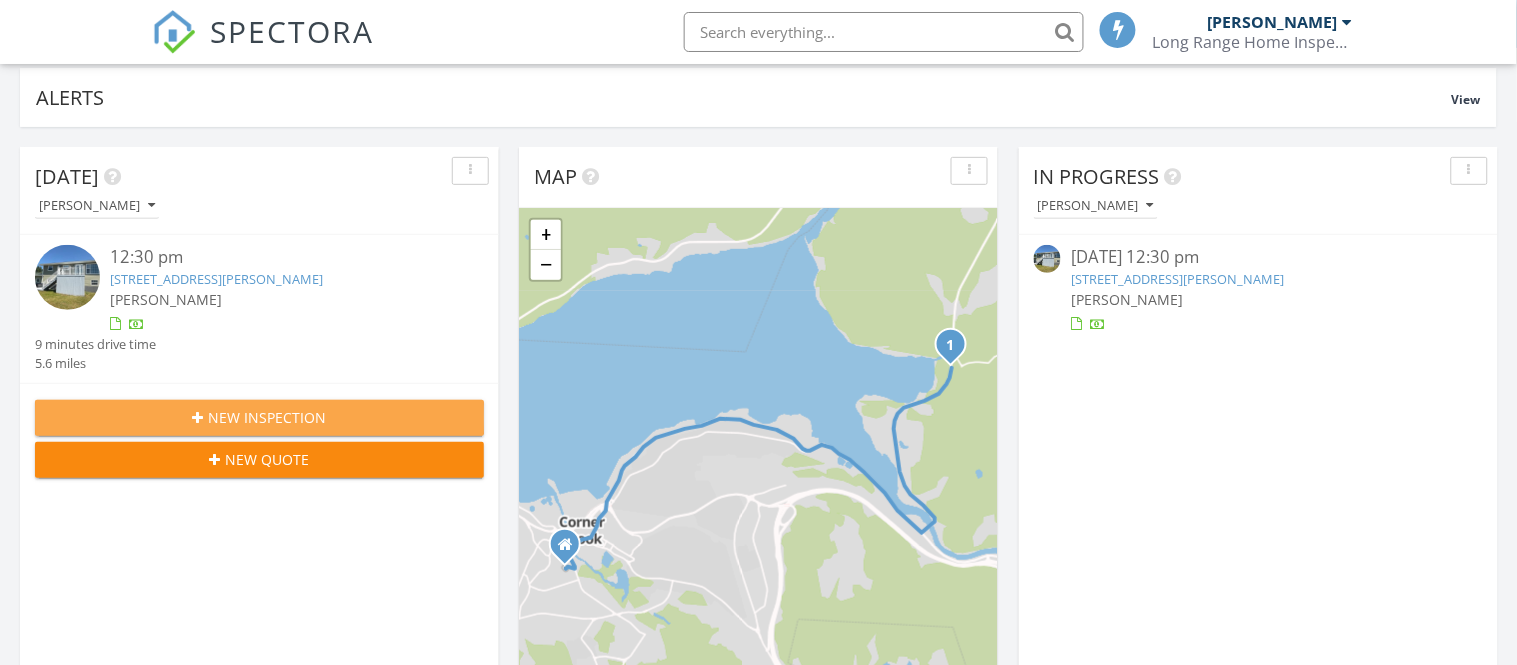 click on "New Inspection" at bounding box center [268, 417] 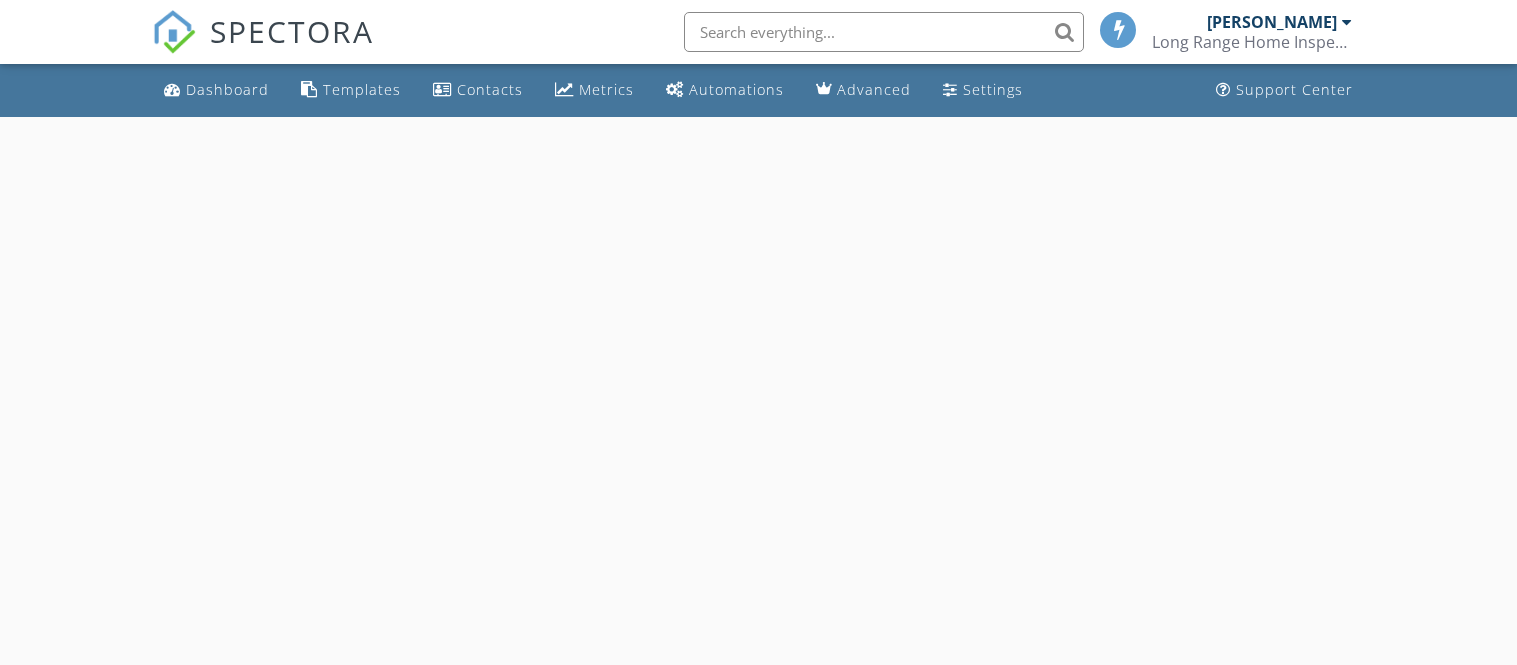 scroll, scrollTop: 0, scrollLeft: 0, axis: both 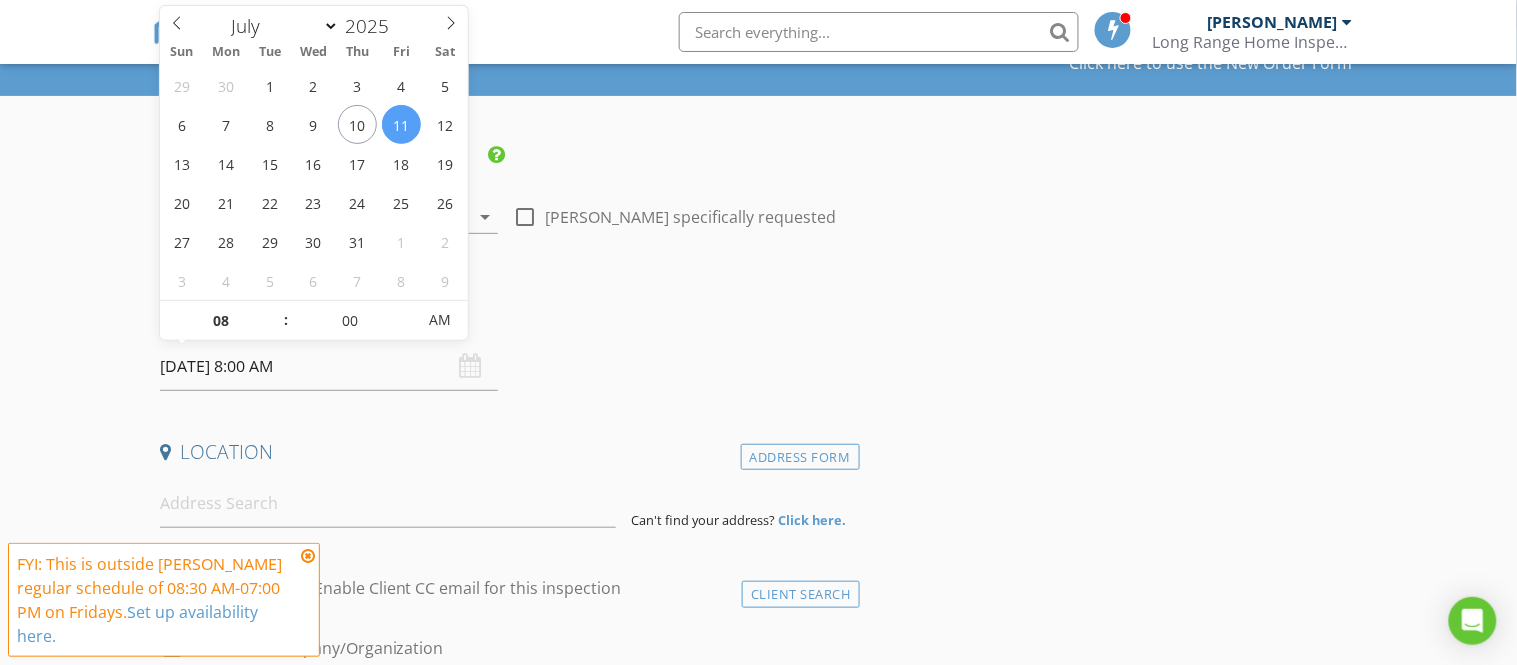 click on "[DATE] 8:00 AM" at bounding box center (329, 366) 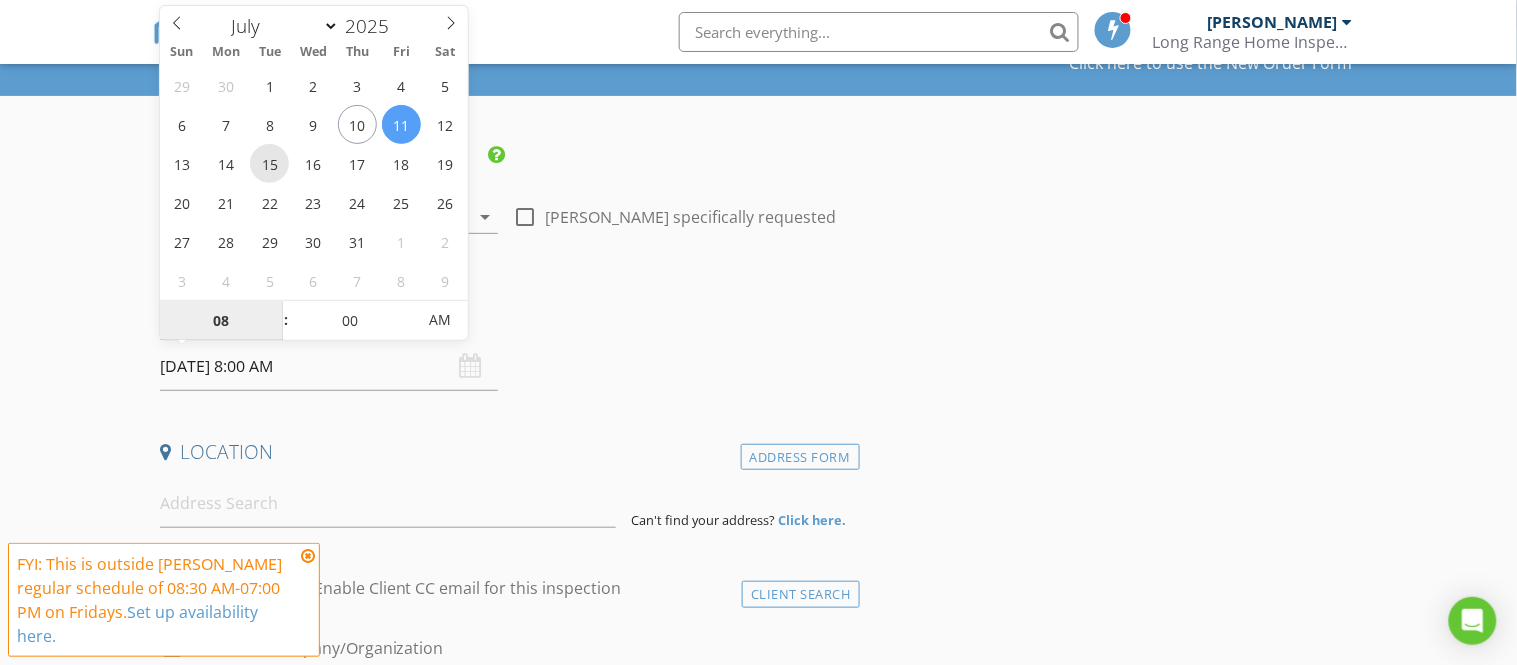 type on "[DATE] 8:00 AM" 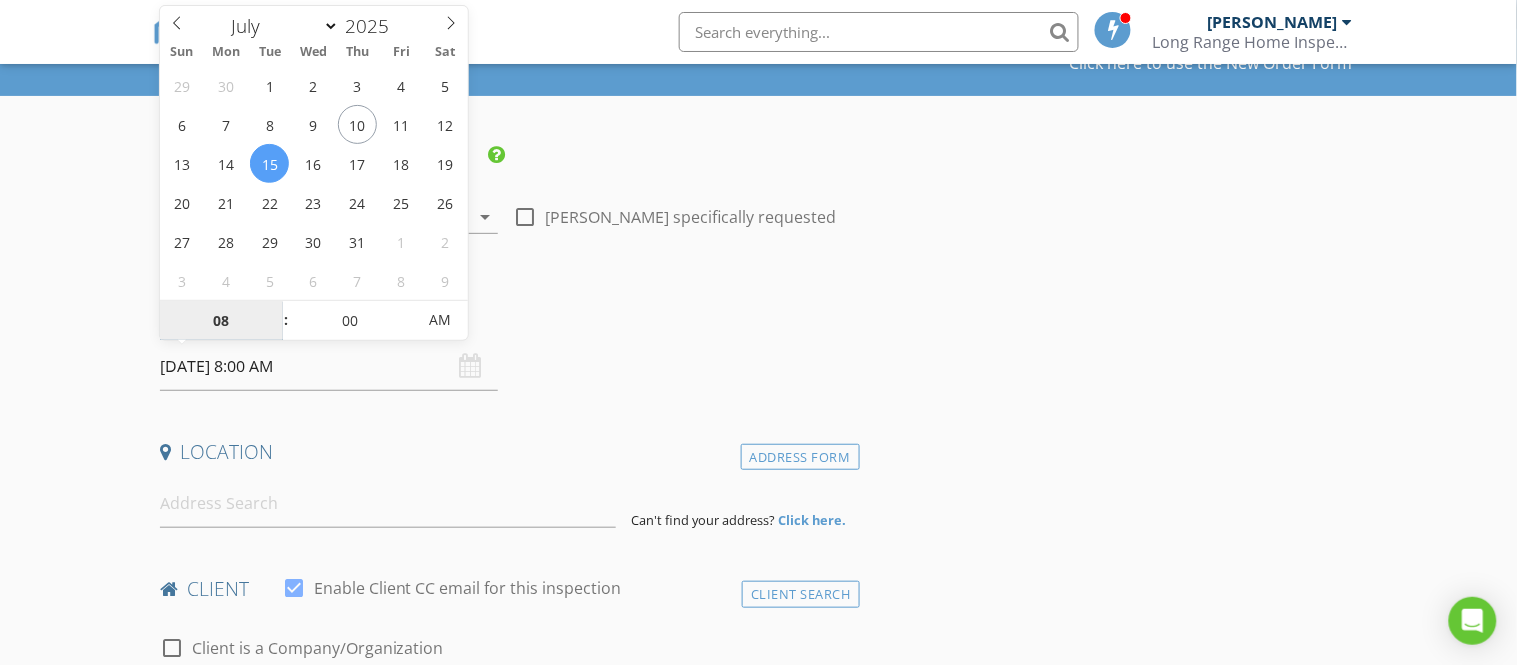 type on "09" 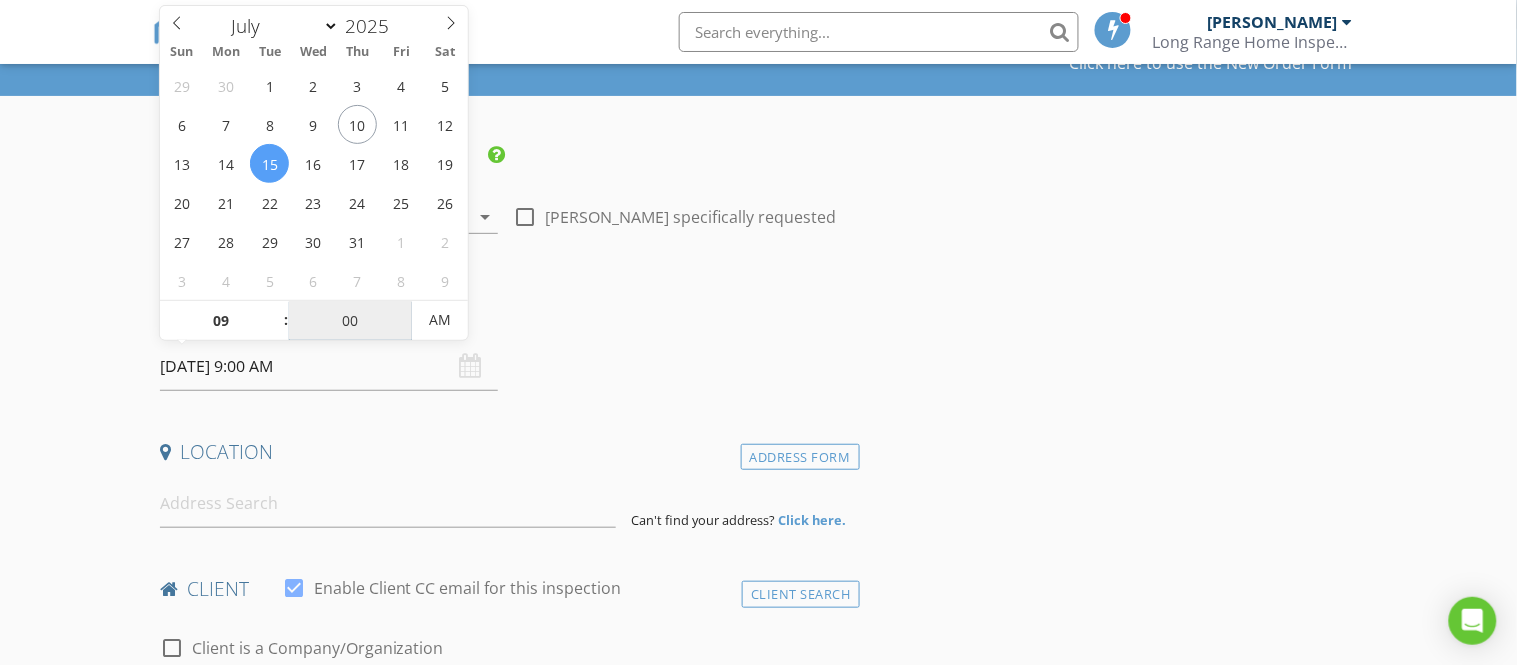 type on "05" 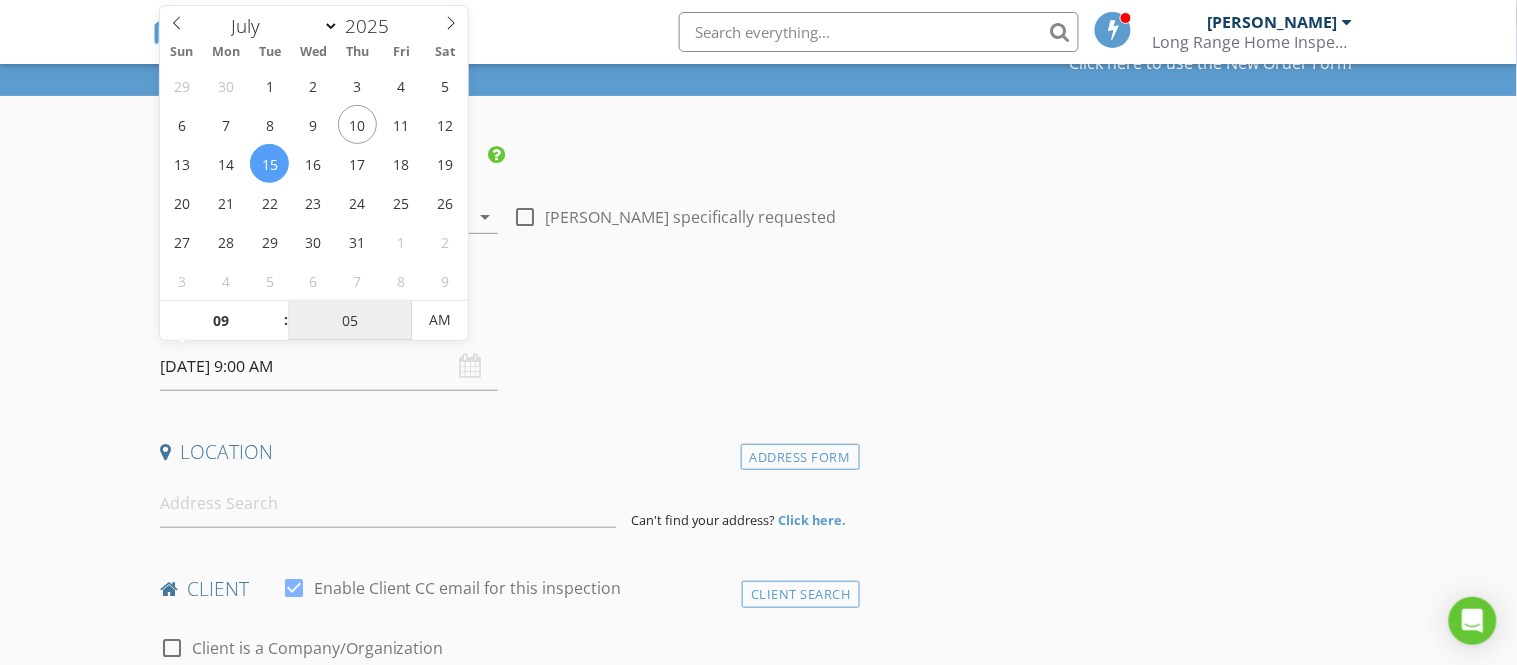 type on "[DATE] 9:05 AM" 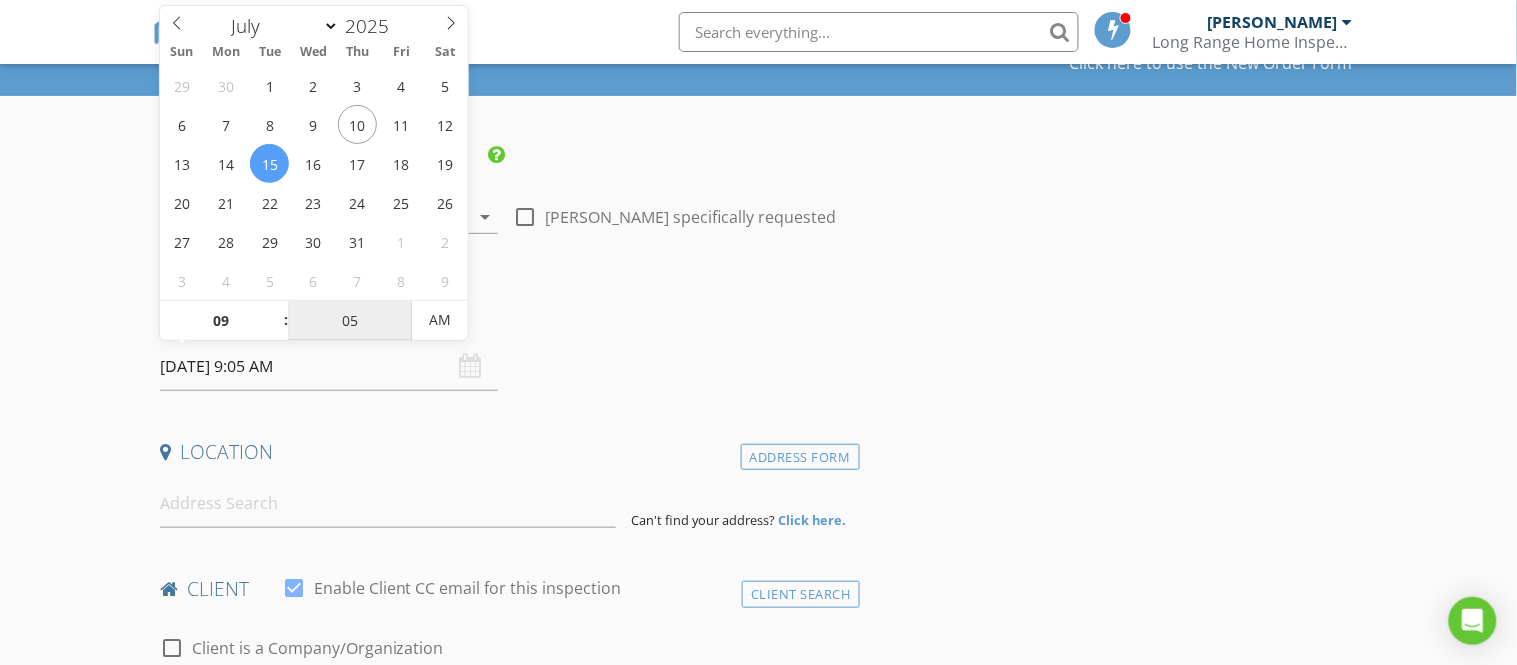 type on "10" 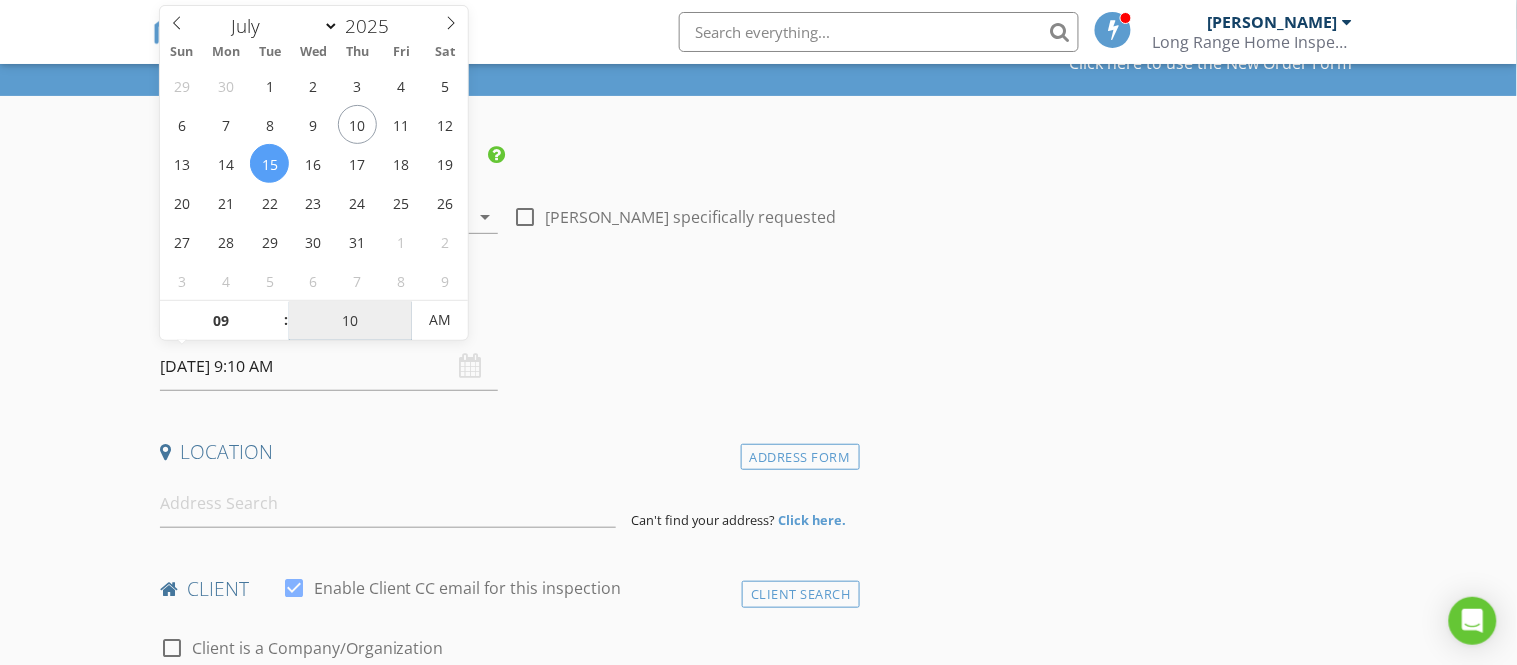 type on "15" 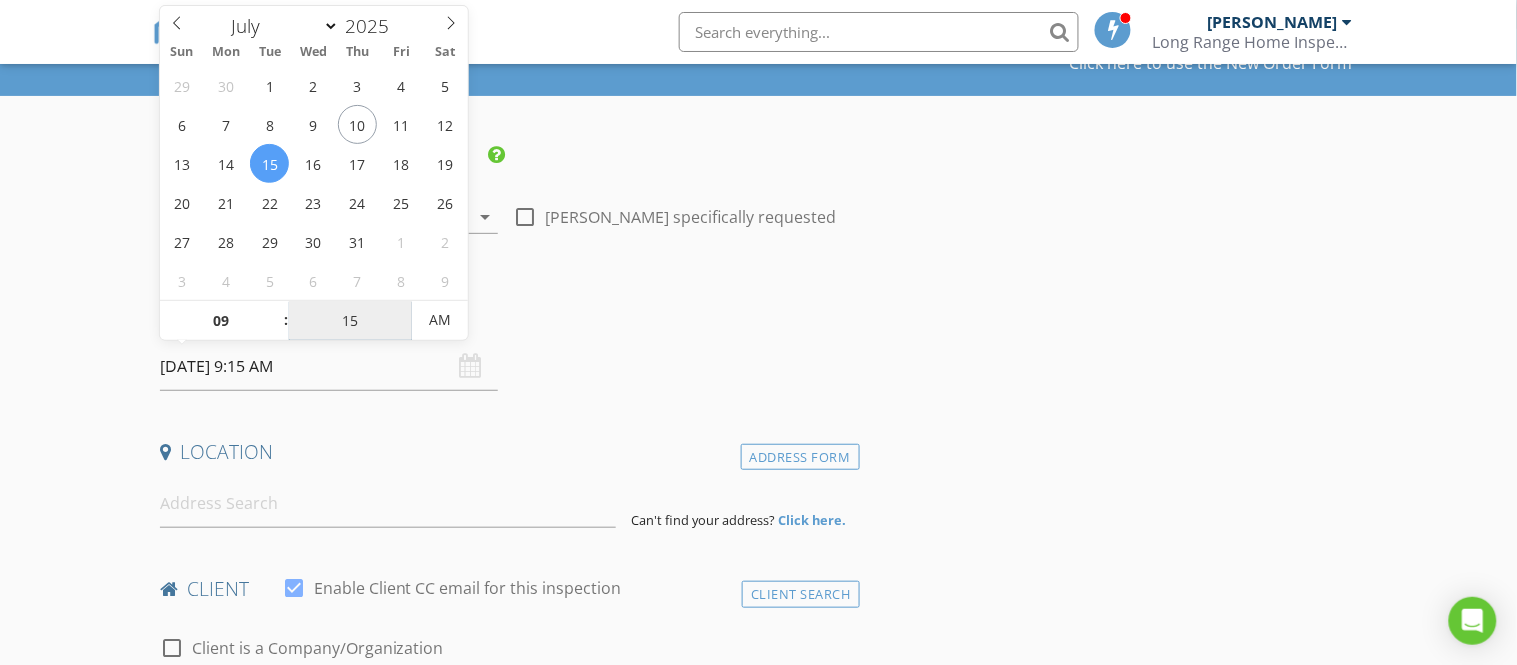 type on "20" 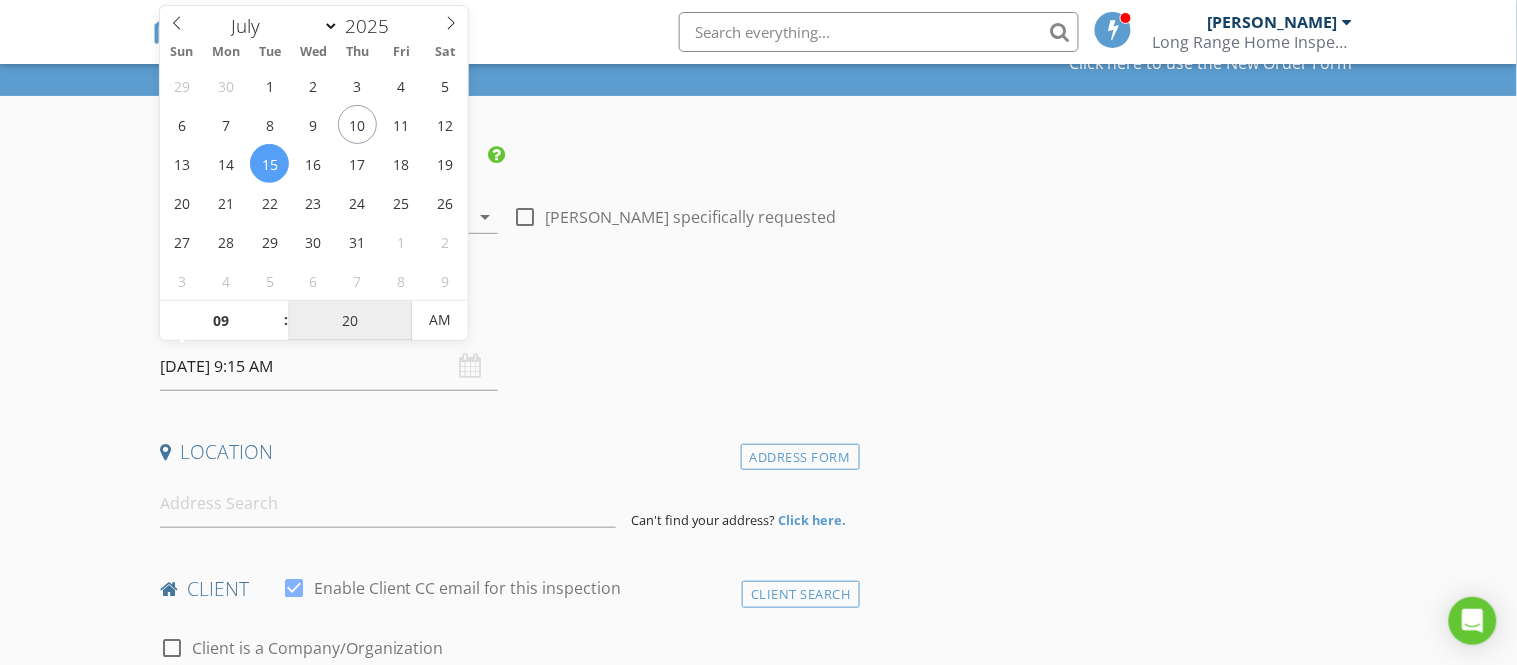 type on "07/15/2025 9:20 AM" 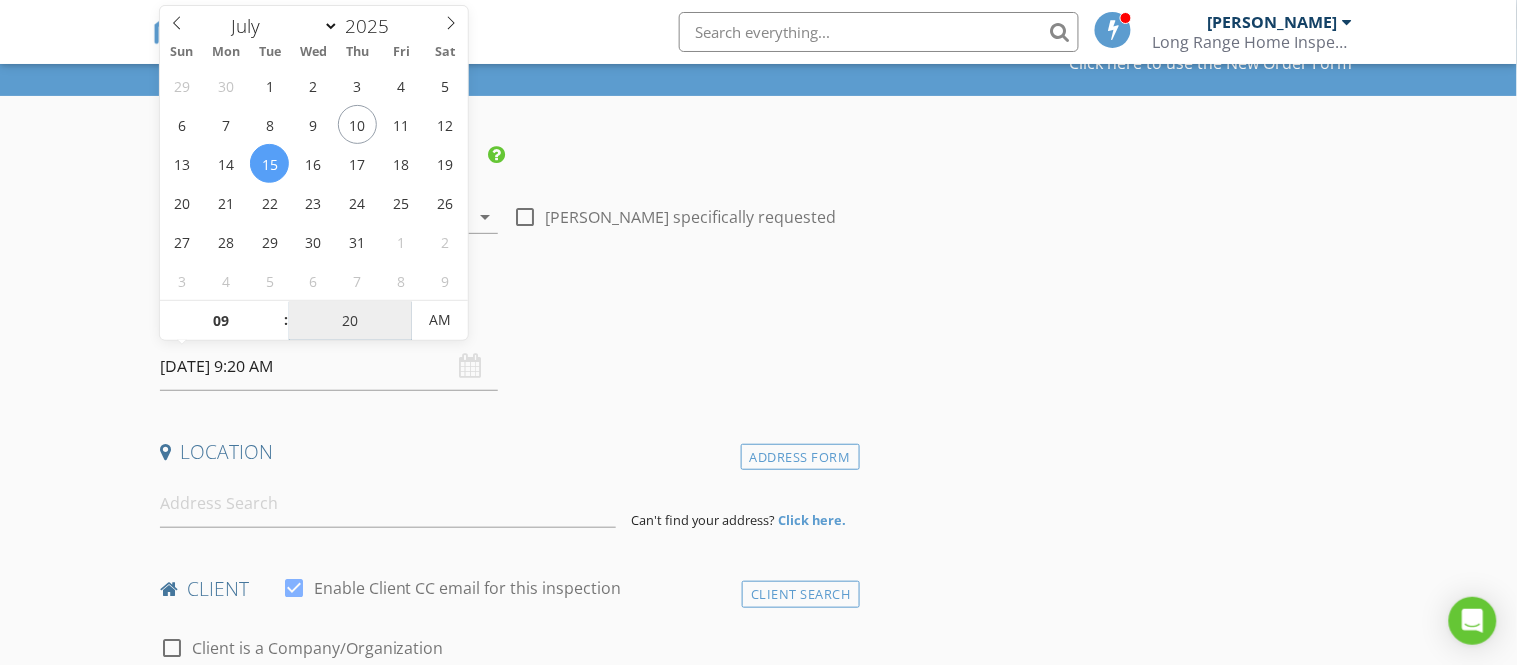 type on "25" 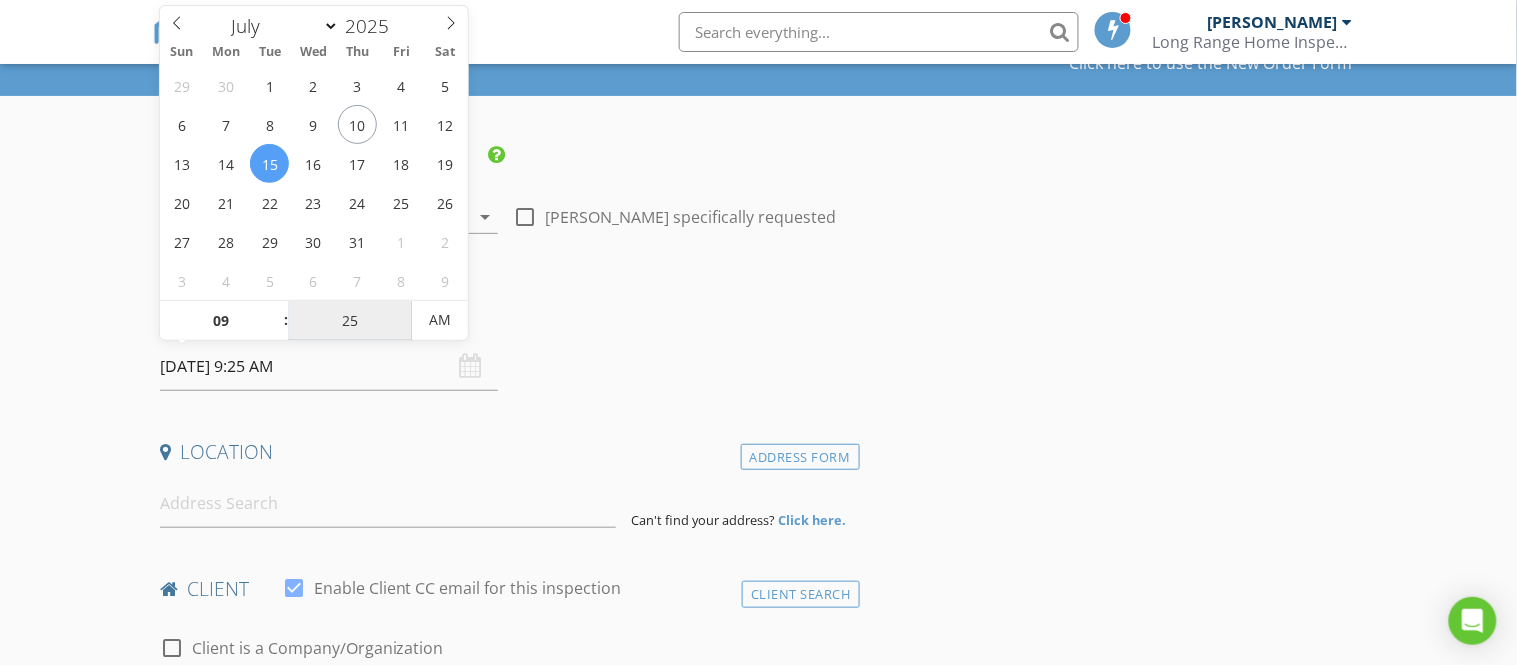 type on "30" 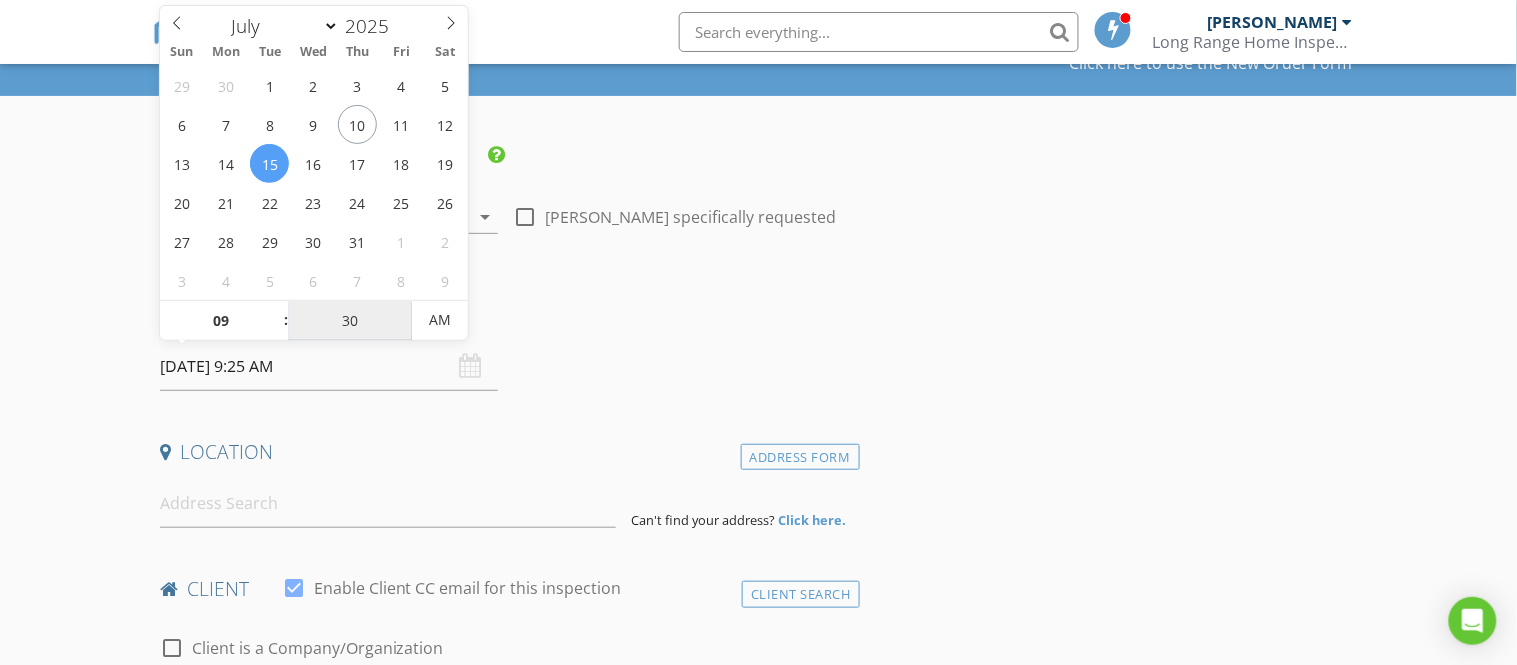 type on "07/15/2025 9:30 AM" 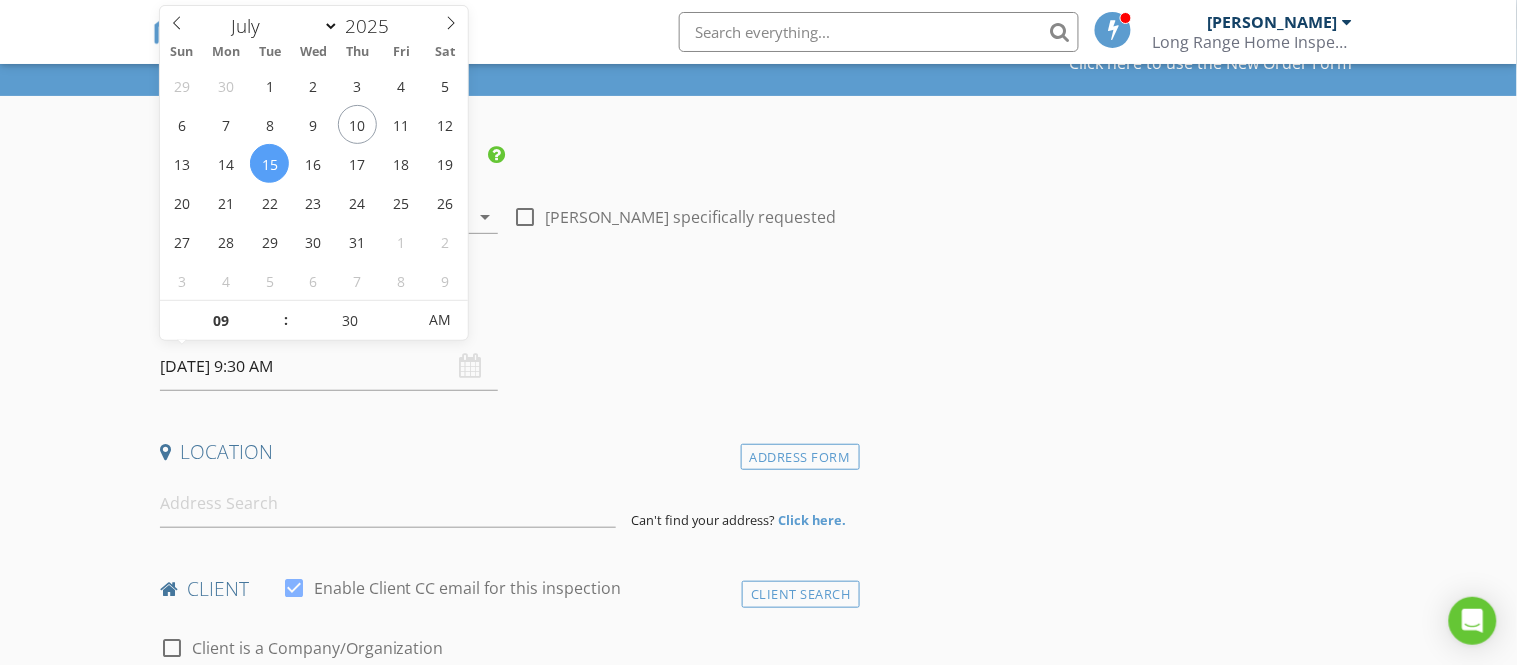click on "New Inspection
Click here to use the New Order Form
INSPECTOR(S)
check_box   Michael Hynes   PRIMARY   Michael Hynes arrow_drop_down   check_box_outline_blank Michael Hynes specifically requested
Date/Time
07/15/2025 9:30 AM
Location
Address Form       Can't find your address?   Click here.
client
check_box Enable Client CC email for this inspection   Client Search     check_box_outline_blank Client is a Company/Organization     First Name   Last Name   Email   CC Email   Phone           Notes   Private Notes
ADD ADDITIONAL client
SERVICES
check_box_outline_blank   Residential Inspection   check_box_outline_blank   Residential Inspection   check_box_outline_blank   Residential Inspection   arrow_drop_down     Select Discount Code arrow_drop_down    Charges" at bounding box center [758, 1545] 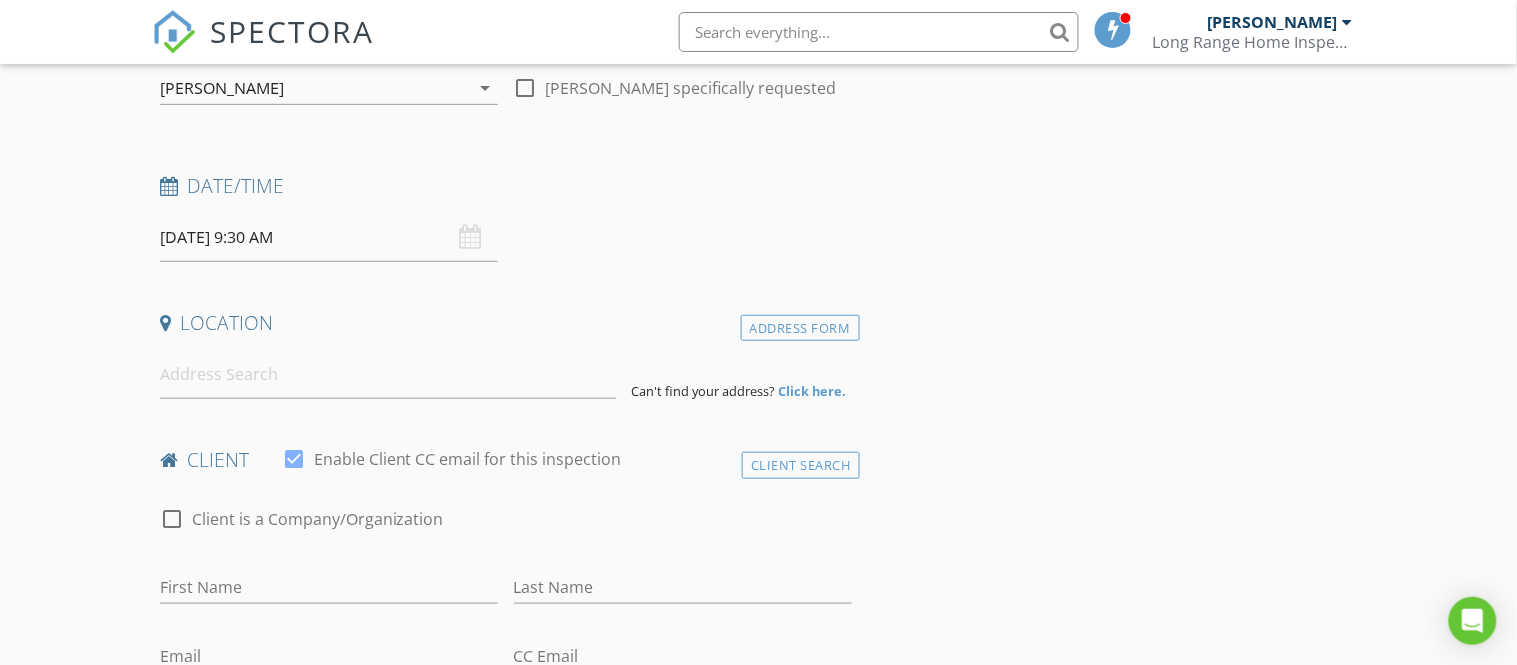 scroll, scrollTop: 222, scrollLeft: 0, axis: vertical 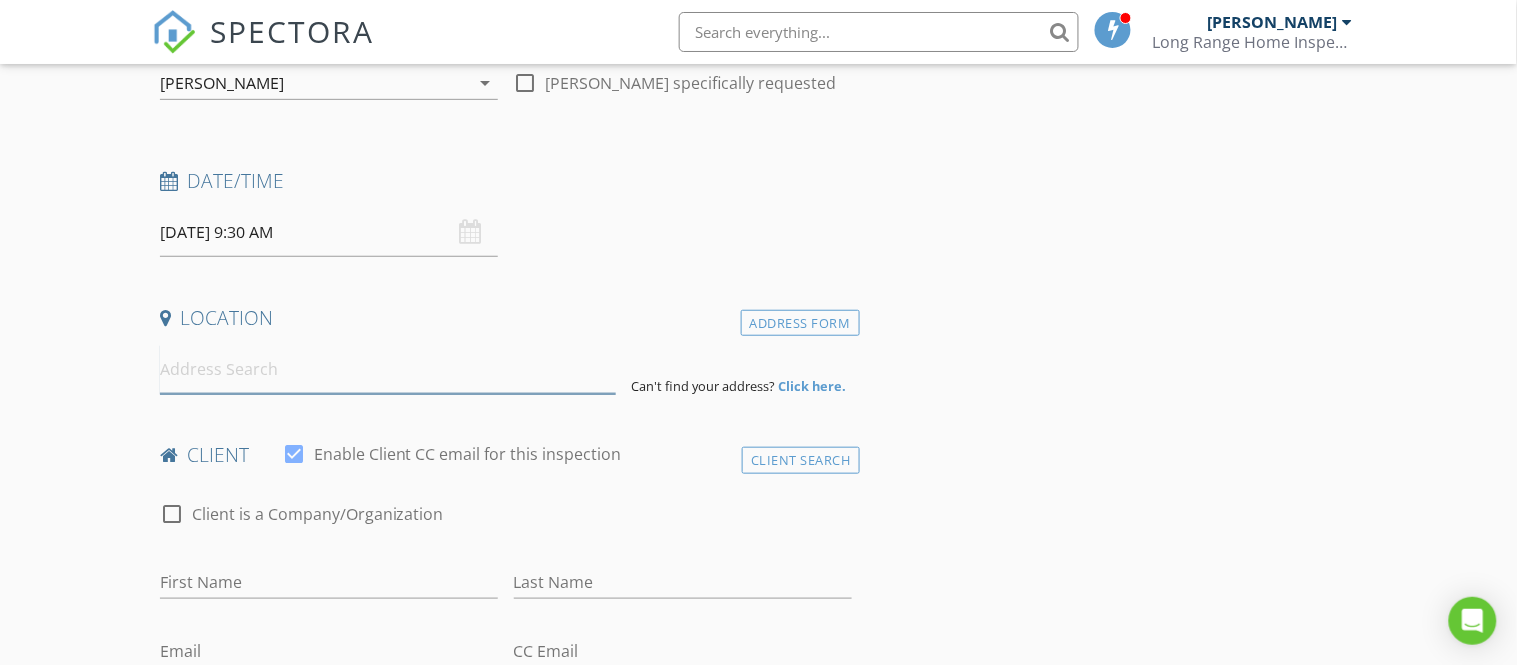 click at bounding box center [388, 369] 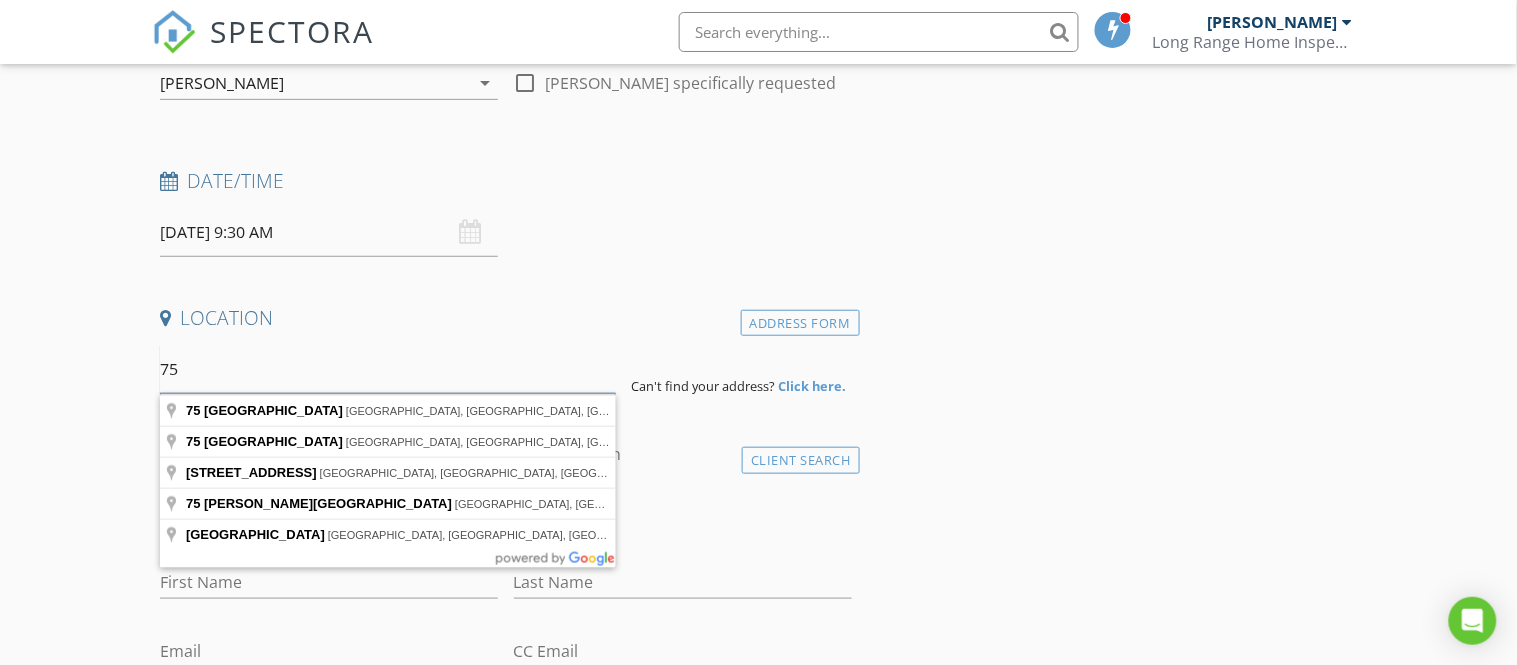 type on "7" 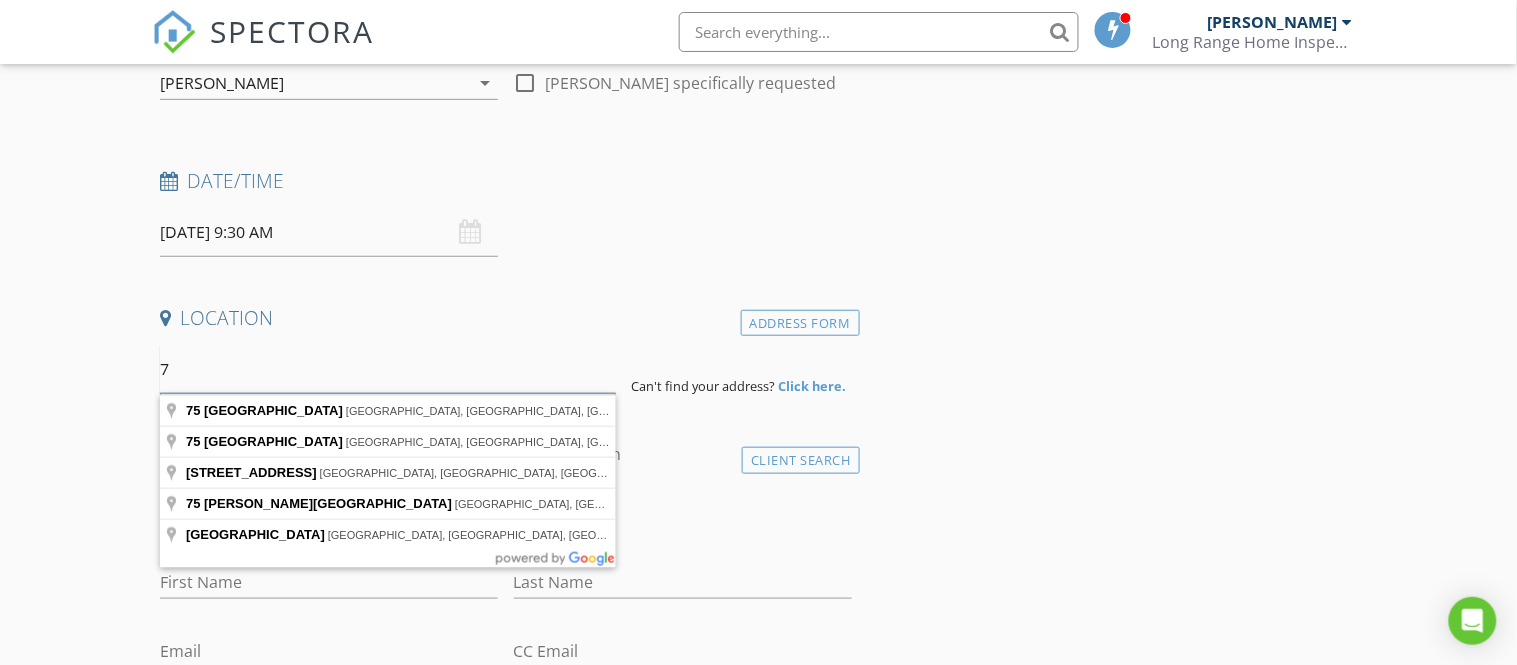 type 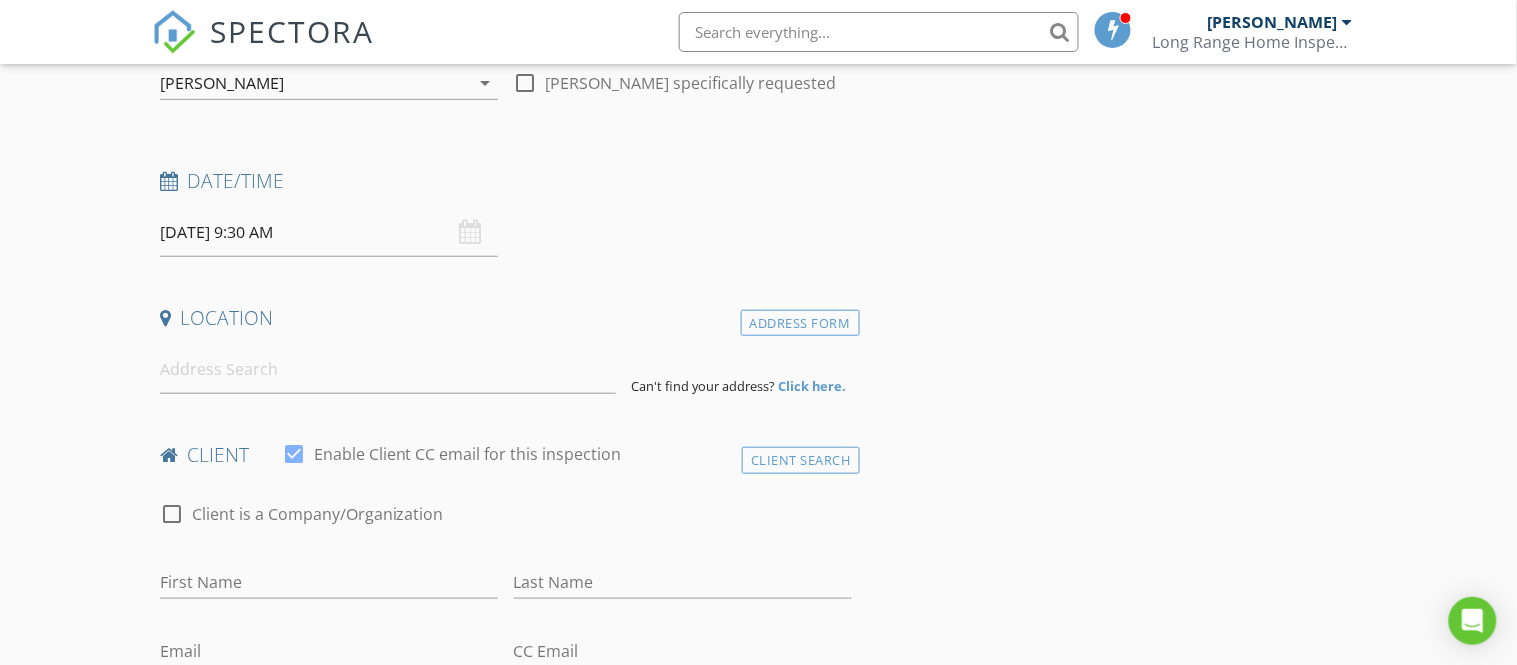 click on "New Inspection
Click here to use the New Order Form
INSPECTOR(S)
check_box   Michael Hynes   PRIMARY   Michael Hynes arrow_drop_down   check_box_outline_blank Michael Hynes specifically requested
Date/Time
07/15/2025 9:30 AM
Location
Address Form       Can't find your address?   Click here.
client
check_box Enable Client CC email for this inspection   Client Search     check_box_outline_blank Client is a Company/Organization     First Name   Last Name   Email   CC Email   Phone           Notes   Private Notes
ADD ADDITIONAL client
SERVICES
check_box_outline_blank   Residential Inspection   check_box_outline_blank   Residential Inspection   check_box_outline_blank   Residential Inspection   arrow_drop_down     Select Discount Code arrow_drop_down    Charges" at bounding box center [758, 1411] 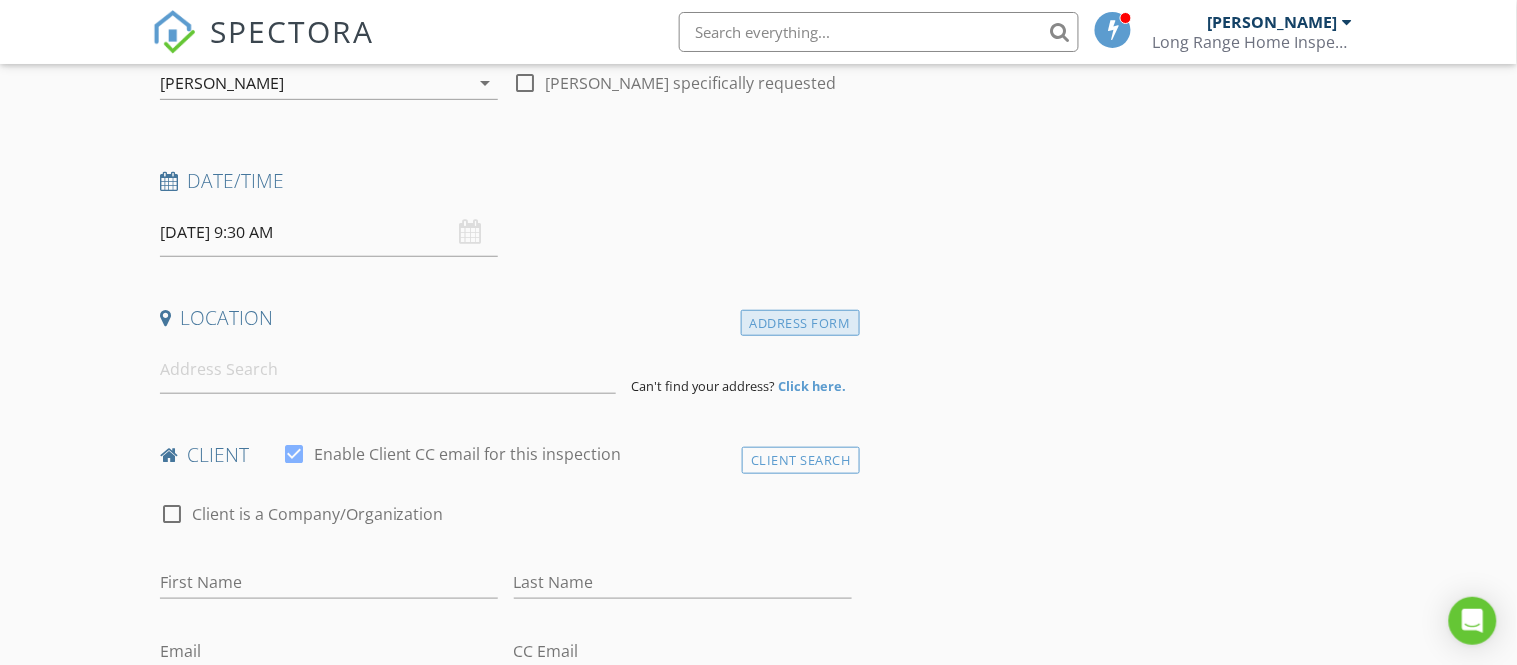 click on "Address Form" at bounding box center [800, 323] 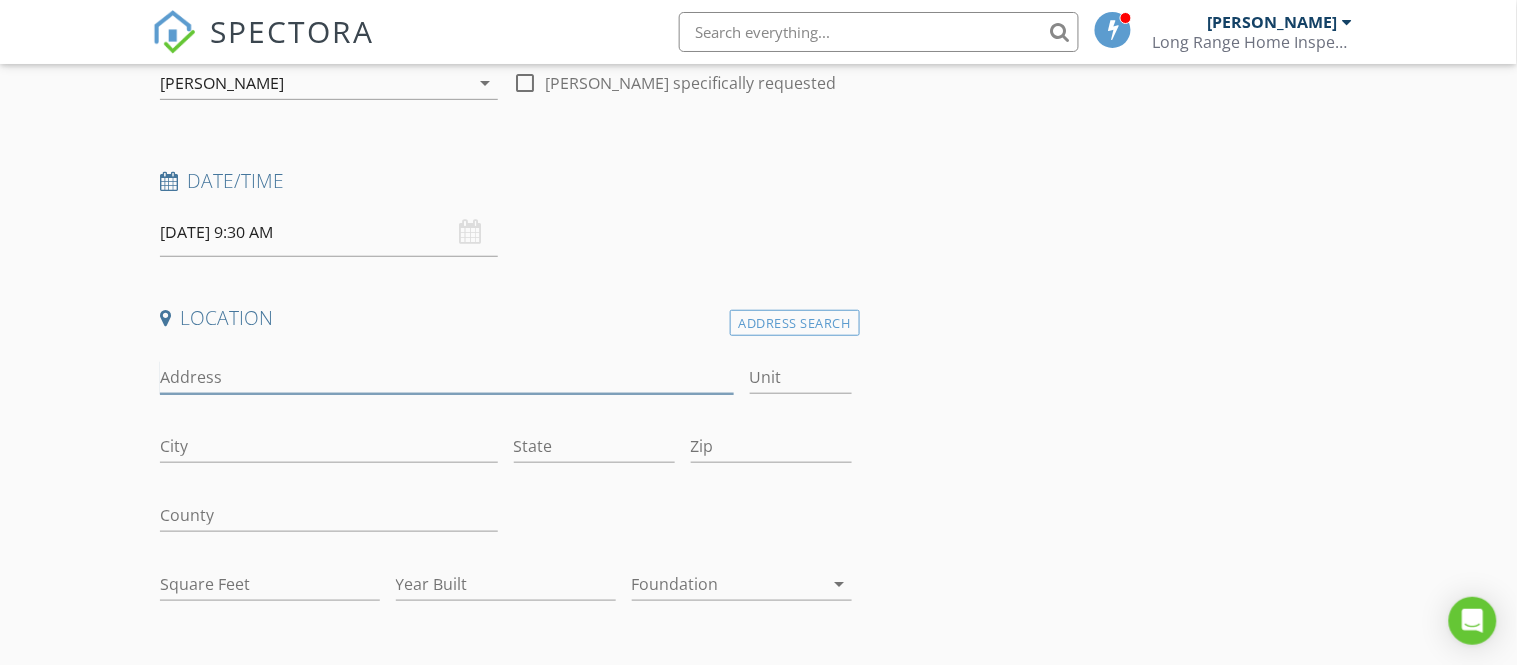 click on "Address" at bounding box center (447, 377) 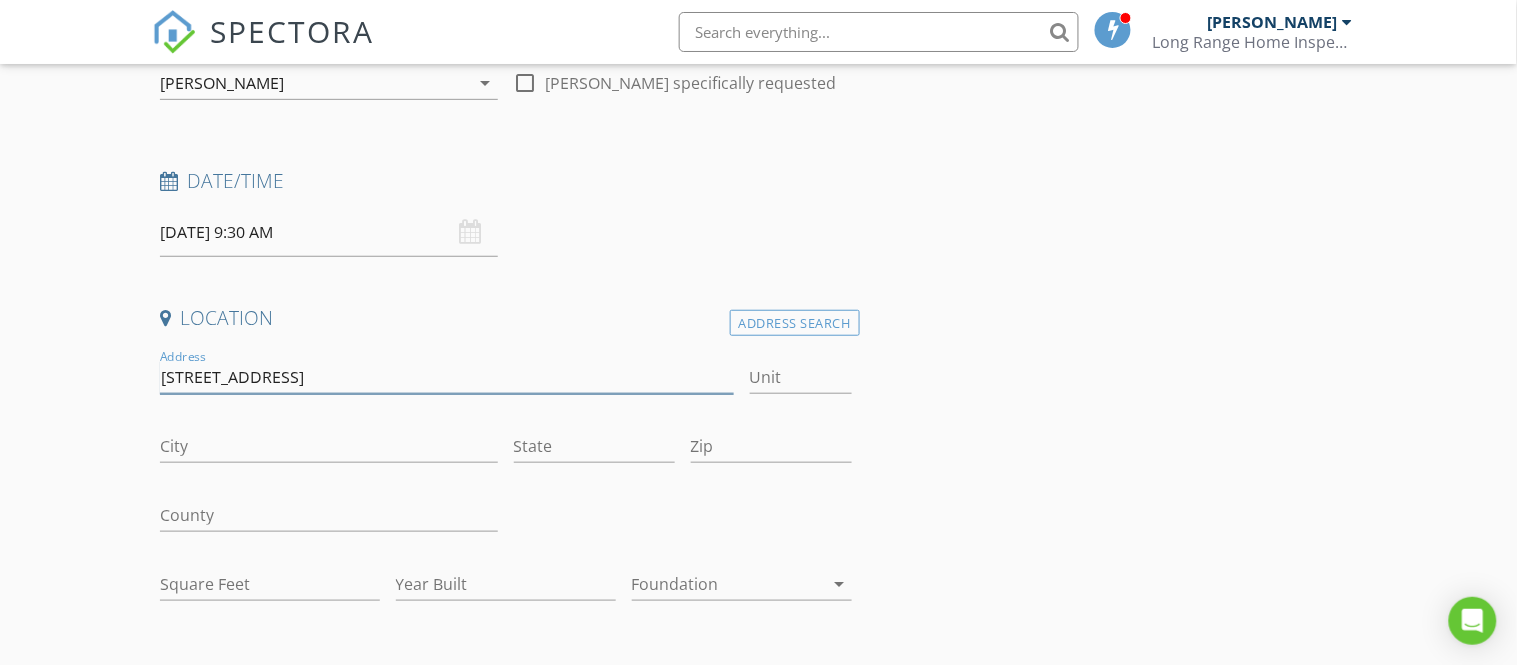 type on "[STREET_ADDRESS]" 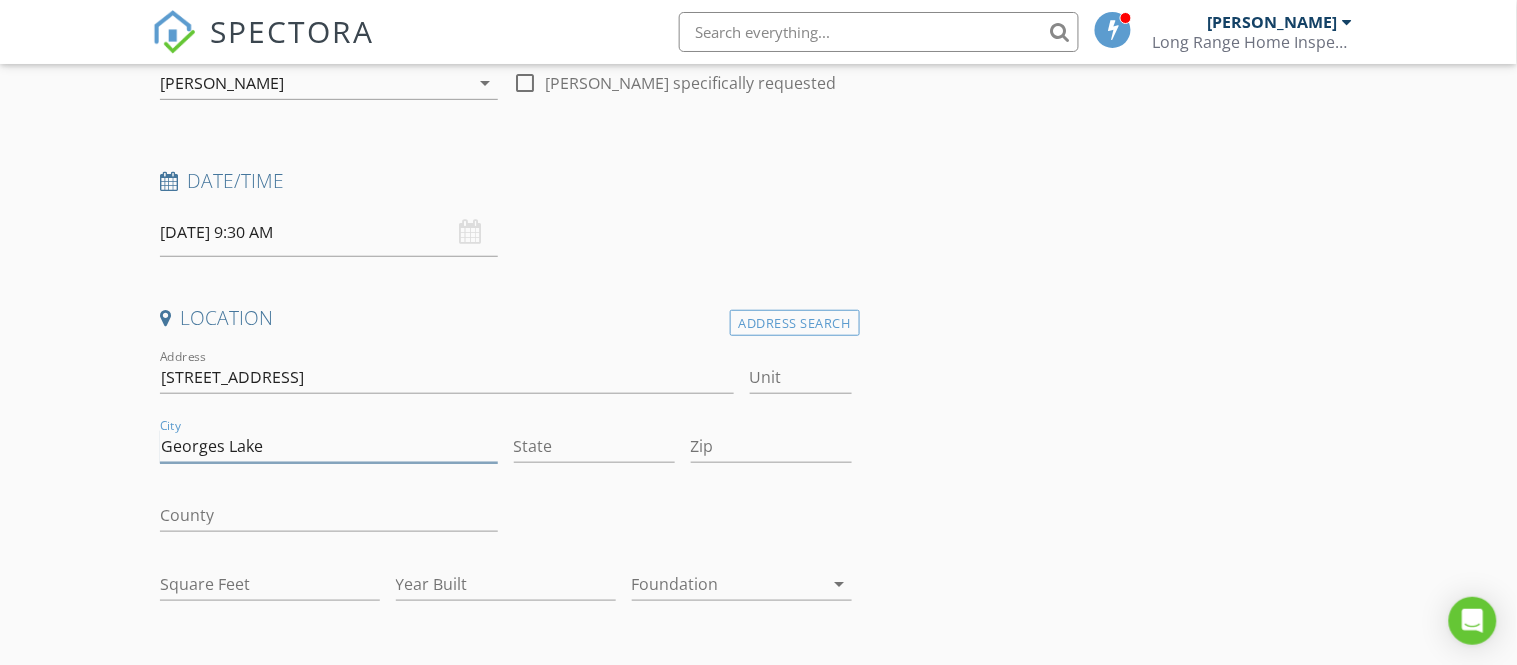 type on "Georges Lake" 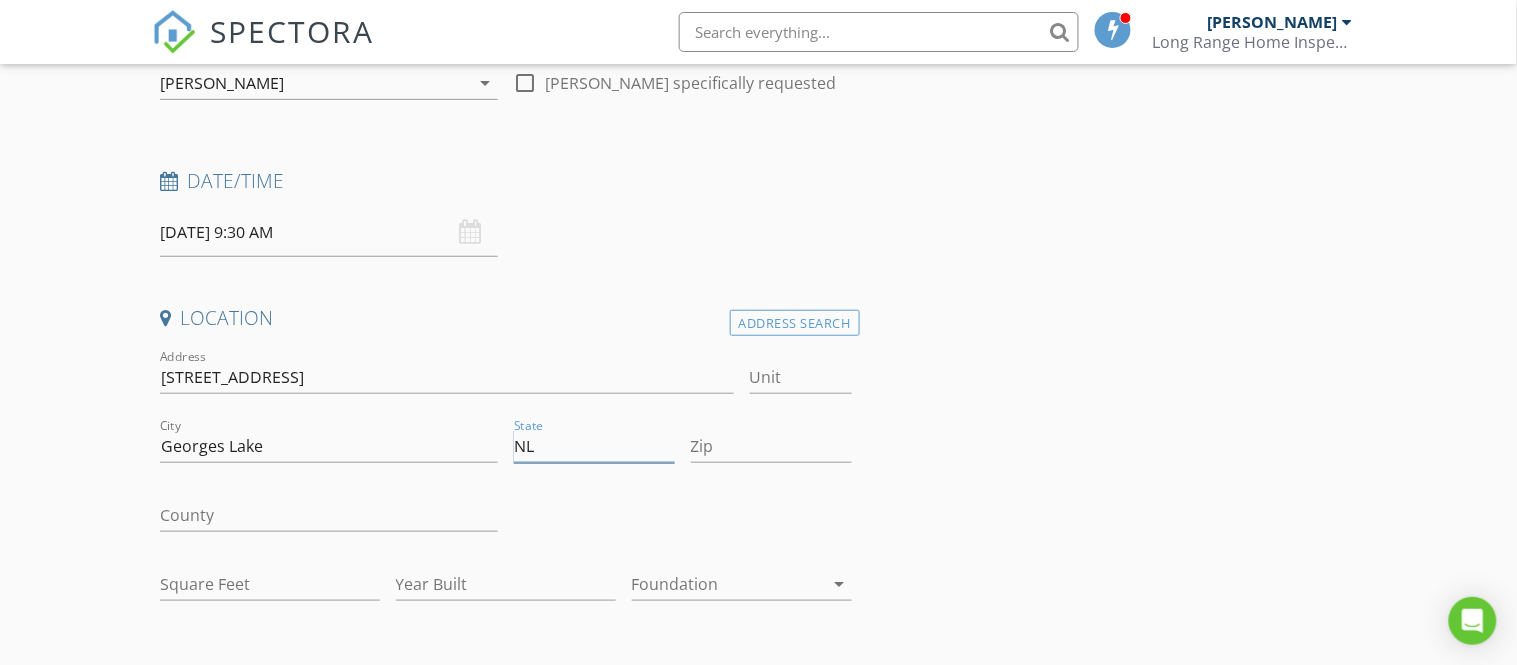 type on "NL" 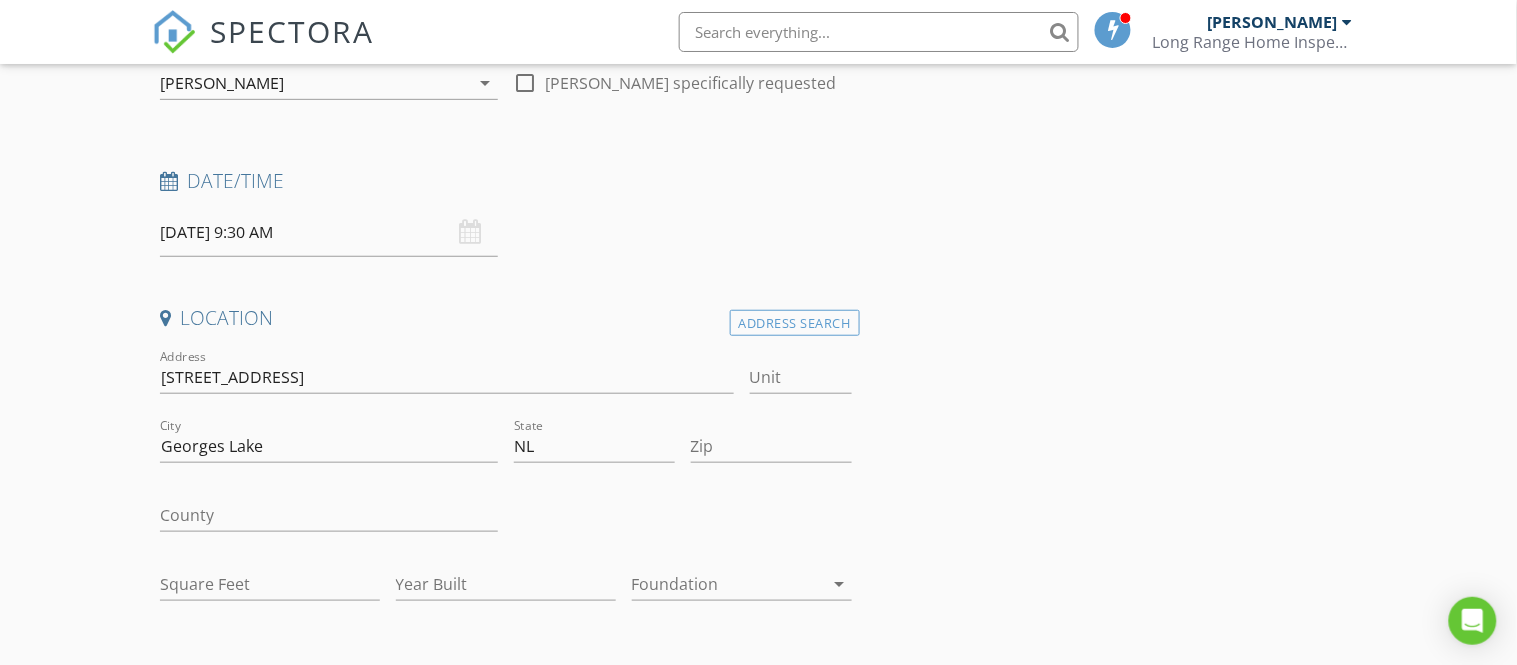click on "New Inspection
Click here to use the New Order Form
INSPECTOR(S)
check_box   Michael Hynes   PRIMARY   Michael Hynes arrow_drop_down   check_box_outline_blank Michael Hynes specifically requested
Date/Time
07/15/2025 9:30 AM
Location
Address Search       Address 75 Beaver Pond Road   Unit   City Georges Lake   State NL   Zip   County     Square Feet   Year Built   Foundation arrow_drop_down
client
check_box Enable Client CC email for this inspection   Client Search     check_box_outline_blank Client is a Company/Organization     First Name   Last Name   Email   CC Email   Phone           Notes   Private Notes
ADD ADDITIONAL client
SERVICES
check_box_outline_blank   Residential Inspection   check_box_outline_blank   Residential Inspection   check_box_outline_blank" at bounding box center (758, 1525) 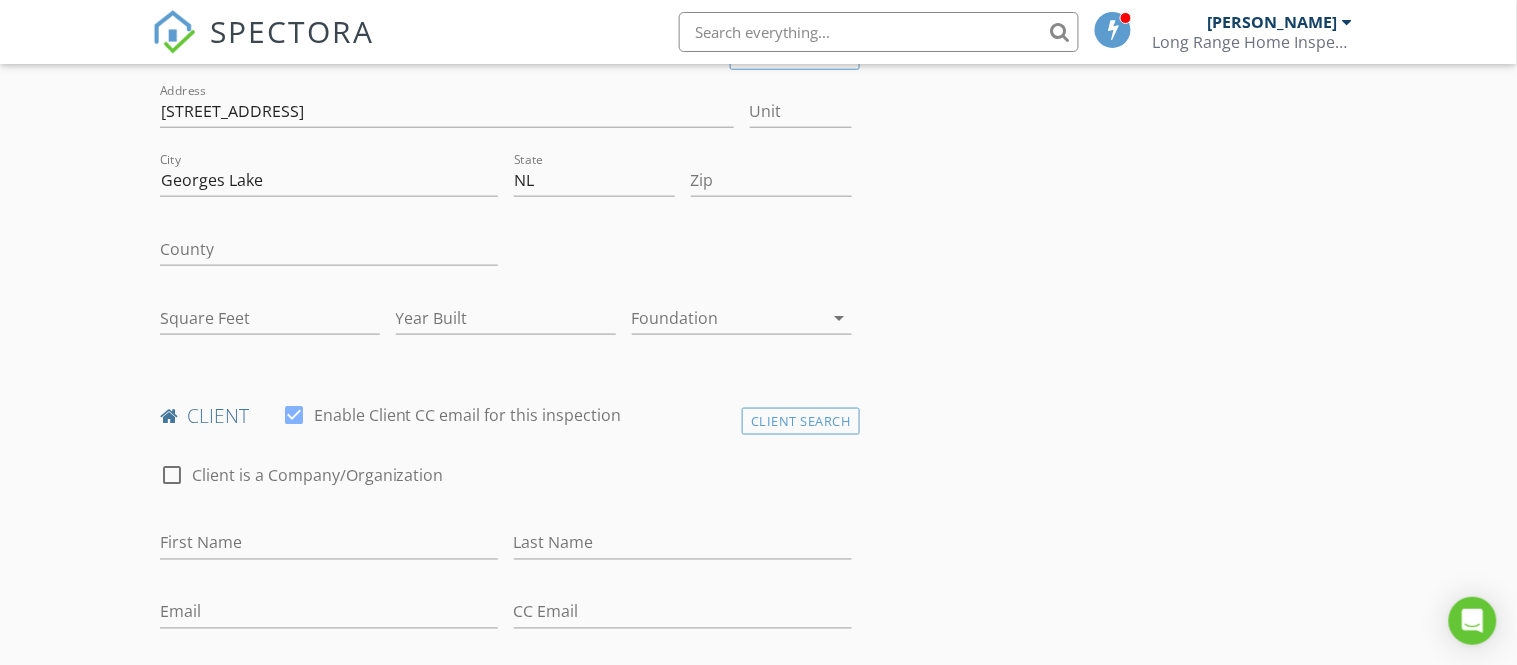 scroll, scrollTop: 444, scrollLeft: 0, axis: vertical 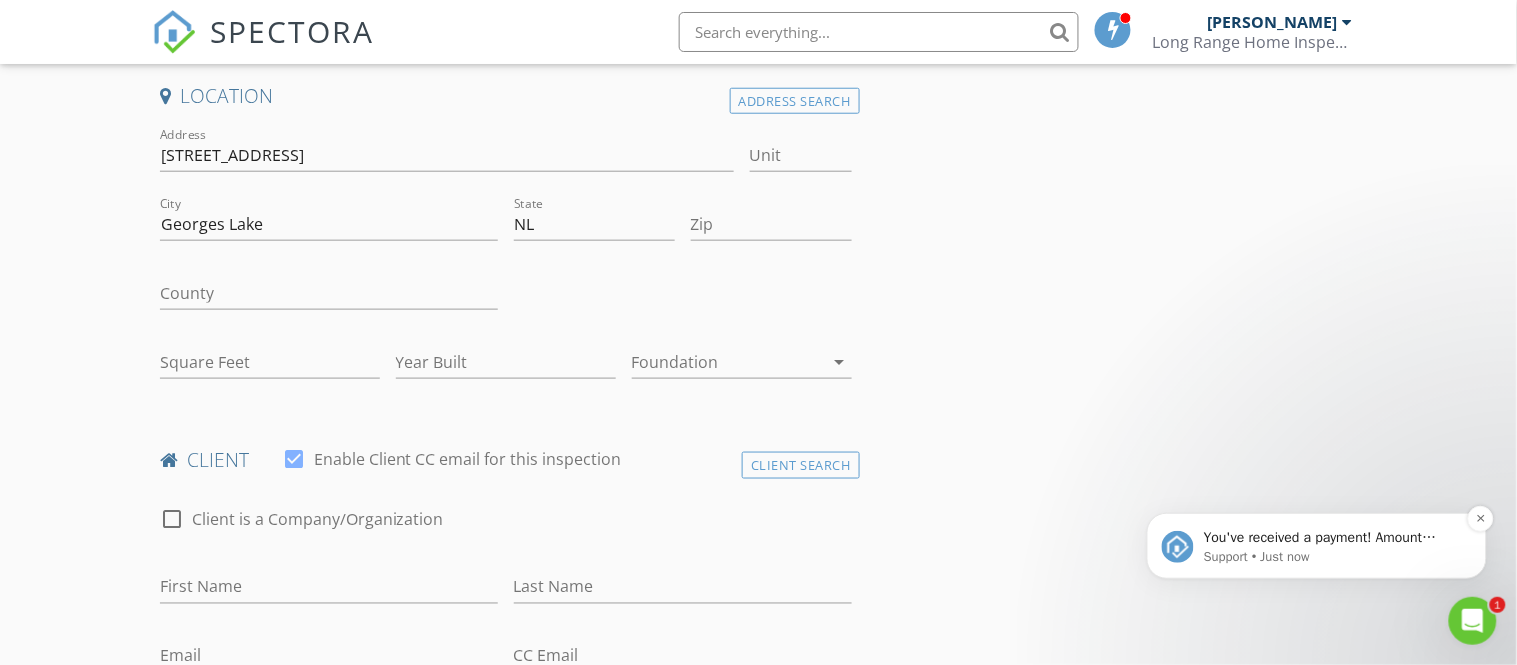 click on "Support • Just now" at bounding box center (1332, 556) 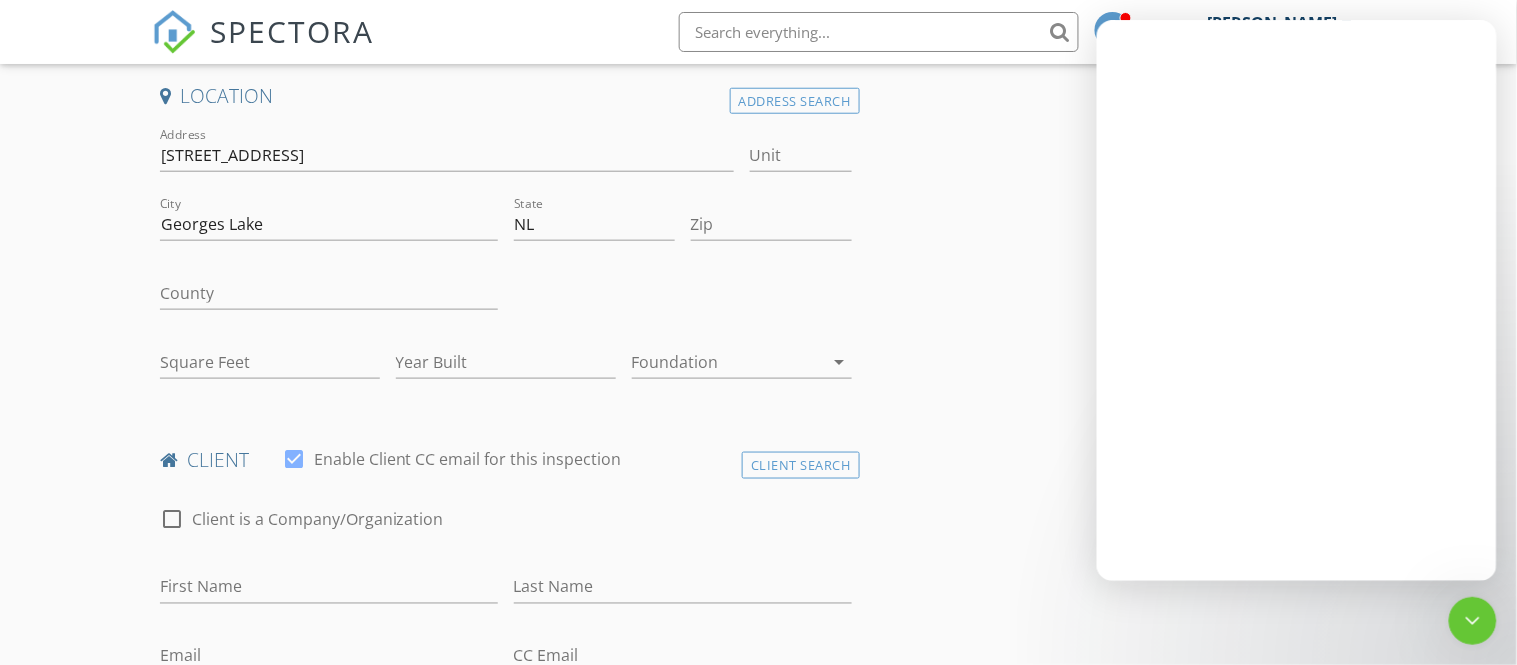 scroll, scrollTop: 0, scrollLeft: 0, axis: both 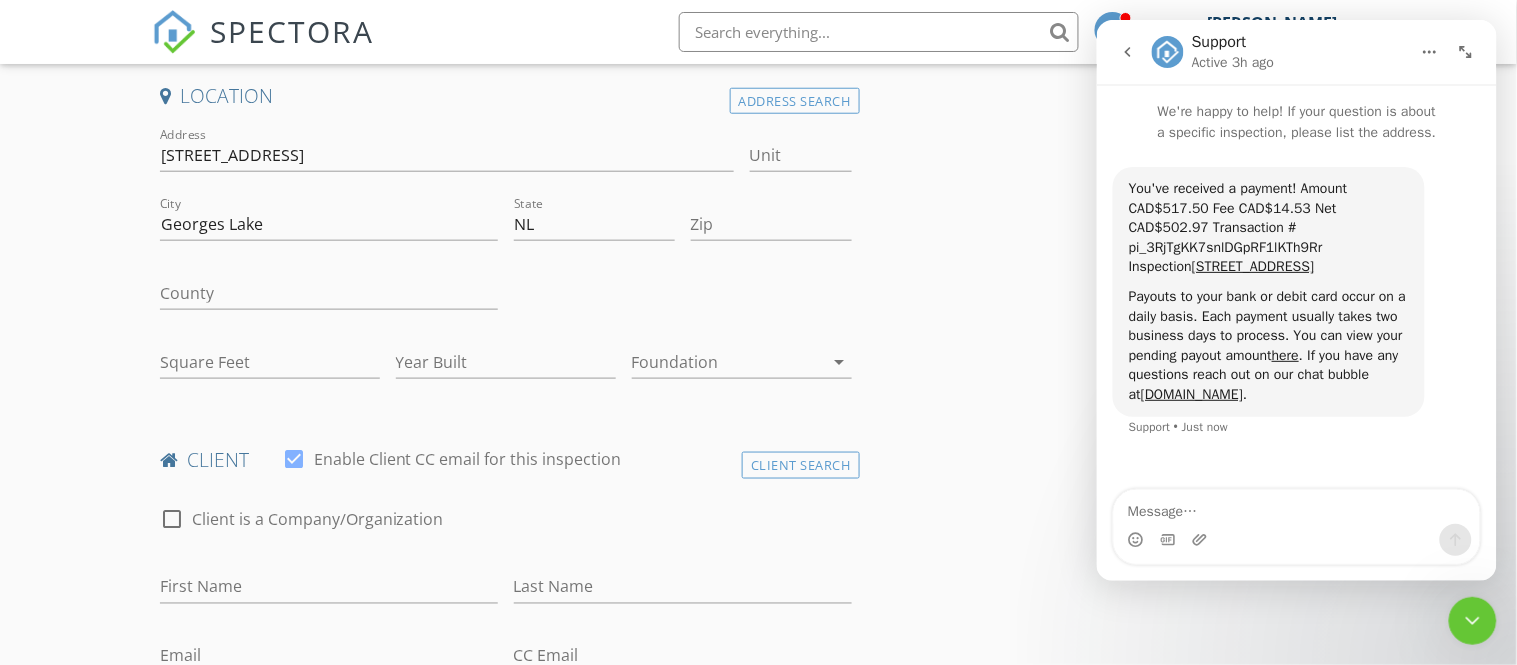 click 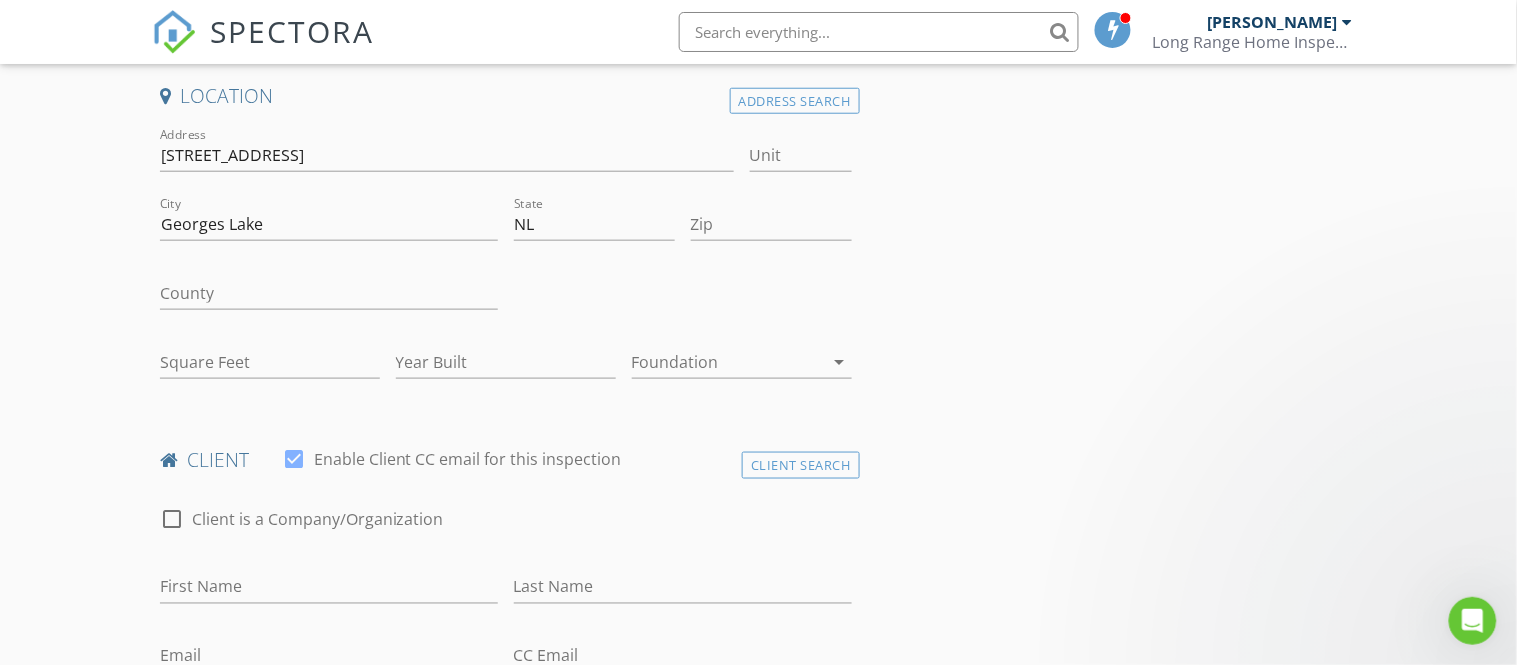 scroll, scrollTop: 0, scrollLeft: 0, axis: both 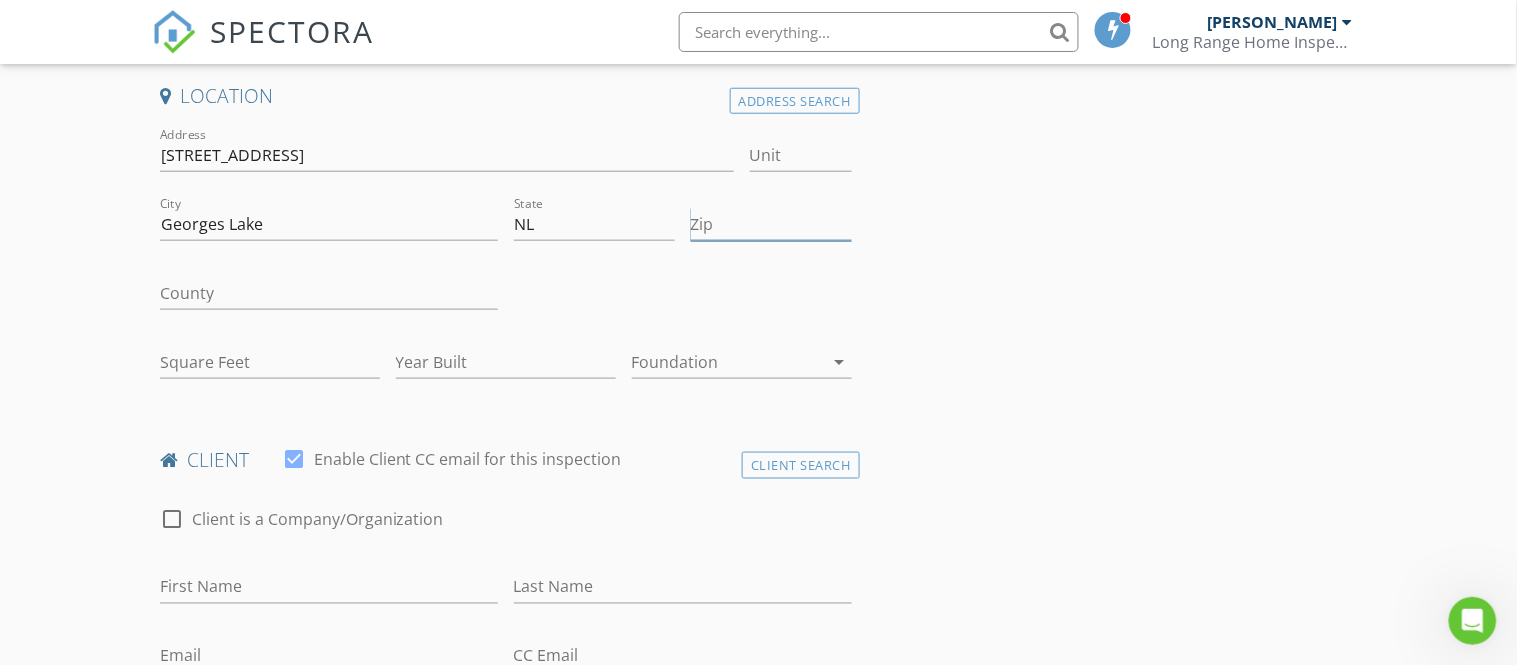 click on "Zip" at bounding box center (771, 224) 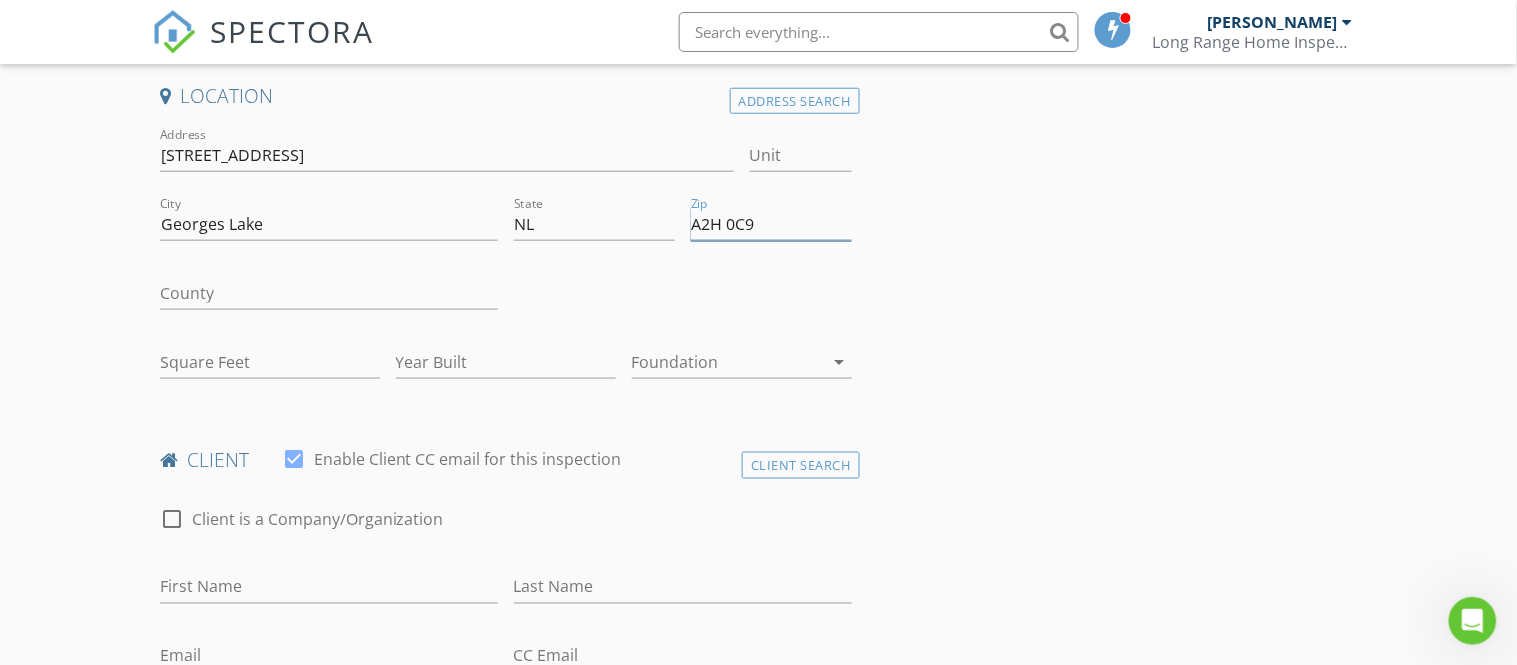type on "A2H 0C9" 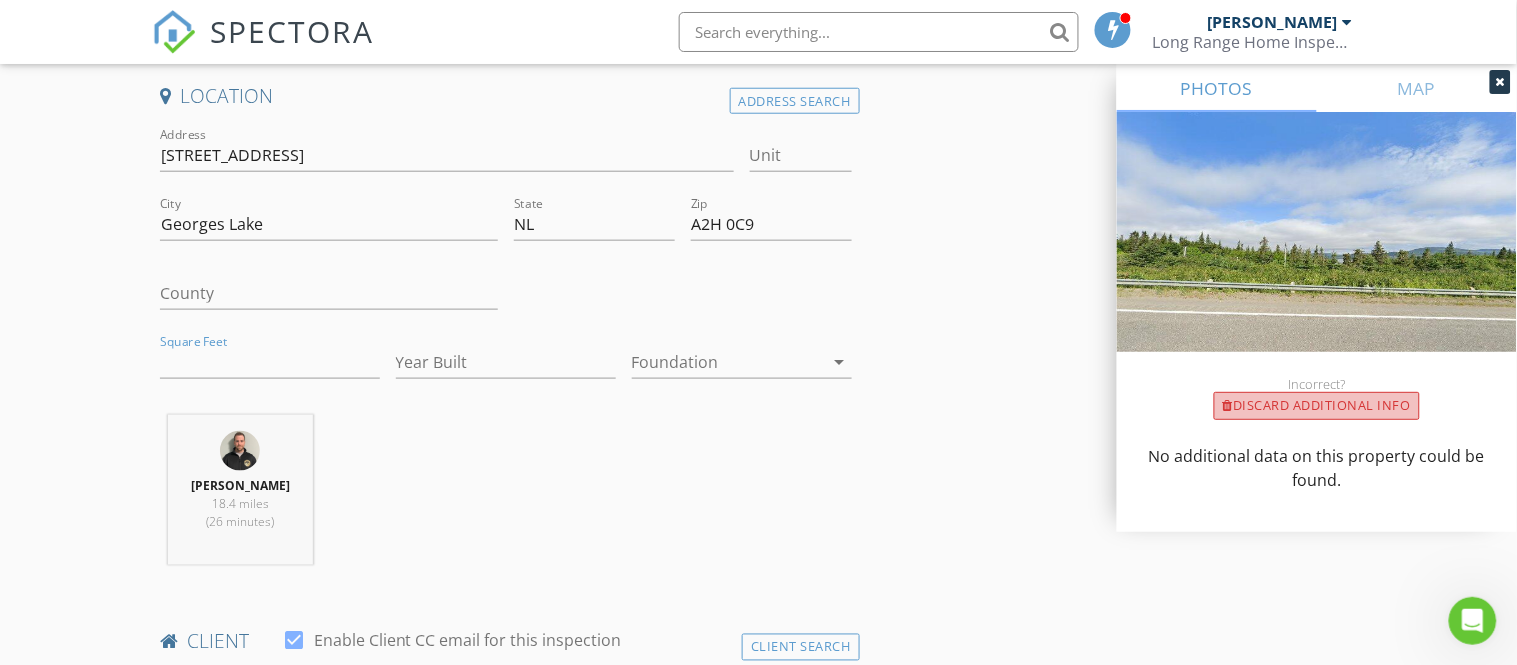 click on "Discard Additional info" at bounding box center [1317, 406] 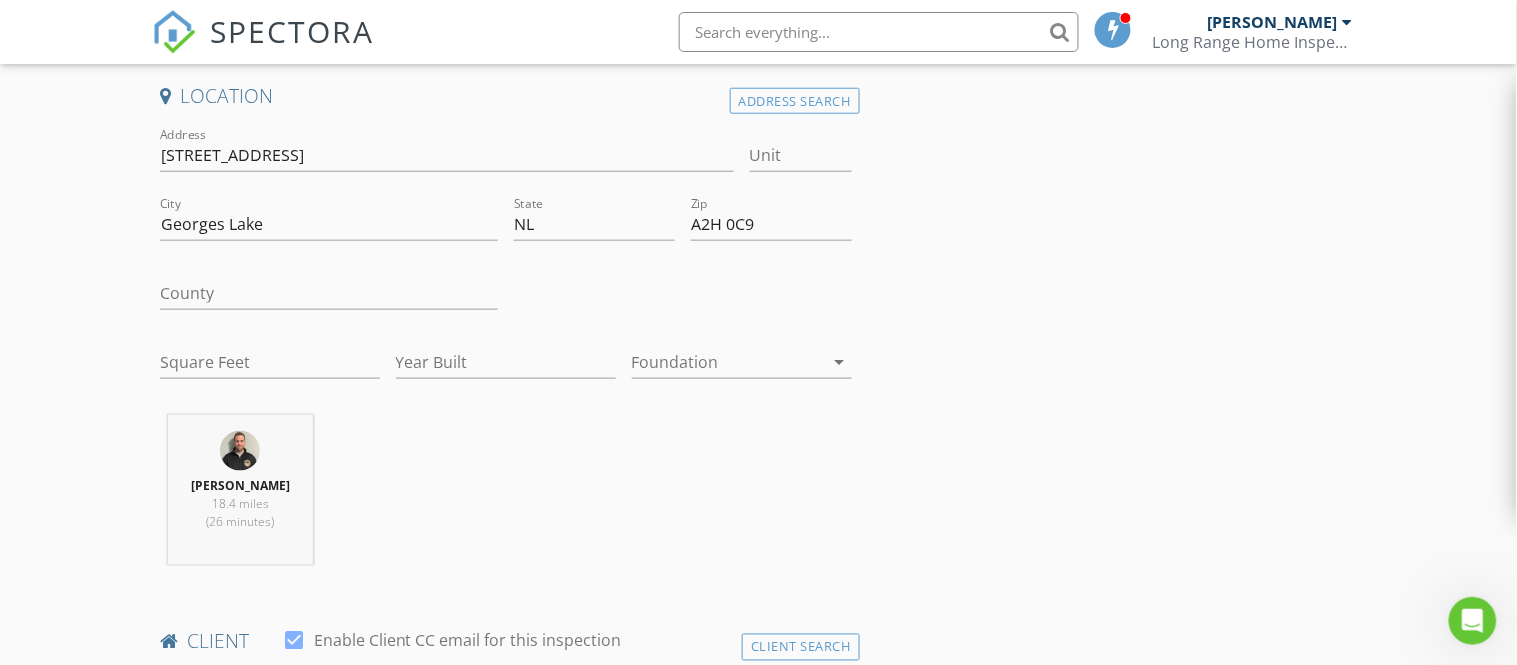 click on "INSPECTOR(S)
check_box   Michael Hynes   PRIMARY   Michael Hynes arrow_drop_down   check_box_outline_blank Michael Hynes specifically requested
Date/Time
07/15/2025 9:30 AM
Location
Address Search       Address 75 Beaver Pond Road   Unit   City Georges Lake   State NL   Zip A2H 0C9   County     Square Feet   Year Built   Foundation arrow_drop_down     Michael Hynes     18.4 miles     (26 minutes)
client
check_box Enable Client CC email for this inspection   Client Search     check_box_outline_blank Client is a Company/Organization     First Name   Last Name   Email   CC Email   Phone           Notes   Private Notes
ADD ADDITIONAL client
SERVICES
check_box_outline_blank   Residential Inspection   check_box_outline_blank   Residential Inspection   check_box_outline_blank" at bounding box center (759, 1427) 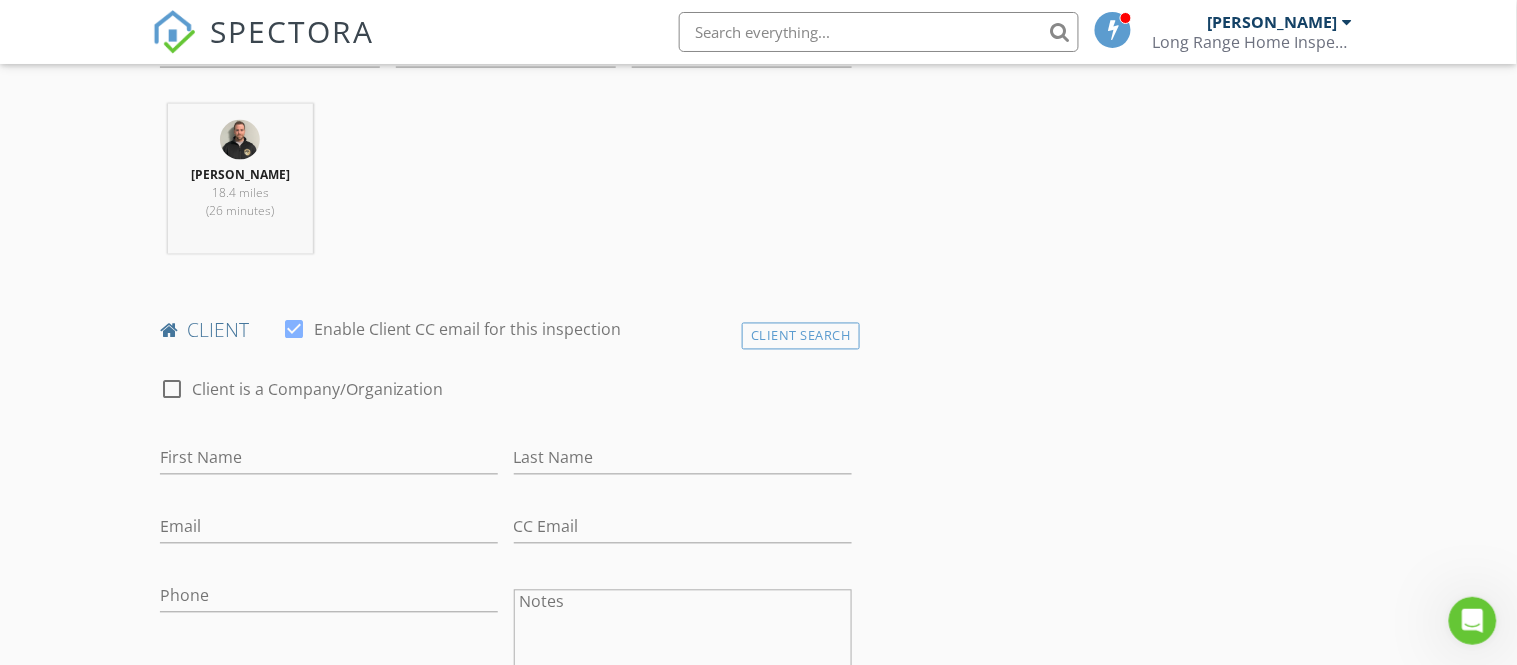 scroll, scrollTop: 800, scrollLeft: 0, axis: vertical 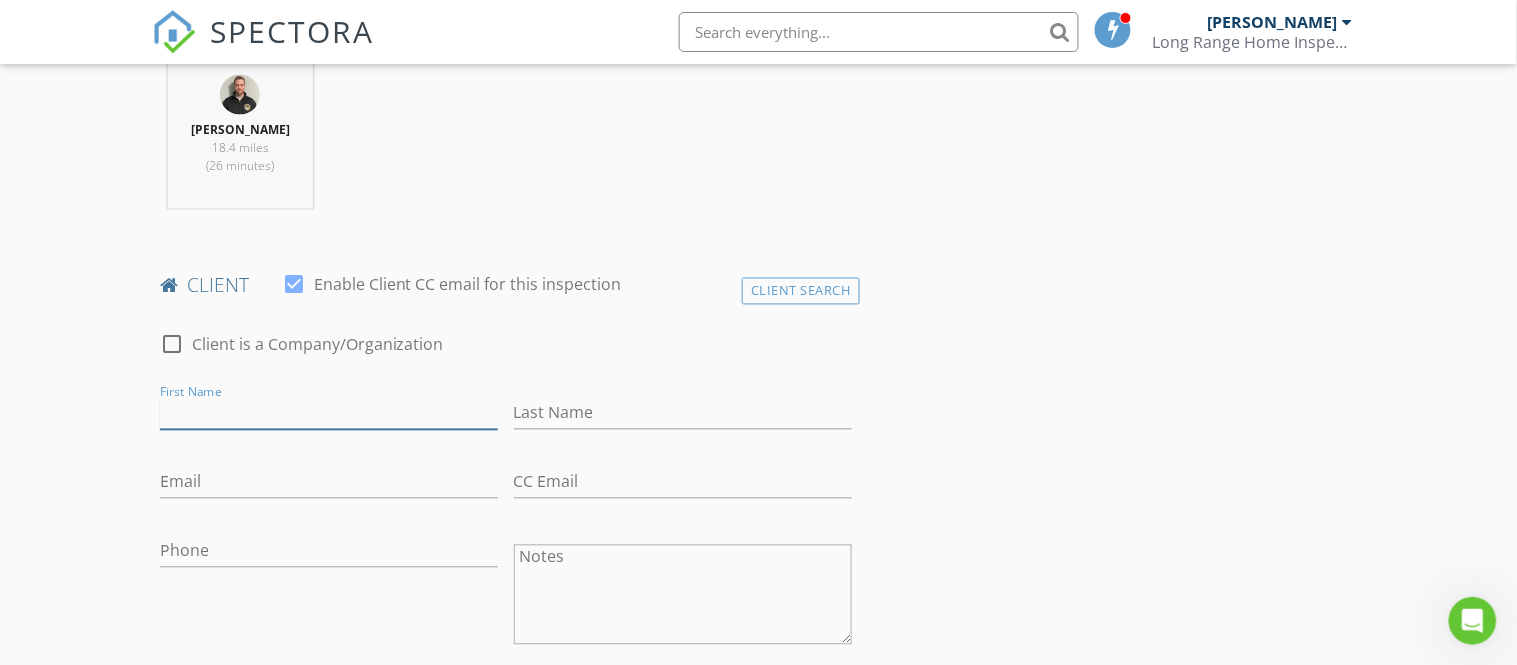 click on "First Name" at bounding box center (329, 413) 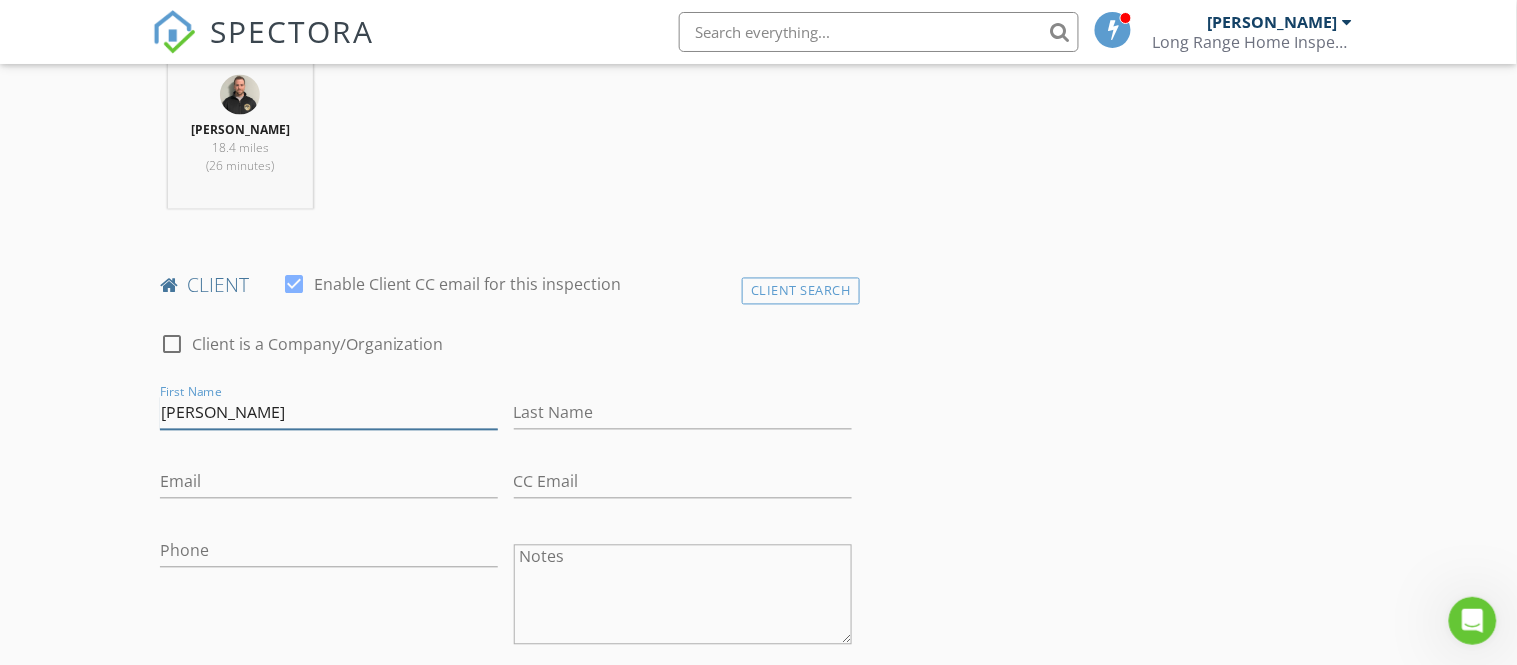 type on "Vaughn" 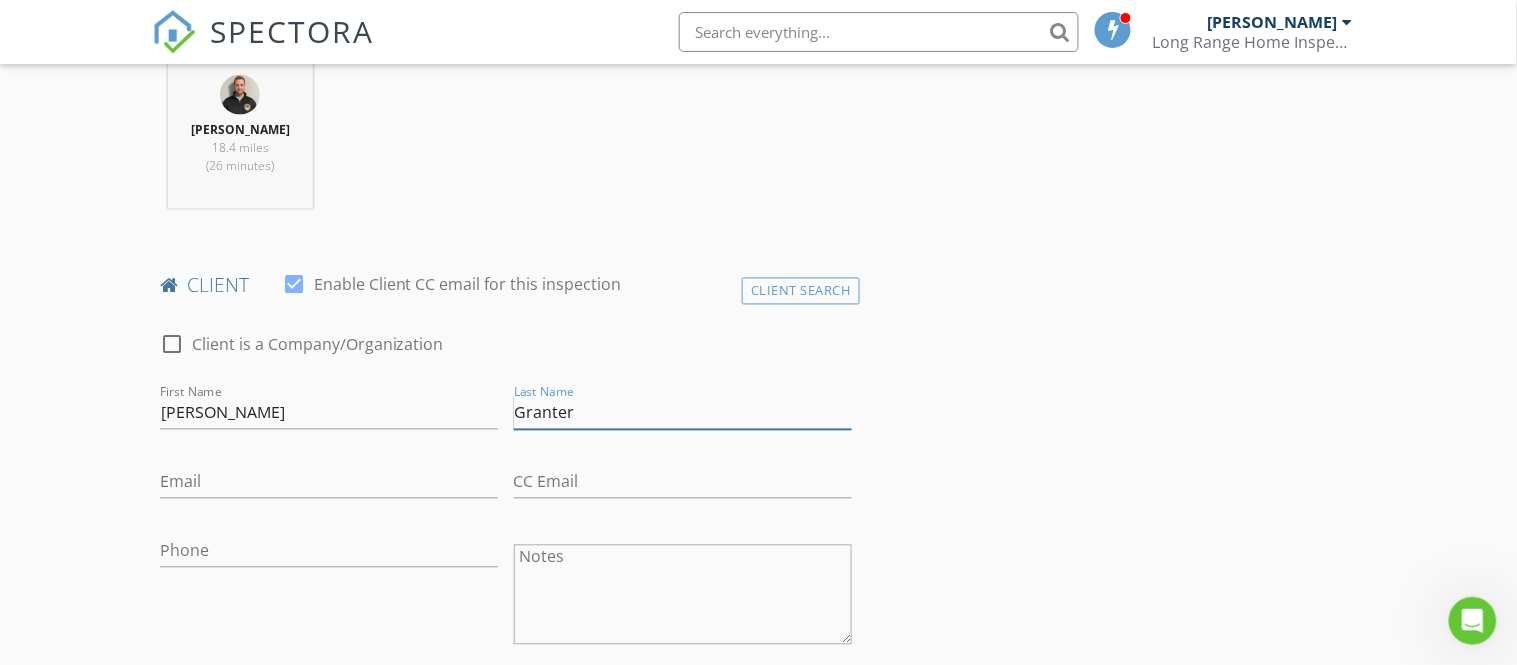 type on "Granter" 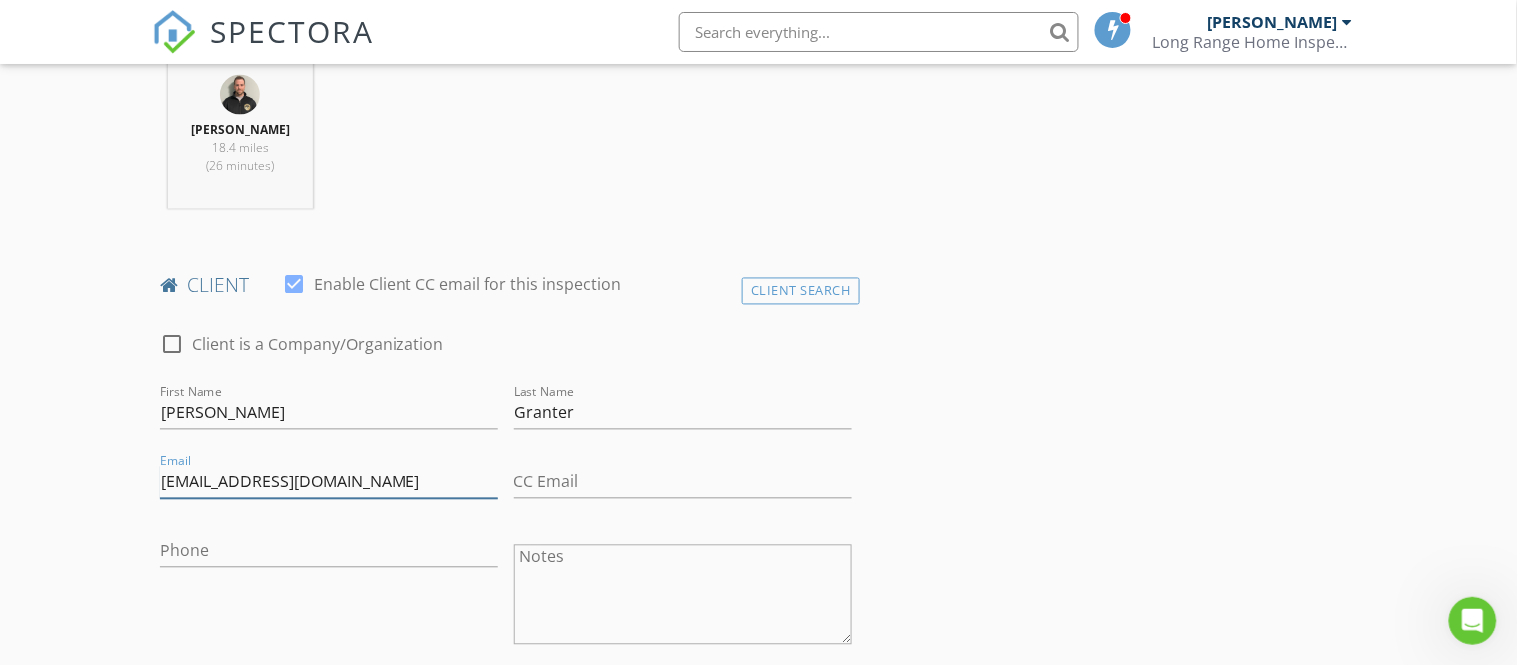 click on "cvaughgranter@yahoo.com" at bounding box center [329, 482] 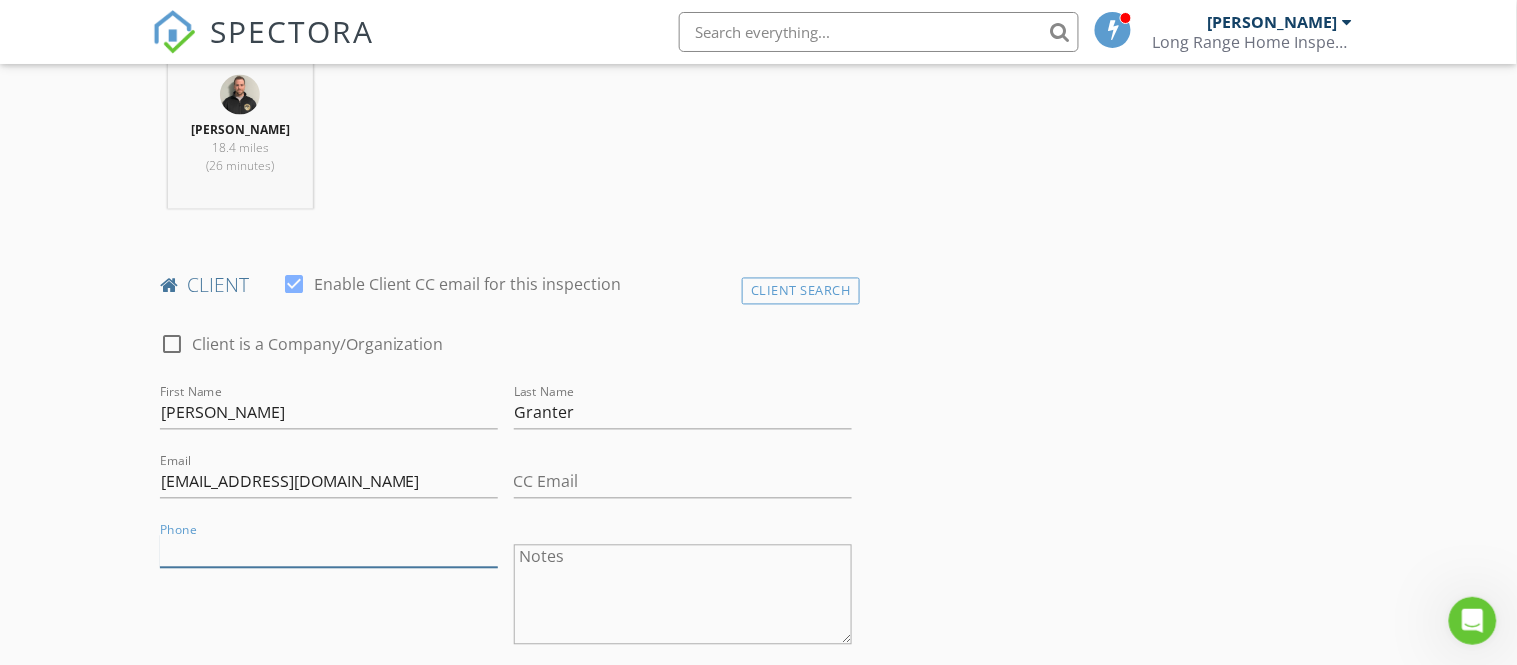 click on "Phone" at bounding box center [329, 551] 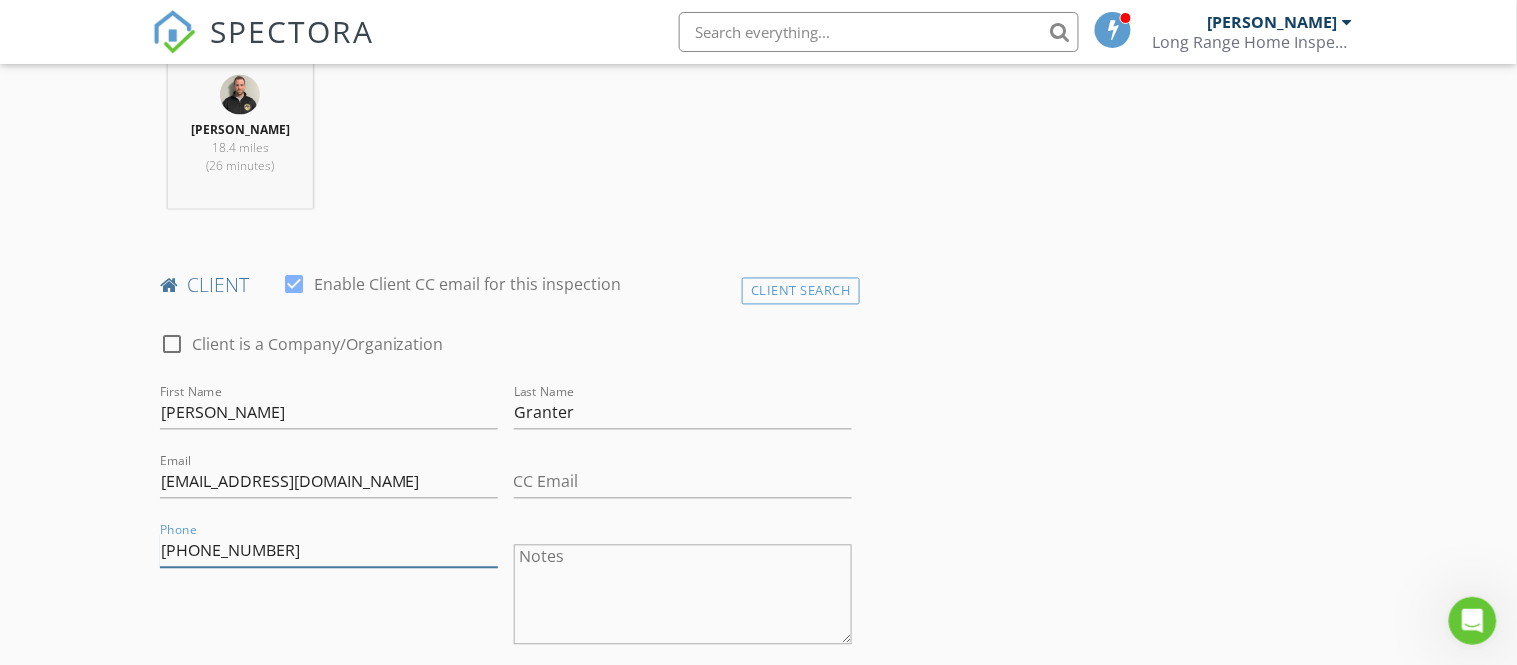 type on "709-638-5325" 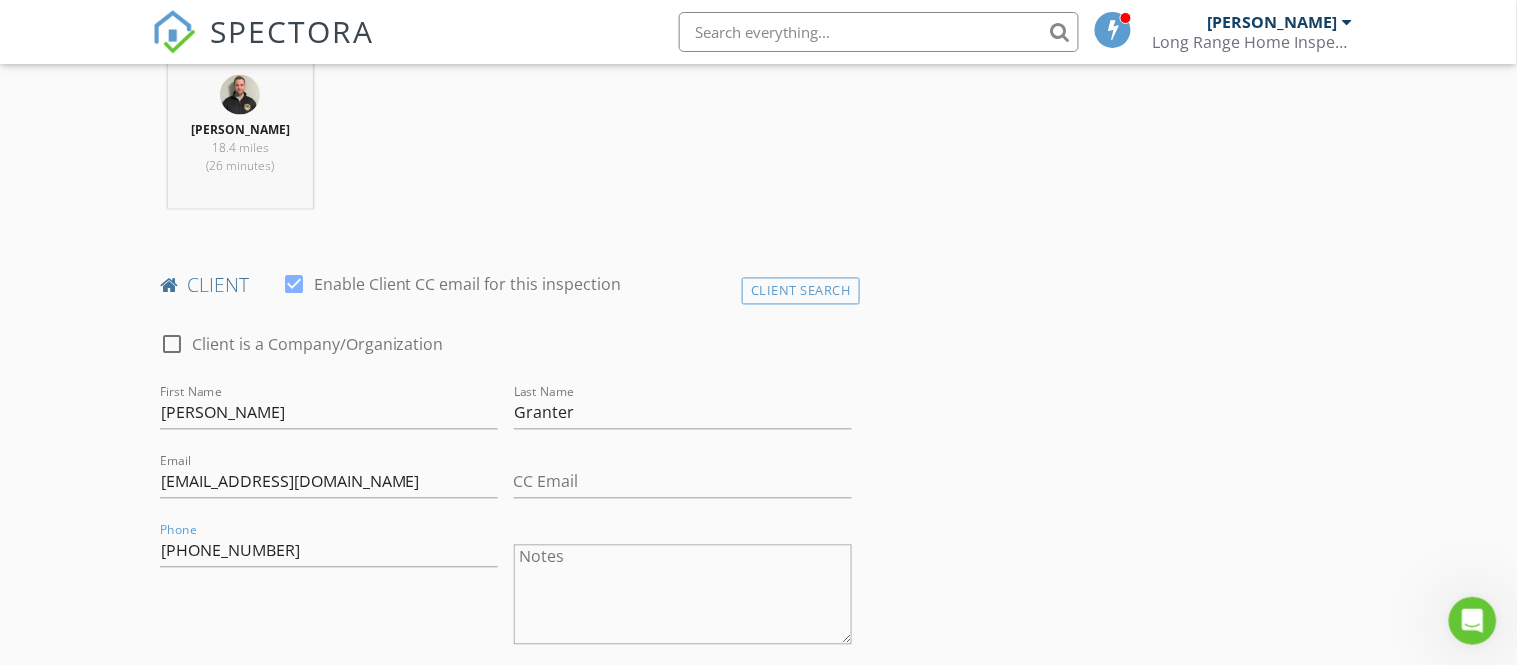 click on "New Inspection
Click here to use the New Order Form
INSPECTOR(S)
check_box   Michael Hynes   PRIMARY   Michael Hynes arrow_drop_down   check_box_outline_blank Michael Hynes specifically requested
Date/Time
07/15/2025 9:30 AM
Location
Address Search       Address 75 Beaver Pond Road   Unit   City Georges Lake   State NL   Zip A2H 0C9   County     Square Feet   Year Built   Foundation arrow_drop_down     Michael Hynes     18.4 miles     (26 minutes)
client
check_box Enable Client CC email for this inspection   Client Search     check_box_outline_blank Client is a Company/Organization     First Name Vaughn   Last Name Granter   Email cvaughngranter@yahoo.com   CC Email   Phone 709-638-5325           Notes   Private Notes
ADD ADDITIONAL client
SERVICES" at bounding box center [758, 1038] 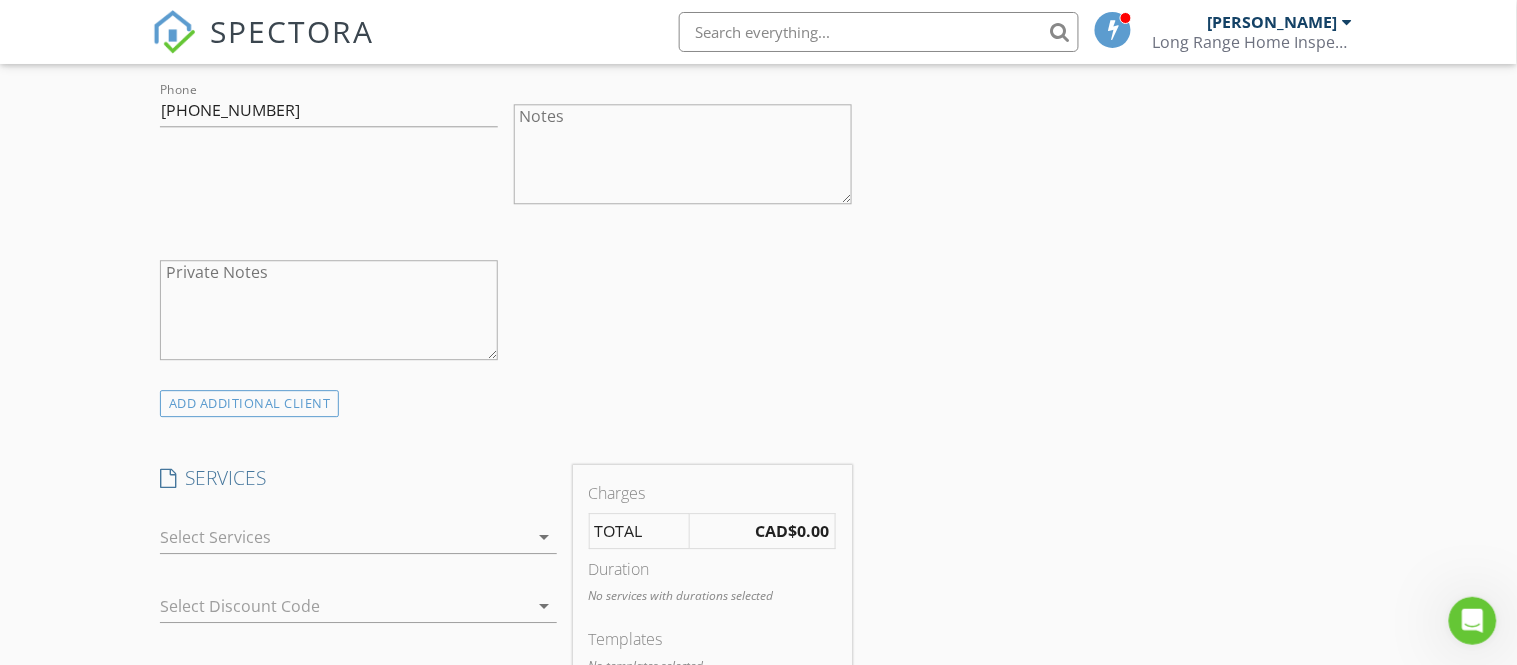 scroll, scrollTop: 1244, scrollLeft: 0, axis: vertical 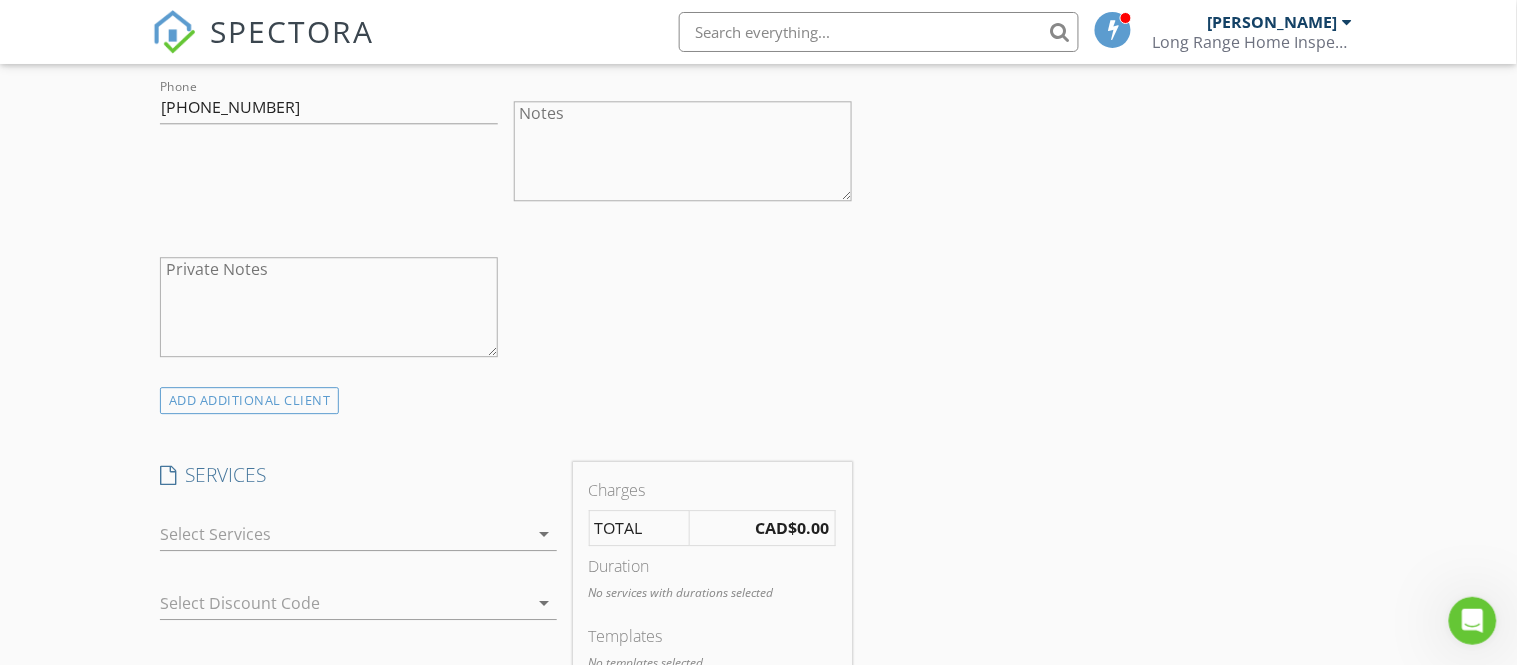 click at bounding box center [344, 534] 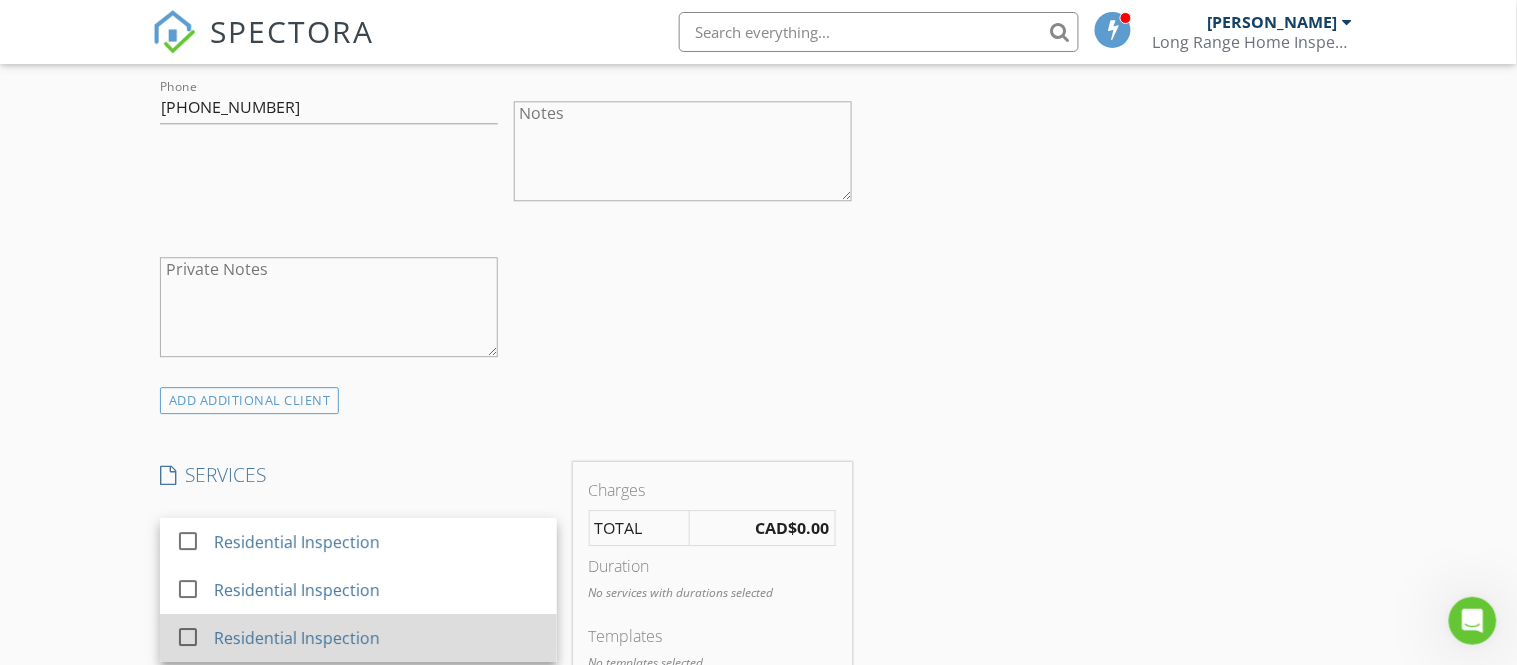 click on "Residential Inspection" at bounding box center [297, 638] 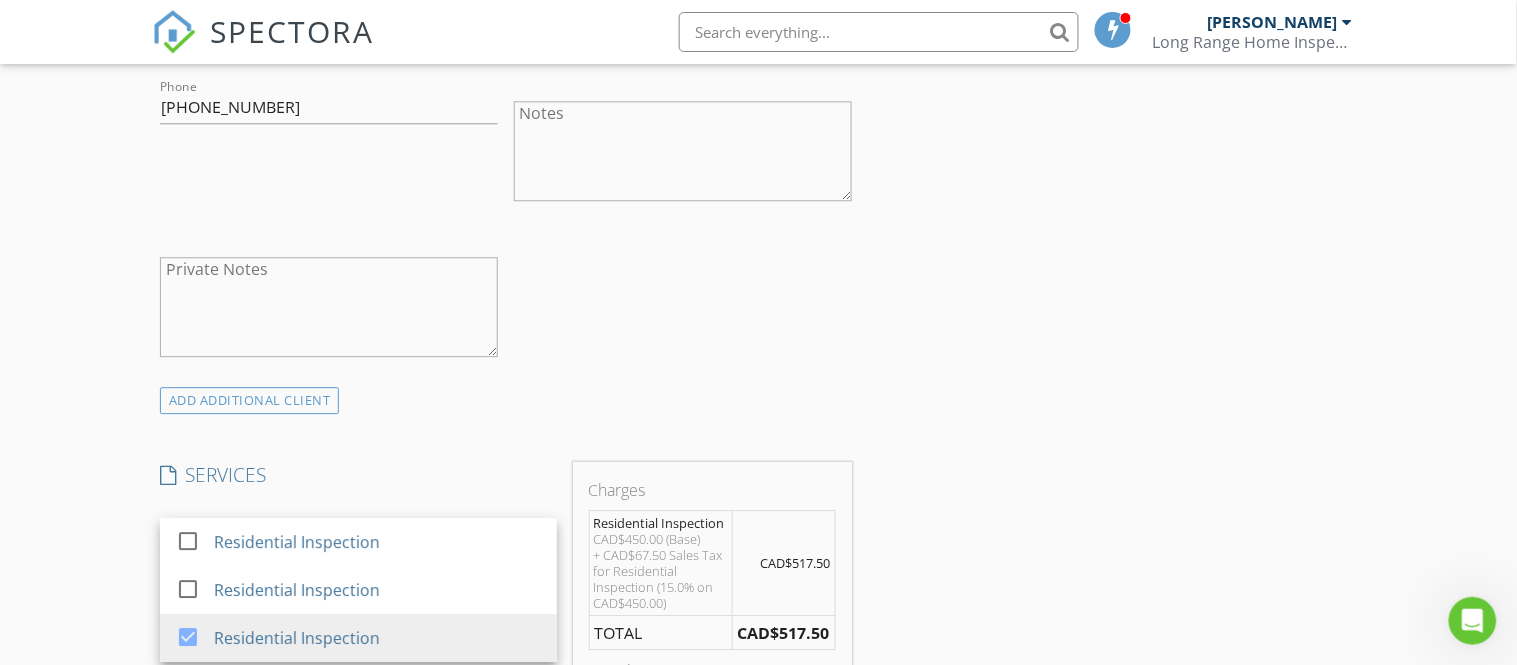 click on "New Inspection
Click here to use the New Order Form
INSPECTOR(S)
check_box   Michael Hynes   PRIMARY   Michael Hynes arrow_drop_down   check_box_outline_blank Michael Hynes specifically requested
Date/Time
07/15/2025 9:30 AM
Location
Address Search       Address 75 Beaver Pond Road   Unit   City Georges Lake   State NL   Zip A2H 0C9   County     Square Feet   Year Built   Foundation arrow_drop_down     Michael Hynes     18.4 miles     (26 minutes)
client
check_box Enable Client CC email for this inspection   Client Search     check_box_outline_blank Client is a Company/Organization     First Name Vaughn   Last Name Granter   Email cvaughngranter@yahoo.com   CC Email   Phone 709-638-5325           Notes   Private Notes
ADD ADDITIONAL client
SERVICES" at bounding box center (758, 633) 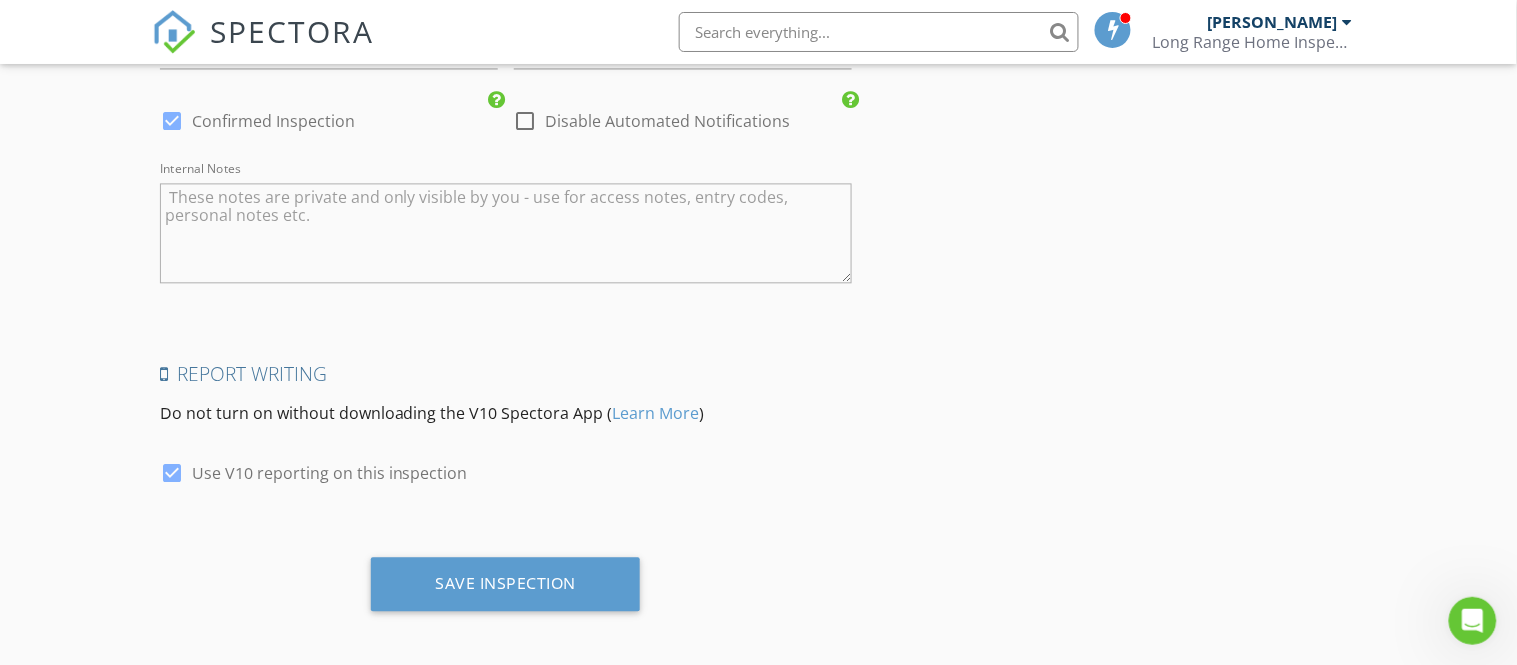 scroll, scrollTop: 2973, scrollLeft: 0, axis: vertical 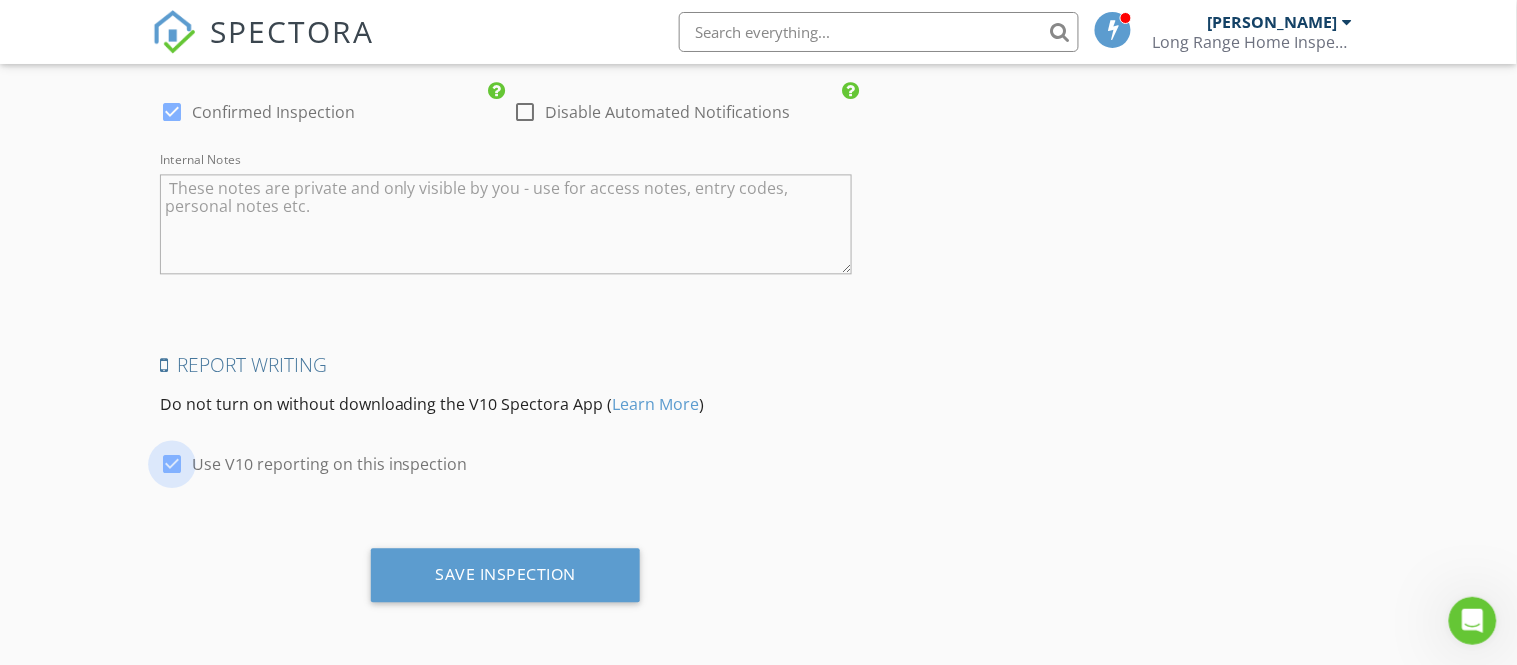 click at bounding box center [172, 464] 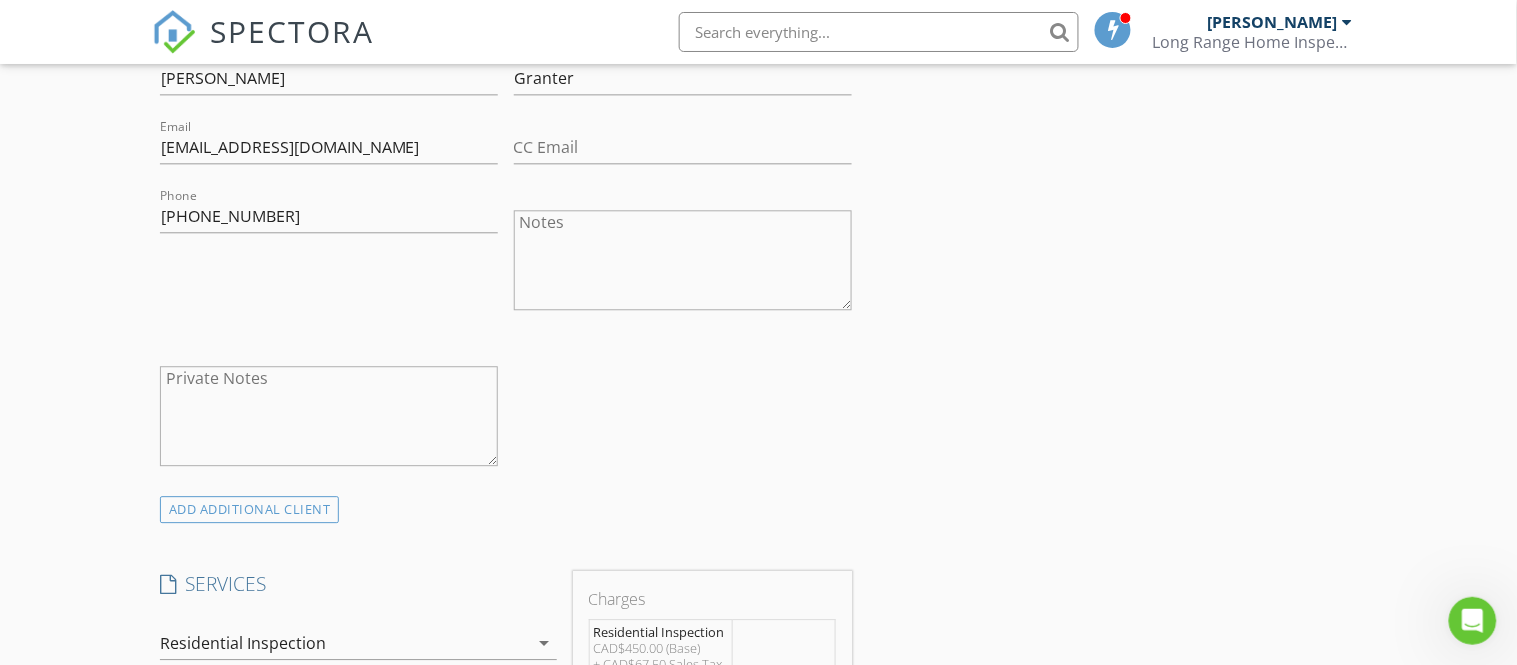 scroll, scrollTop: 2973, scrollLeft: 0, axis: vertical 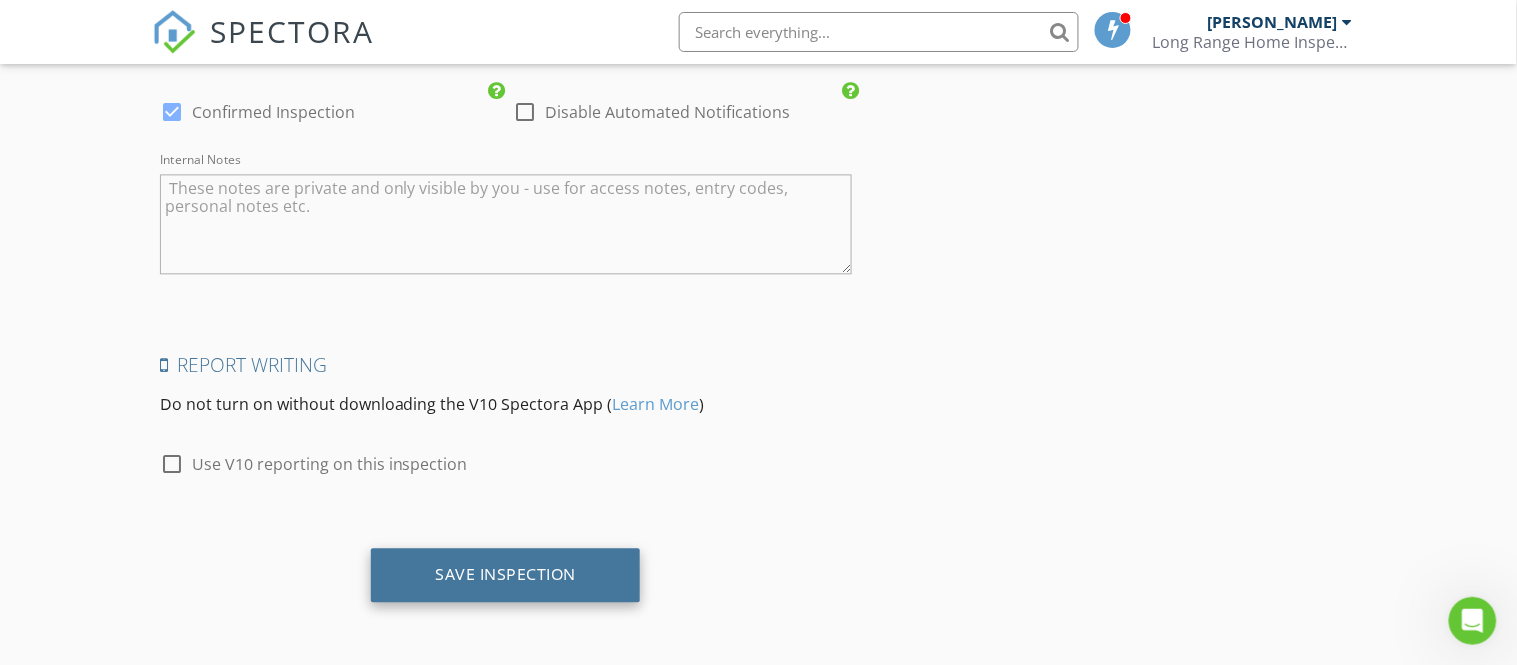 click on "Save Inspection" at bounding box center [505, 574] 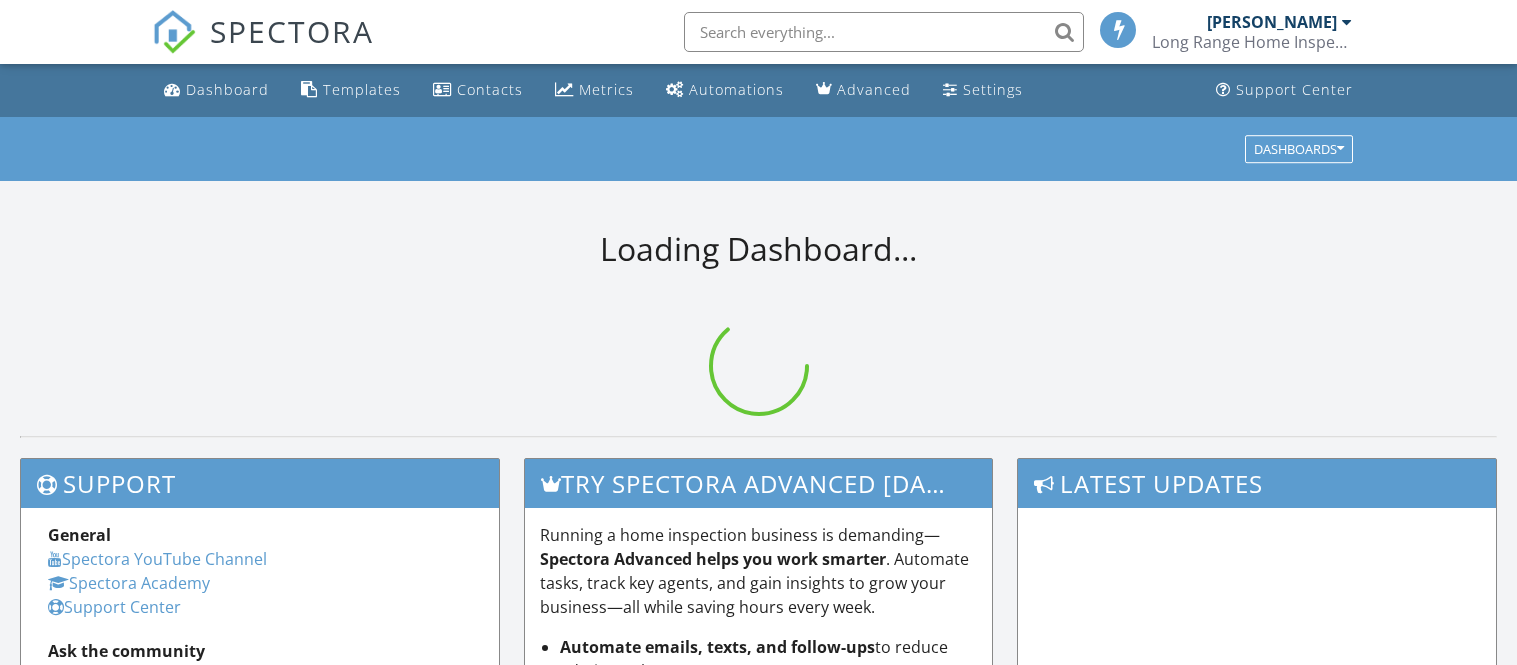 click at bounding box center (884, 32) 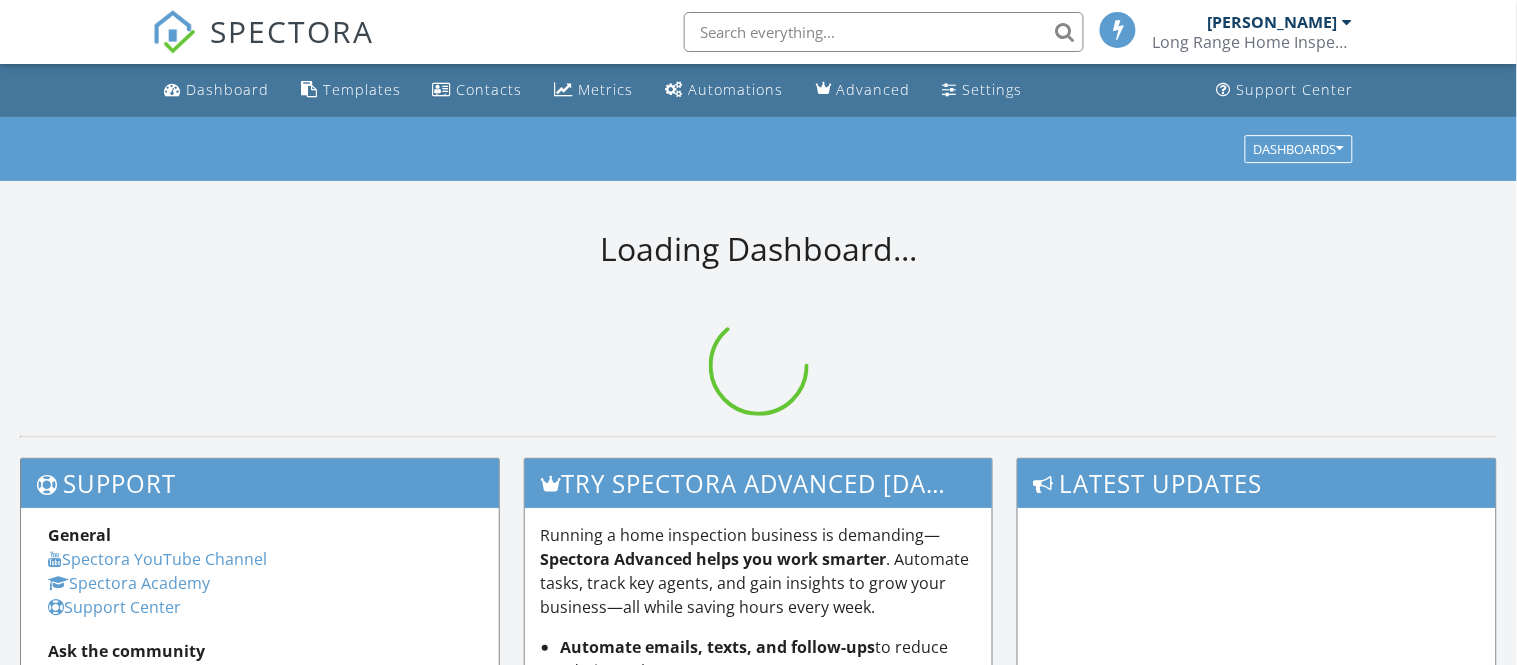 scroll, scrollTop: 0, scrollLeft: 0, axis: both 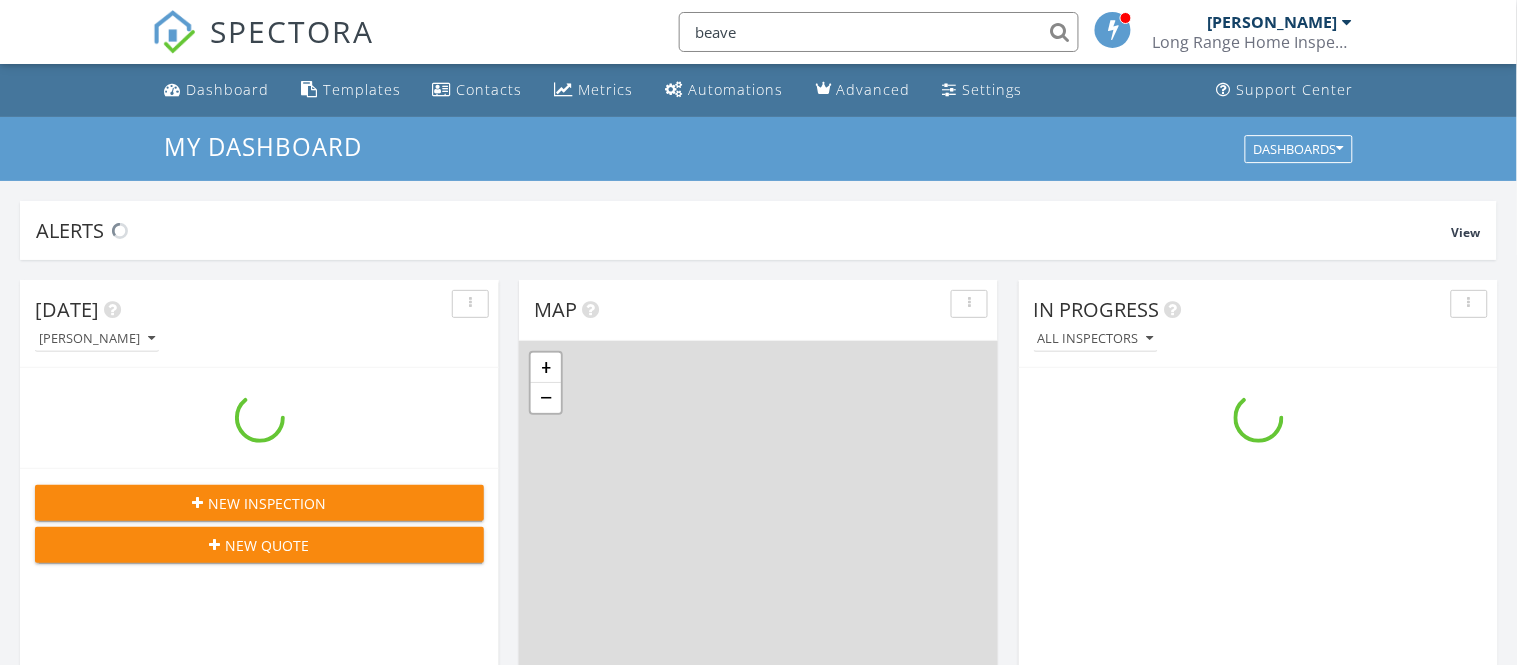 type on "beaver" 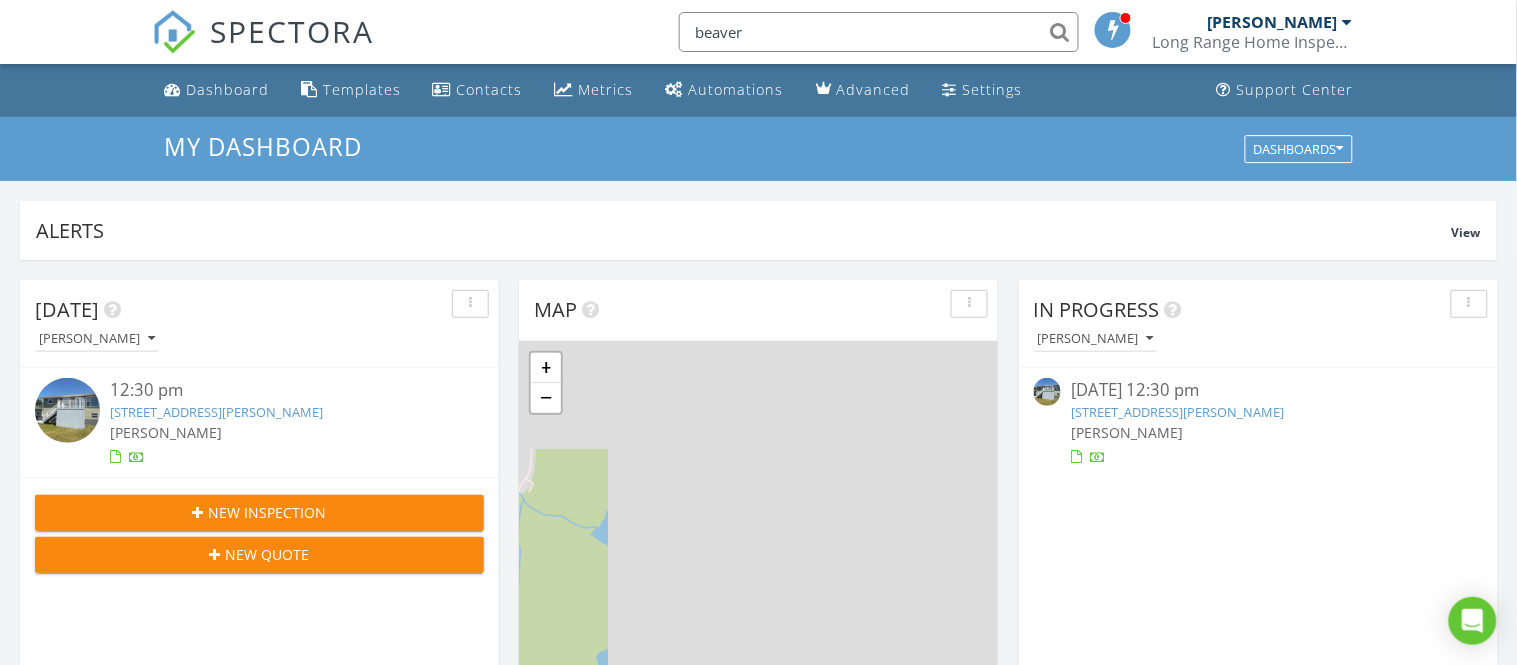 scroll, scrollTop: 10, scrollLeft: 10, axis: both 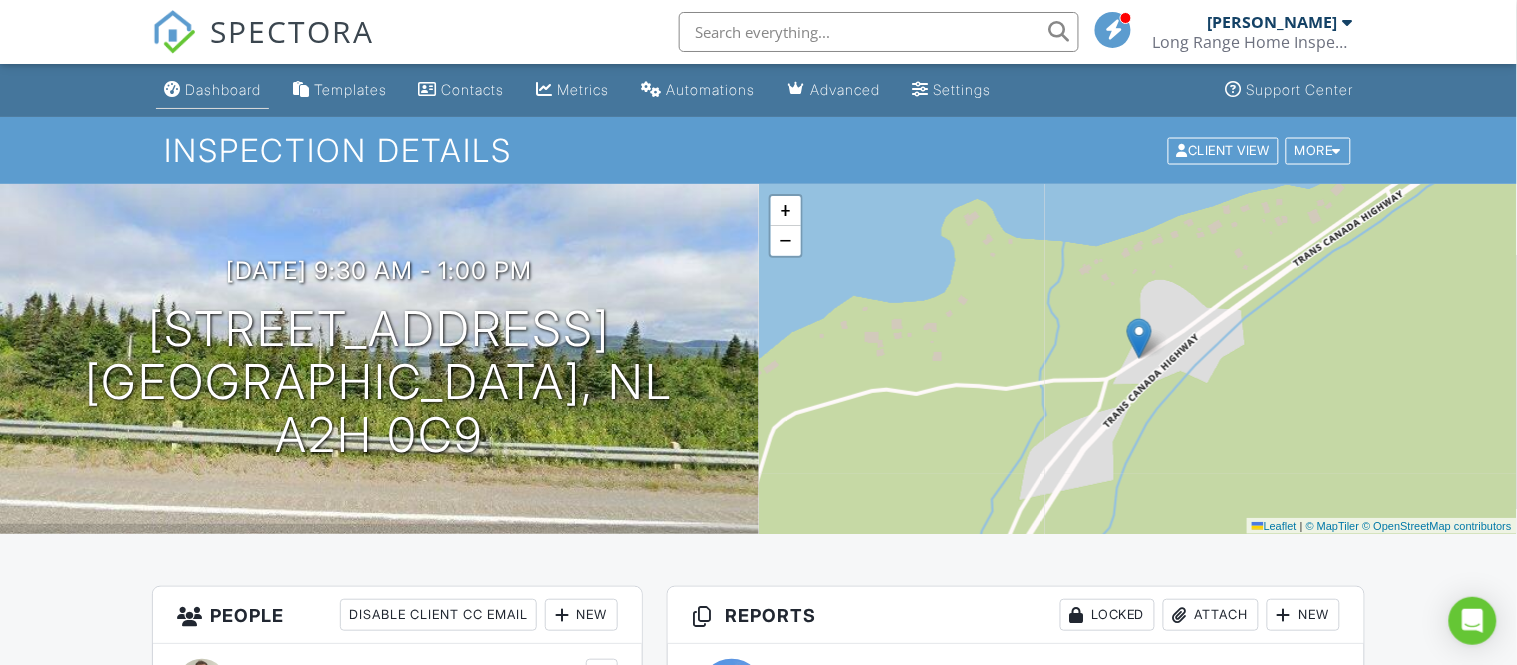 click at bounding box center [172, 89] 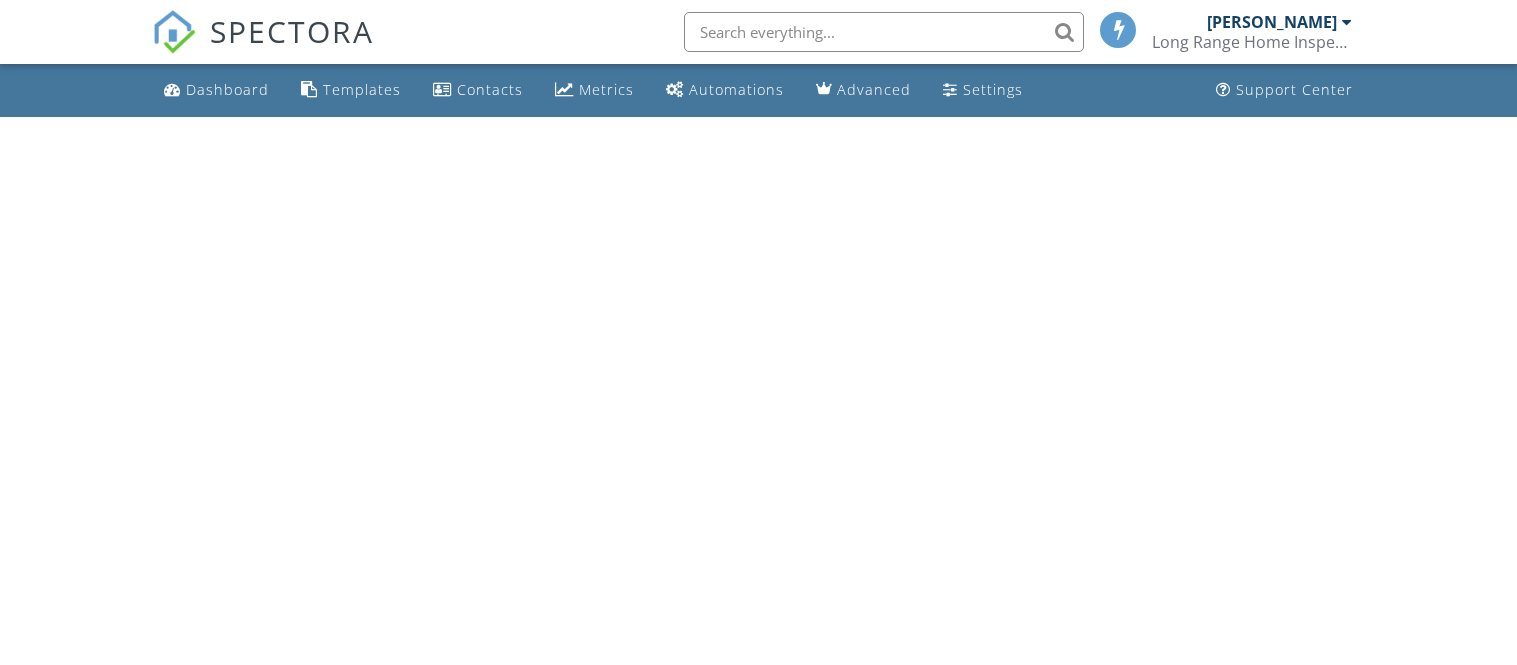 scroll, scrollTop: 0, scrollLeft: 0, axis: both 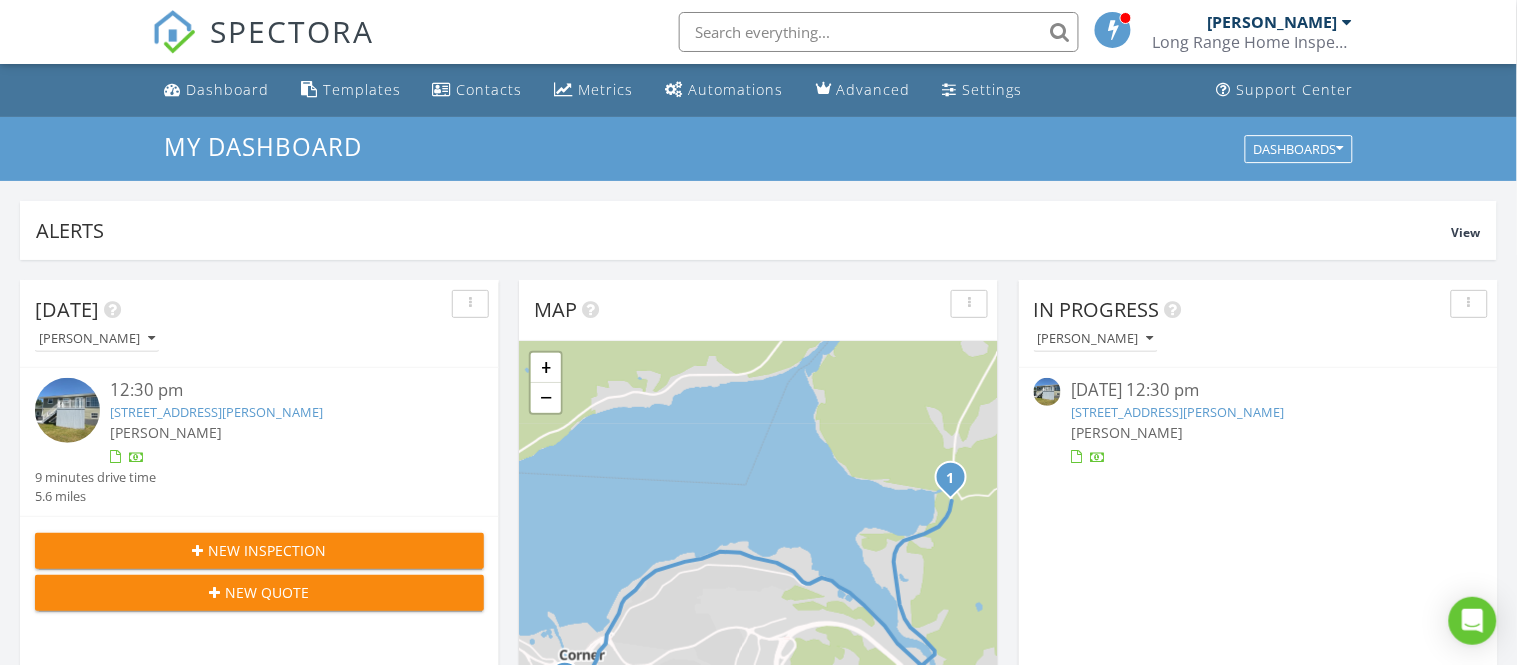 click on "New Inspection" at bounding box center [268, 550] 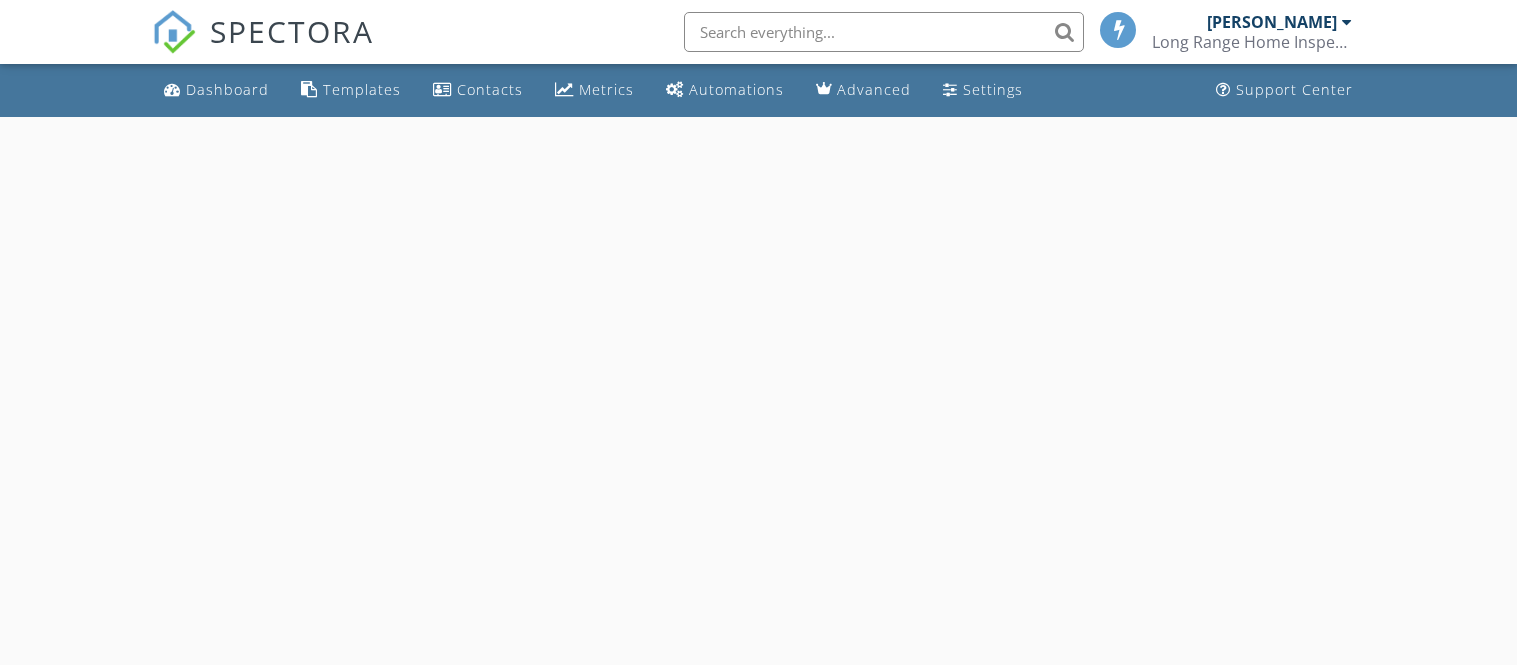 scroll, scrollTop: 0, scrollLeft: 0, axis: both 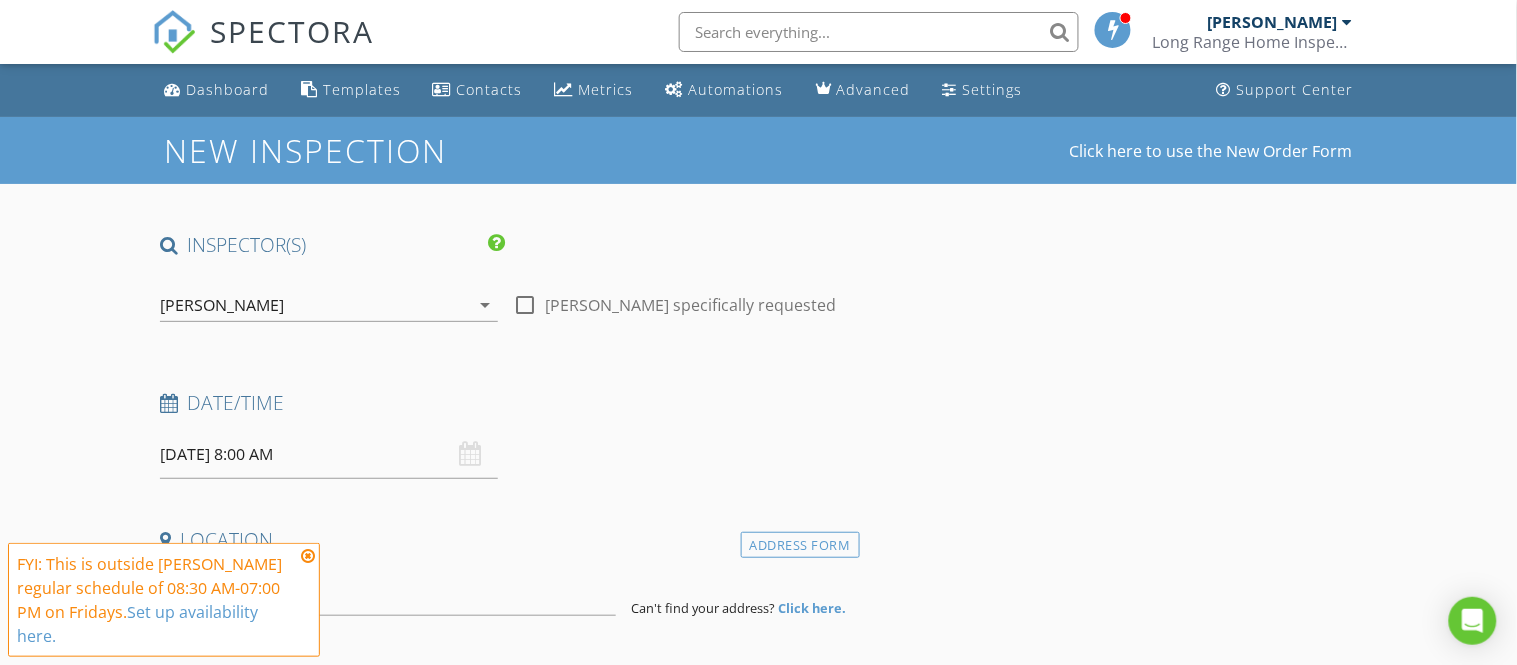 click on "[DATE] 8:00 AM" at bounding box center (329, 454) 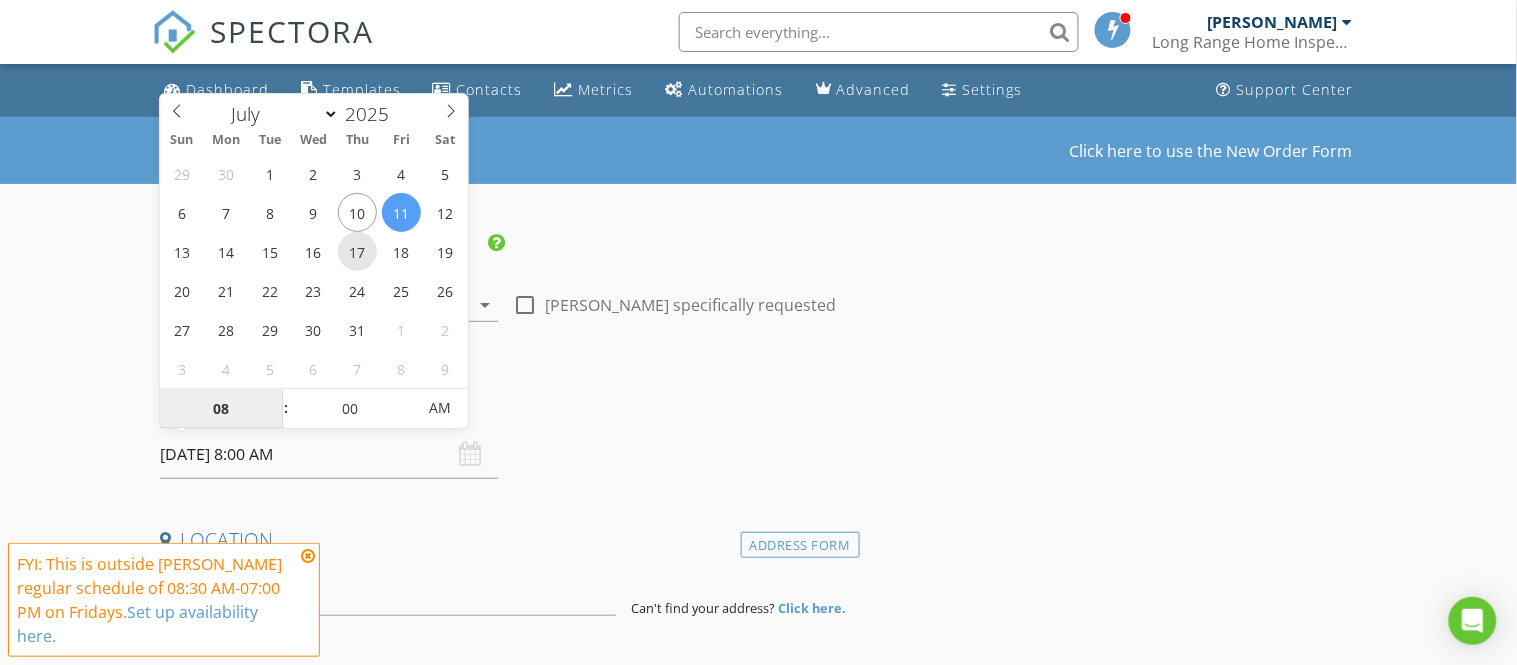 type on "[DATE] 8:00 AM" 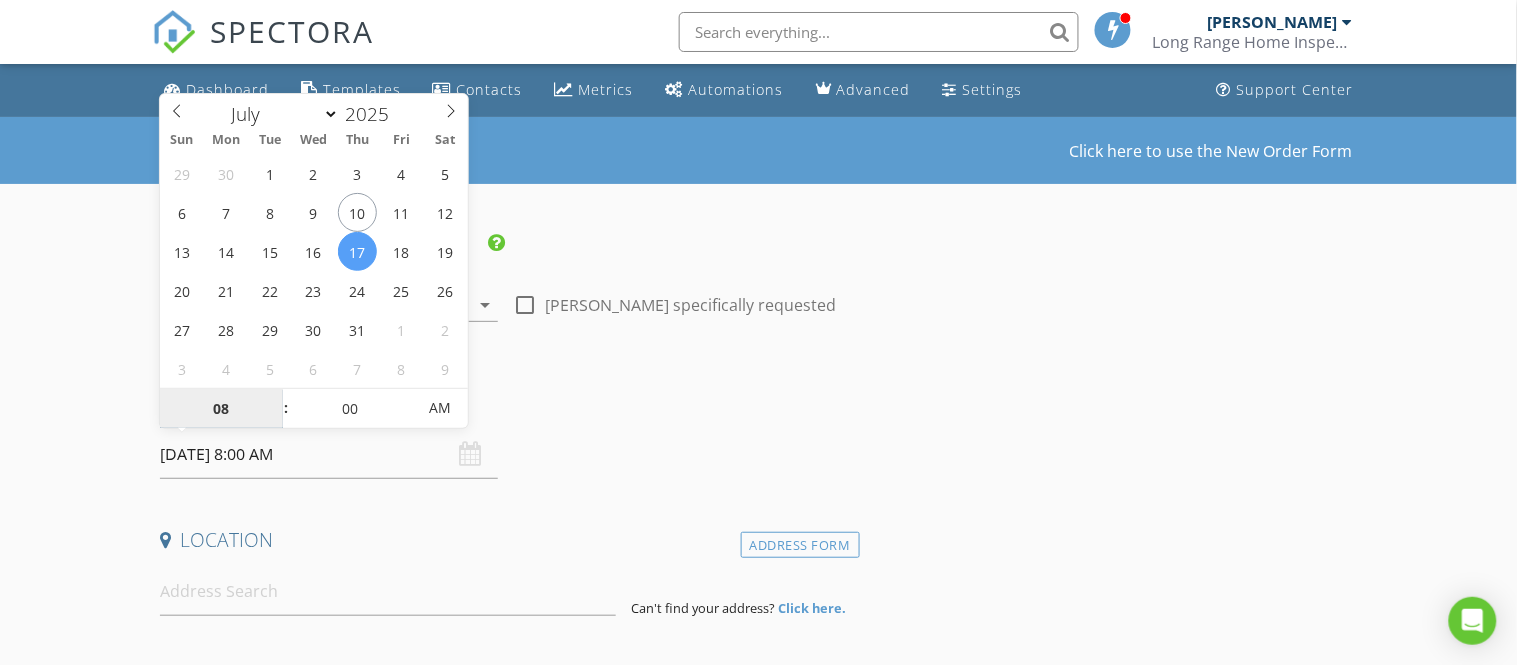 type on "09" 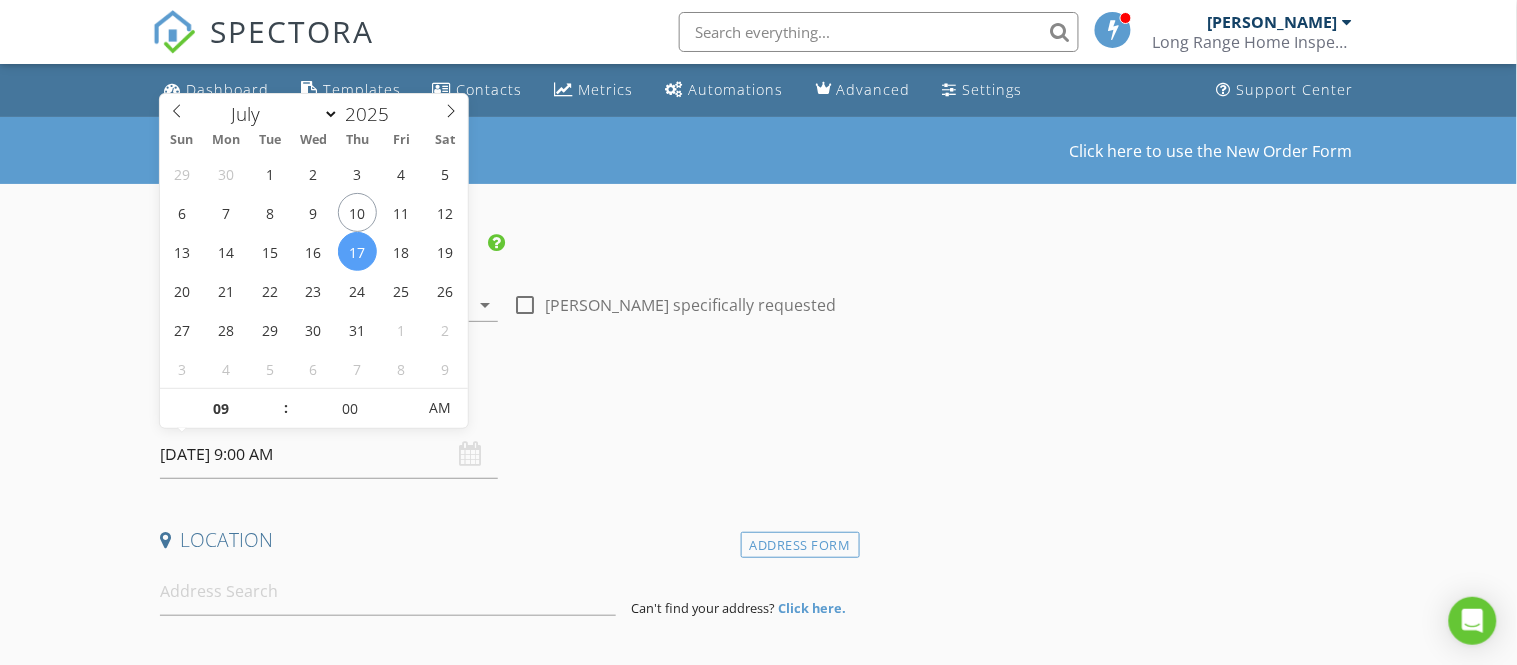 click on "New Inspection
Click here to use the New Order Form
INSPECTOR(S)
check_box   [PERSON_NAME]   PRIMARY   [PERSON_NAME] arrow_drop_down   check_box_outline_blank [PERSON_NAME] specifically requested
Date/Time
[DATE] 9:00 AM
Location
Address Form       Can't find your address?   Click here.
client
check_box Enable Client CC email for this inspection   Client Search     check_box_outline_blank Client is a Company/Organization     First Name   Last Name   Email   CC Email   Phone           Notes   Private Notes
ADD ADDITIONAL client
SERVICES
check_box_outline_blank   Residential Inspection   check_box_outline_blank   Residential Inspection   check_box_outline_blank   Residential Inspection   arrow_drop_down     Select Discount Code arrow_drop_down    Charges" at bounding box center [758, 1633] 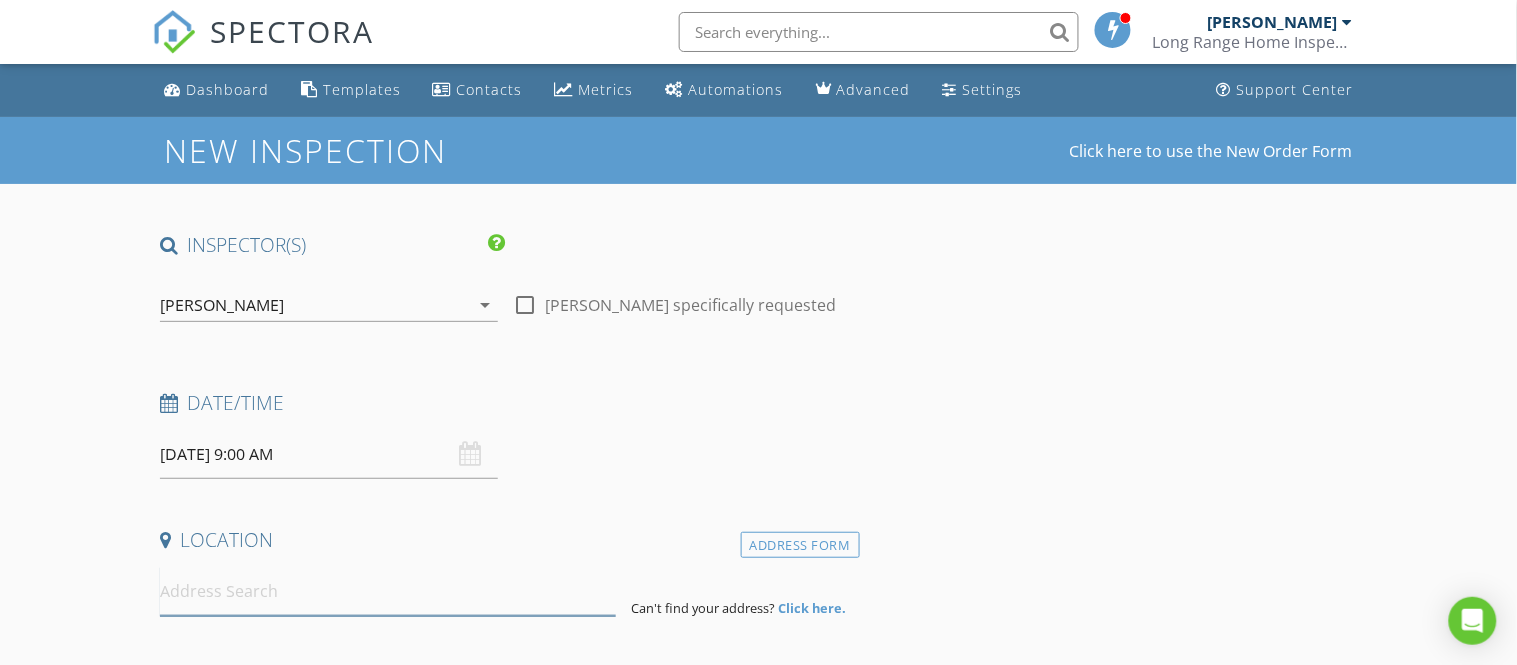 click at bounding box center (388, 591) 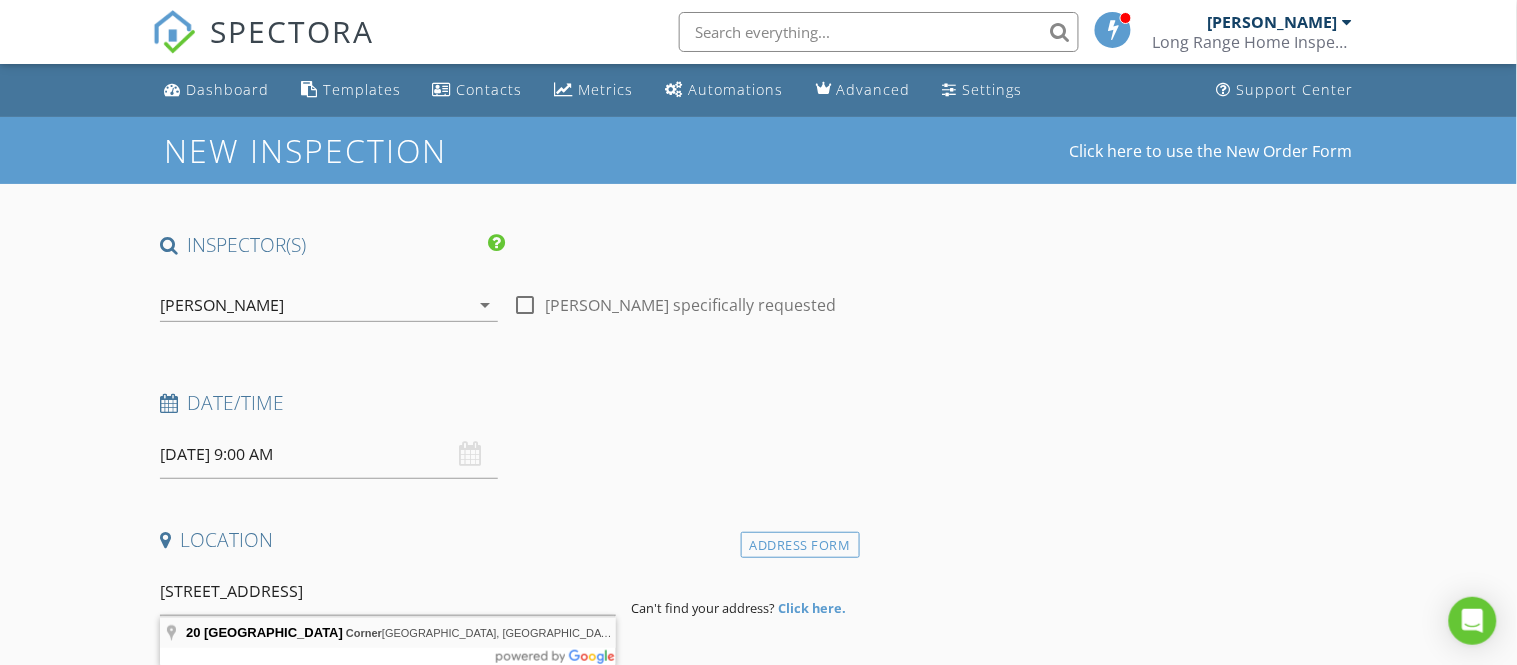 type on "20 Princess Avenue, Corner Brook, NL, Canada" 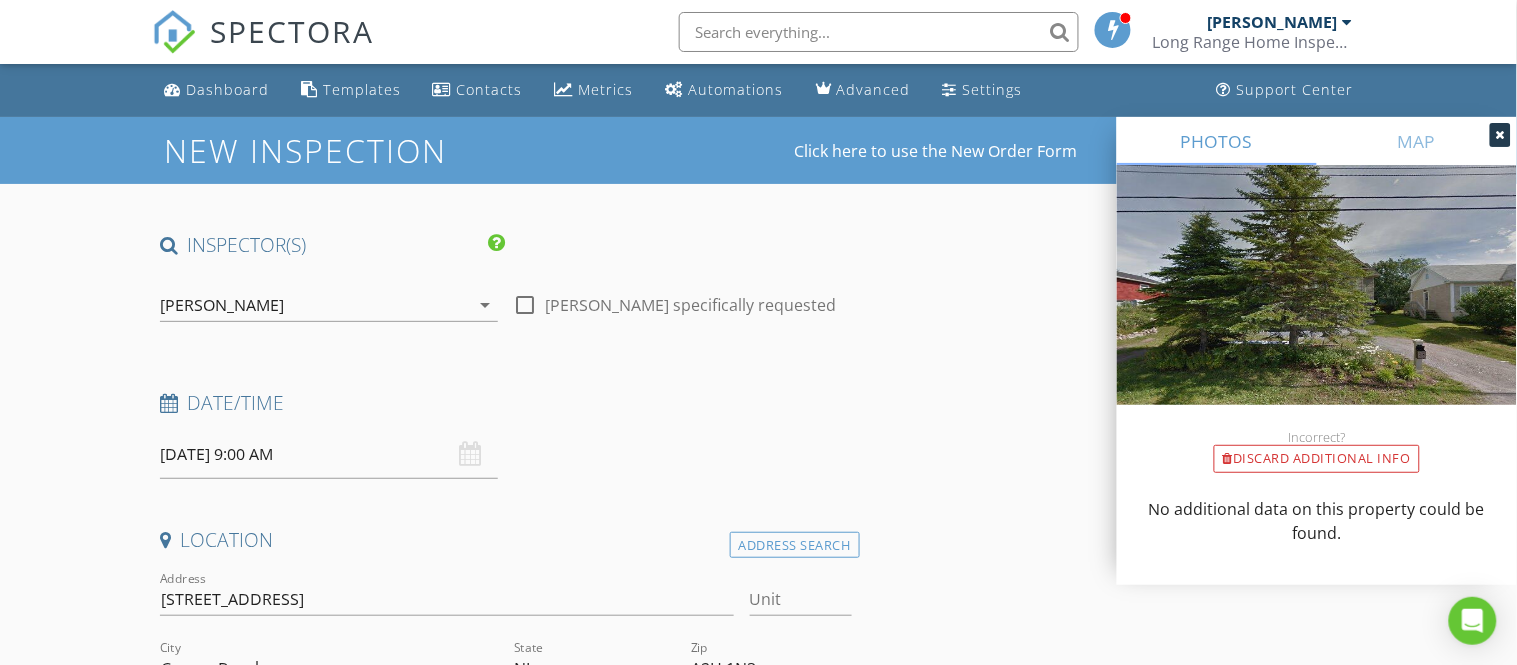 click on "New Inspection
Click here to use the New Order Form
INSPECTOR(S)
check_box   Michael Hynes   PRIMARY   Michael Hynes arrow_drop_down   check_box_outline_blank Michael Hynes specifically requested
Date/Time
07/17/2025 9:00 AM
Location
Address Search       Address 20 Princess Ave   Unit   City Corner Brook   State NL   Zip A2H 1N3   County     Square Feet   Year Built   Foundation arrow_drop_down
client
check_box Enable Client CC email for this inspection   Client Search     check_box_outline_blank Client is a Company/Organization     First Name   Last Name   Email   CC Email   Phone           Notes   Private Notes
ADD ADDITIONAL client
SERVICES
check_box_outline_blank   Residential Inspection   check_box_outline_blank   Residential Inspection       arrow_drop_down" at bounding box center [758, 1747] 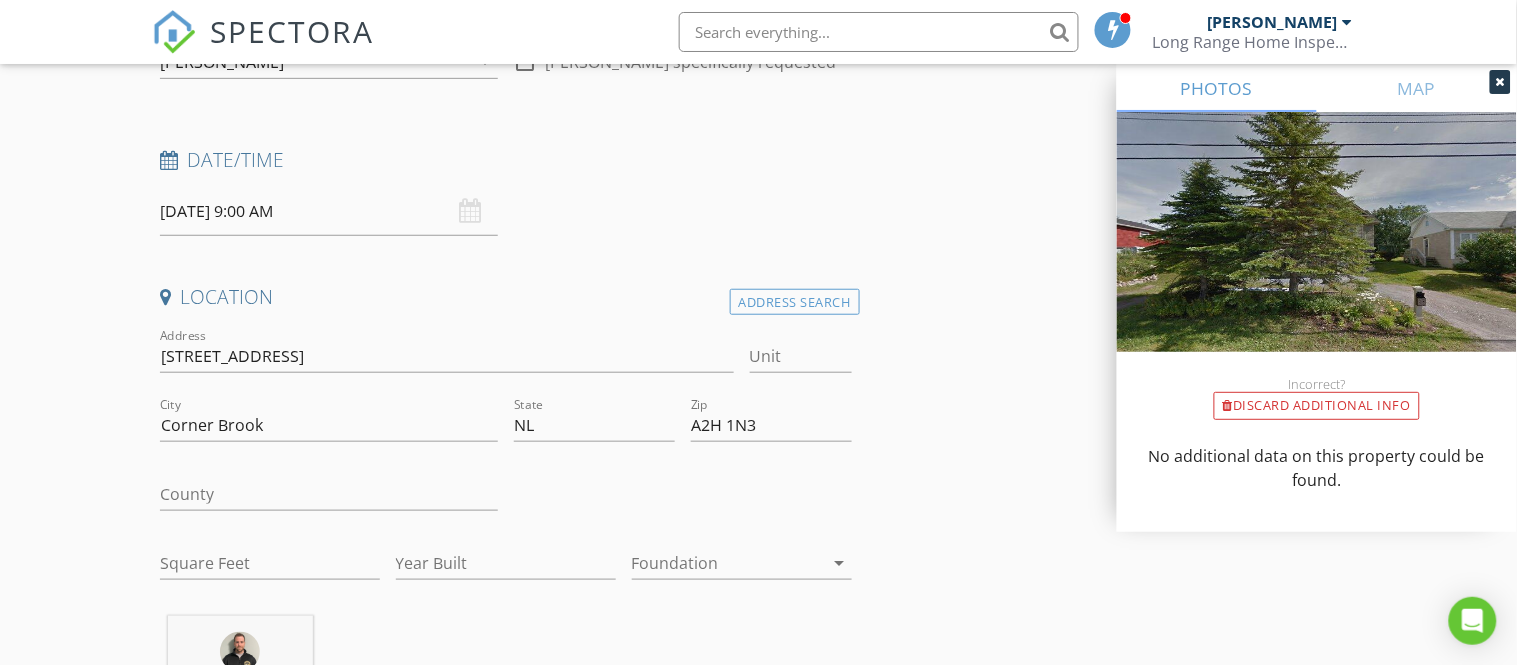 scroll, scrollTop: 311, scrollLeft: 0, axis: vertical 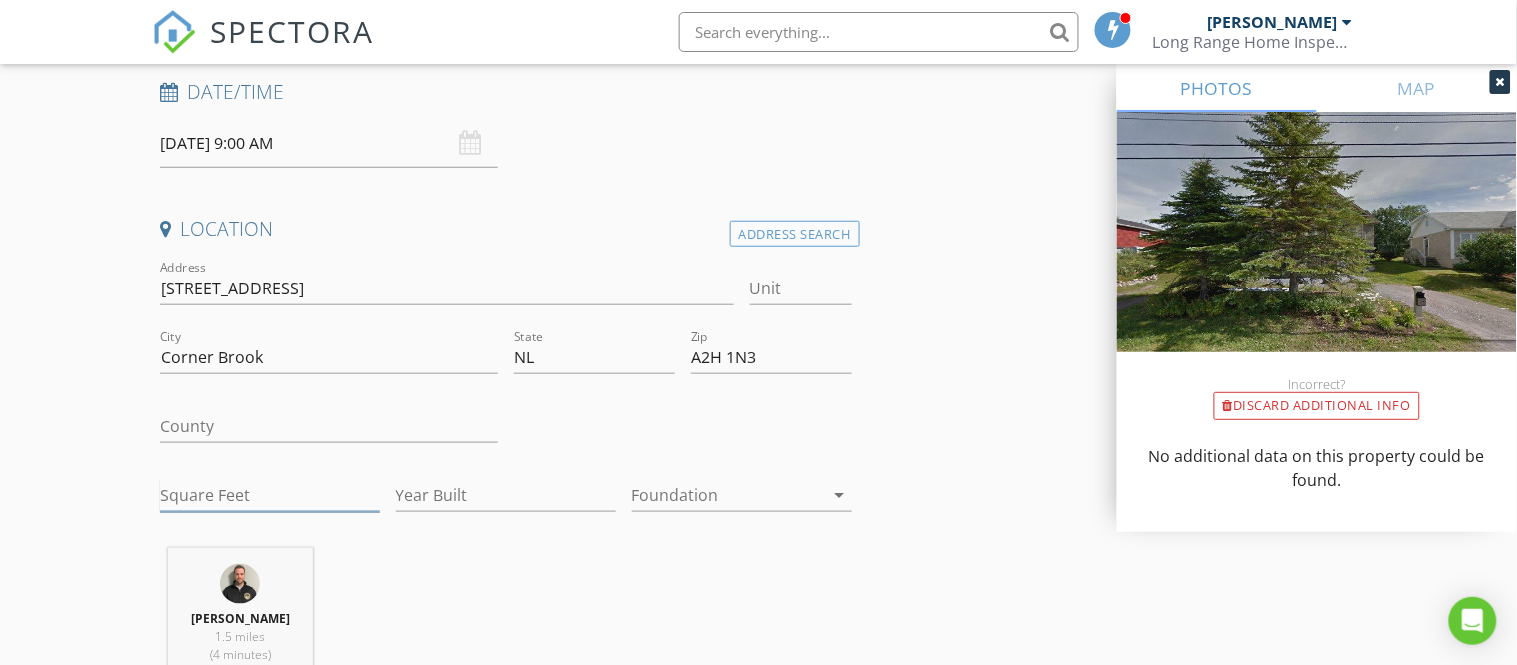 click on "Square Feet" at bounding box center [270, 495] 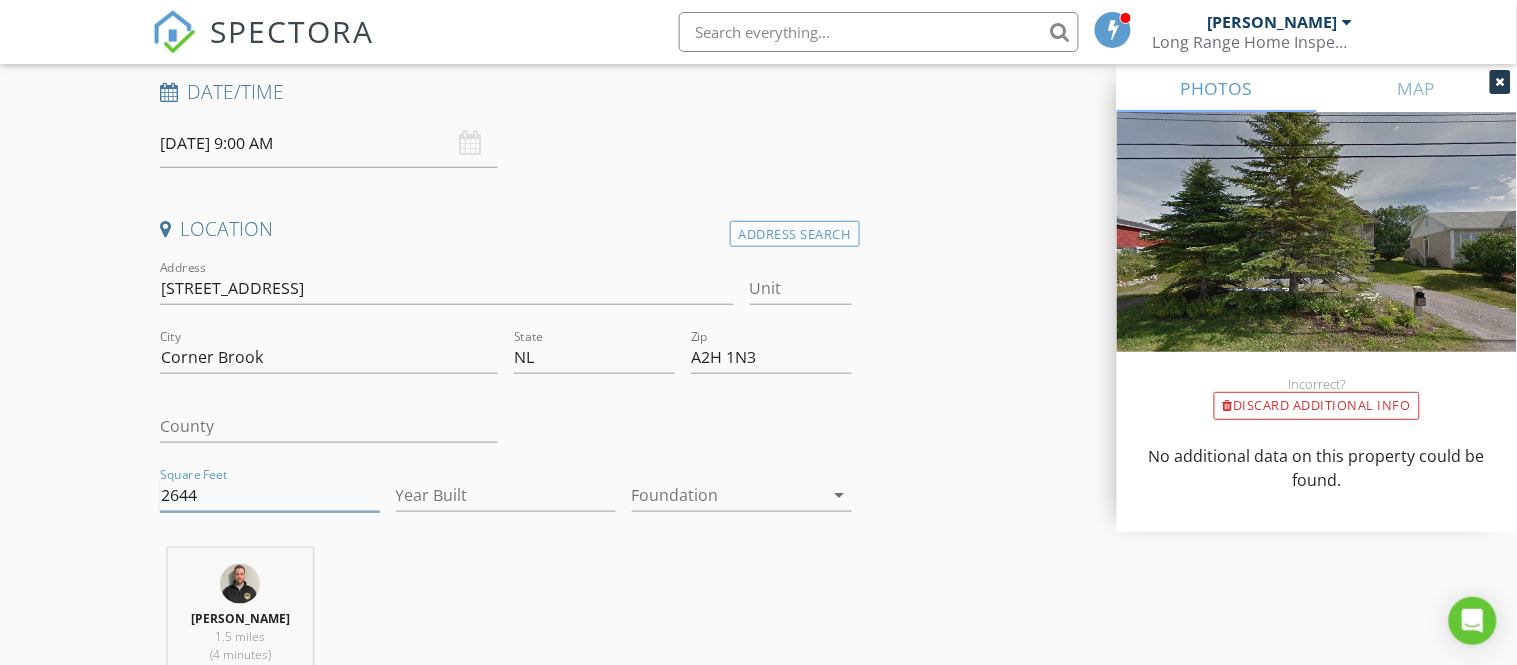 type on "2644" 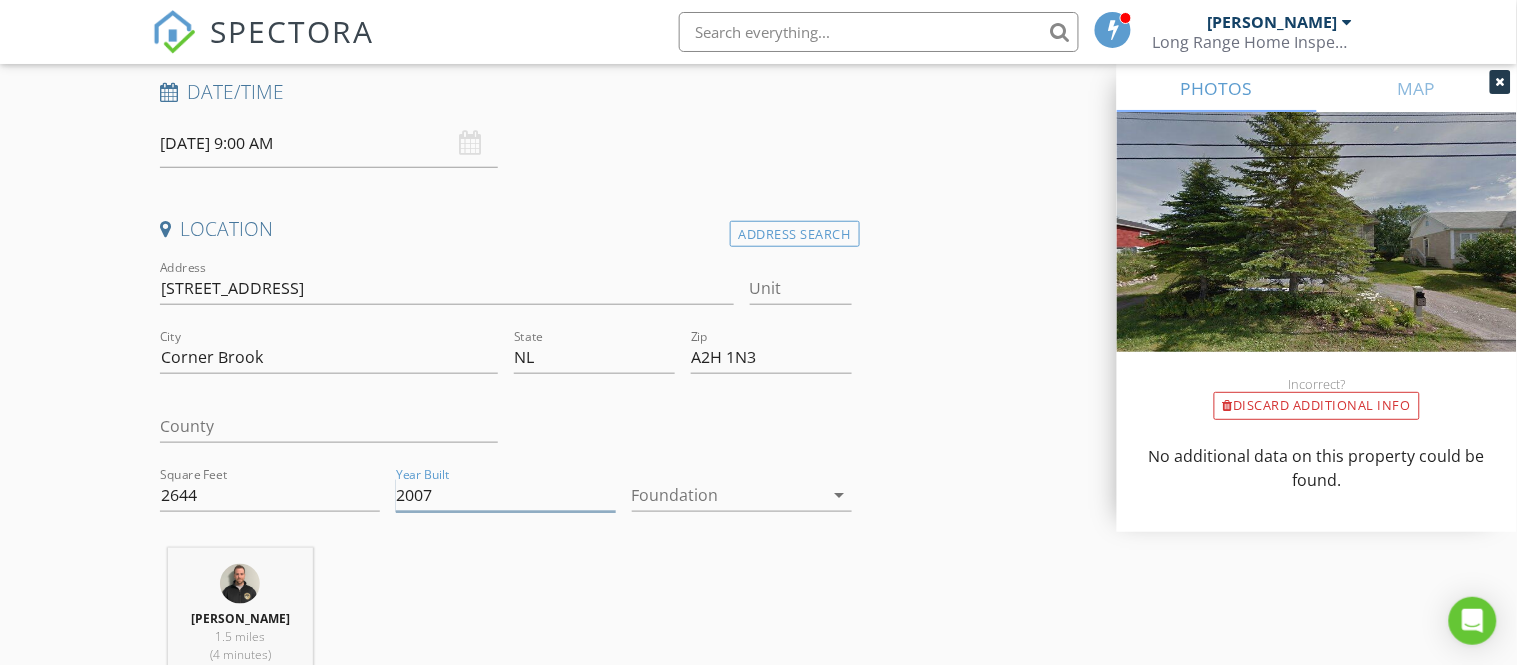 type on "2007" 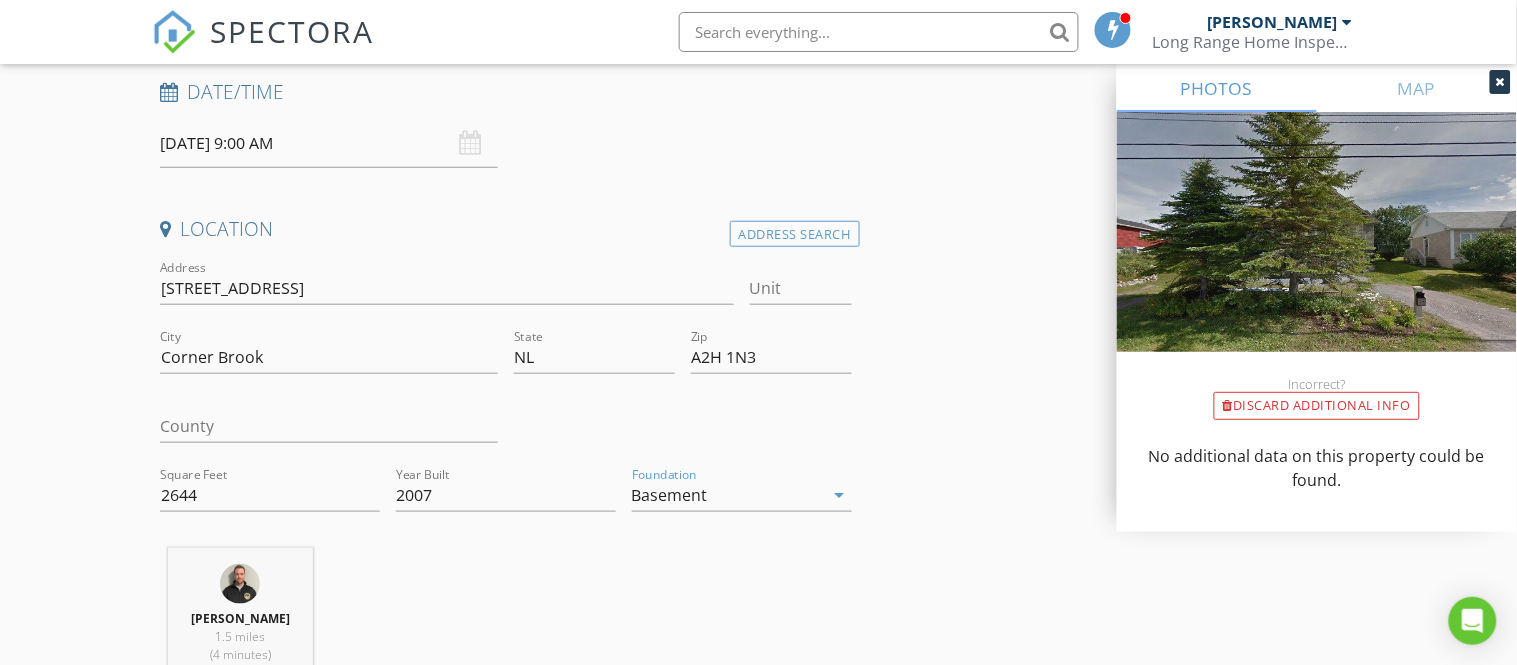 click on "New Inspection
Click here to use the New Order Form
INSPECTOR(S)
check_box   Michael Hynes   PRIMARY   Michael Hynes arrow_drop_down   check_box_outline_blank Michael Hynes specifically requested
Date/Time
07/17/2025 9:00 AM
Location
Address Search       Address 20 Princess Ave   Unit   City Corner Brook   State NL   Zip A2H 1N3   County     Square Feet 2644   Year Built 2007   Foundation Basement arrow_drop_down     Michael Hynes     1.5 miles     (4 minutes)
client
check_box Enable Client CC email for this inspection   Client Search     check_box_outline_blank Client is a Company/Organization     First Name   Last Name   Email   CC Email   Phone           Notes   Private Notes
ADD ADDITIONAL client
SERVICES
check_box_outline_blank   Residential Inspection" at bounding box center [758, 1527] 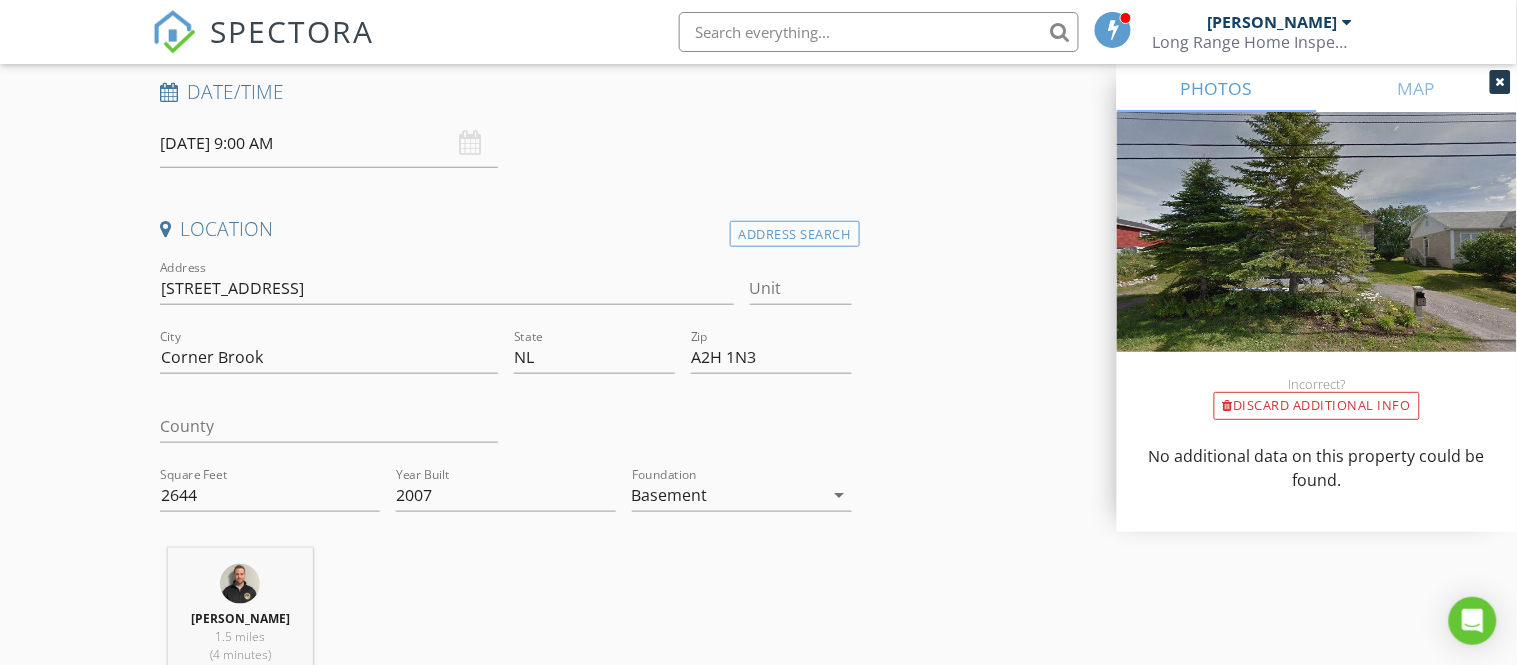 scroll, scrollTop: 355, scrollLeft: 0, axis: vertical 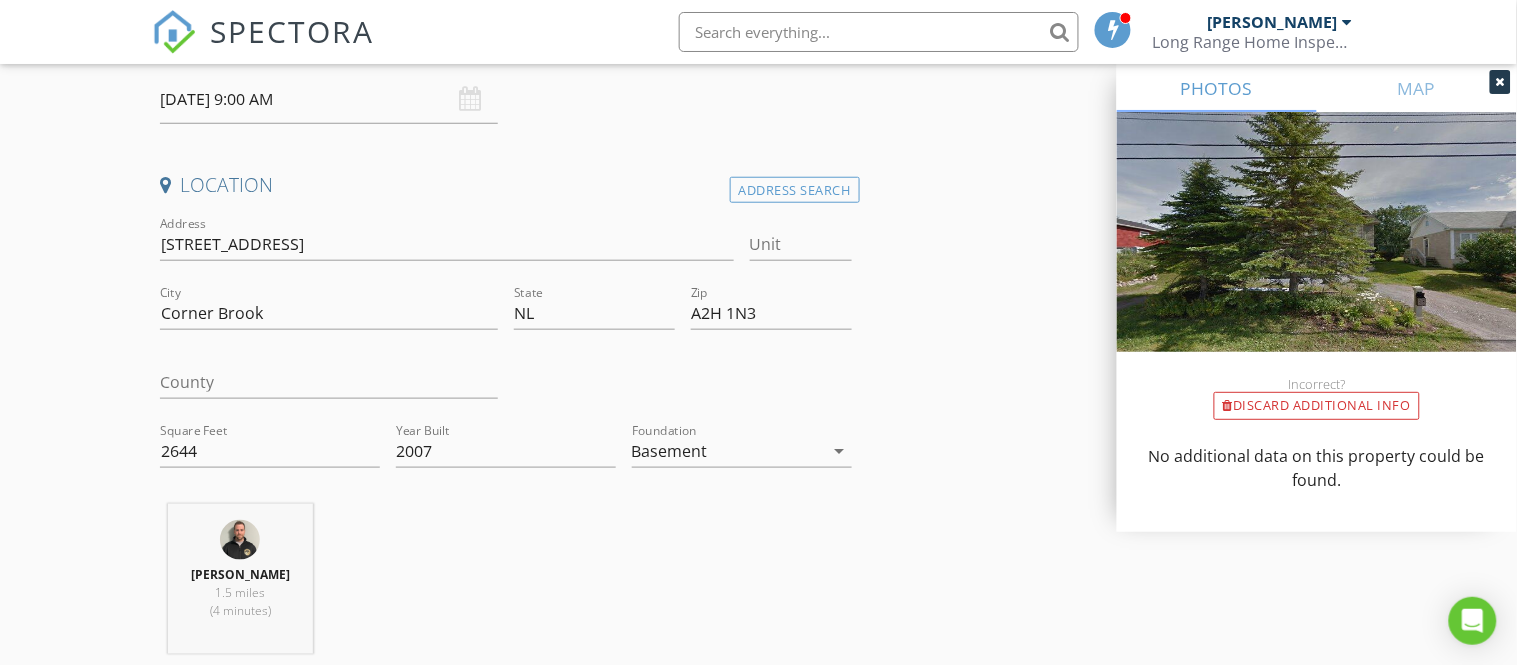 click on "New Inspection
Click here to use the New Order Form
INSPECTOR(S)
check_box   Michael Hynes   PRIMARY   Michael Hynes arrow_drop_down   check_box_outline_blank Michael Hynes specifically requested
Date/Time
07/17/2025 9:00 AM
Location
Address Search       Address 20 Princess Ave   Unit   City Corner Brook   State NL   Zip A2H 1N3   County     Square Feet 2644   Year Built 2007   Foundation Basement arrow_drop_down     Michael Hynes     1.5 miles     (4 minutes)
client
check_box Enable Client CC email for this inspection   Client Search     check_box_outline_blank Client is a Company/Organization     First Name   Last Name   Email   CC Email   Phone           Notes   Private Notes
ADD ADDITIONAL client
SERVICES
check_box_outline_blank   Residential Inspection" at bounding box center (758, 1483) 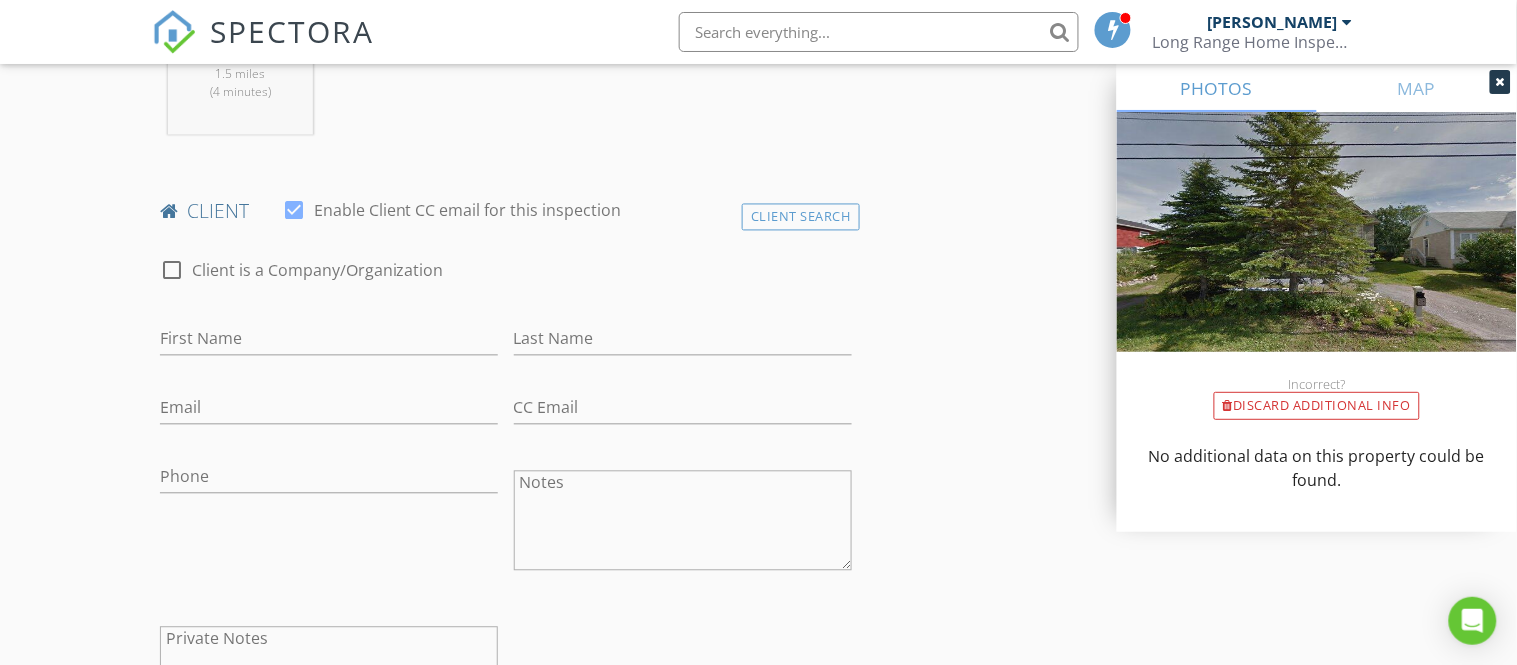 scroll, scrollTop: 888, scrollLeft: 0, axis: vertical 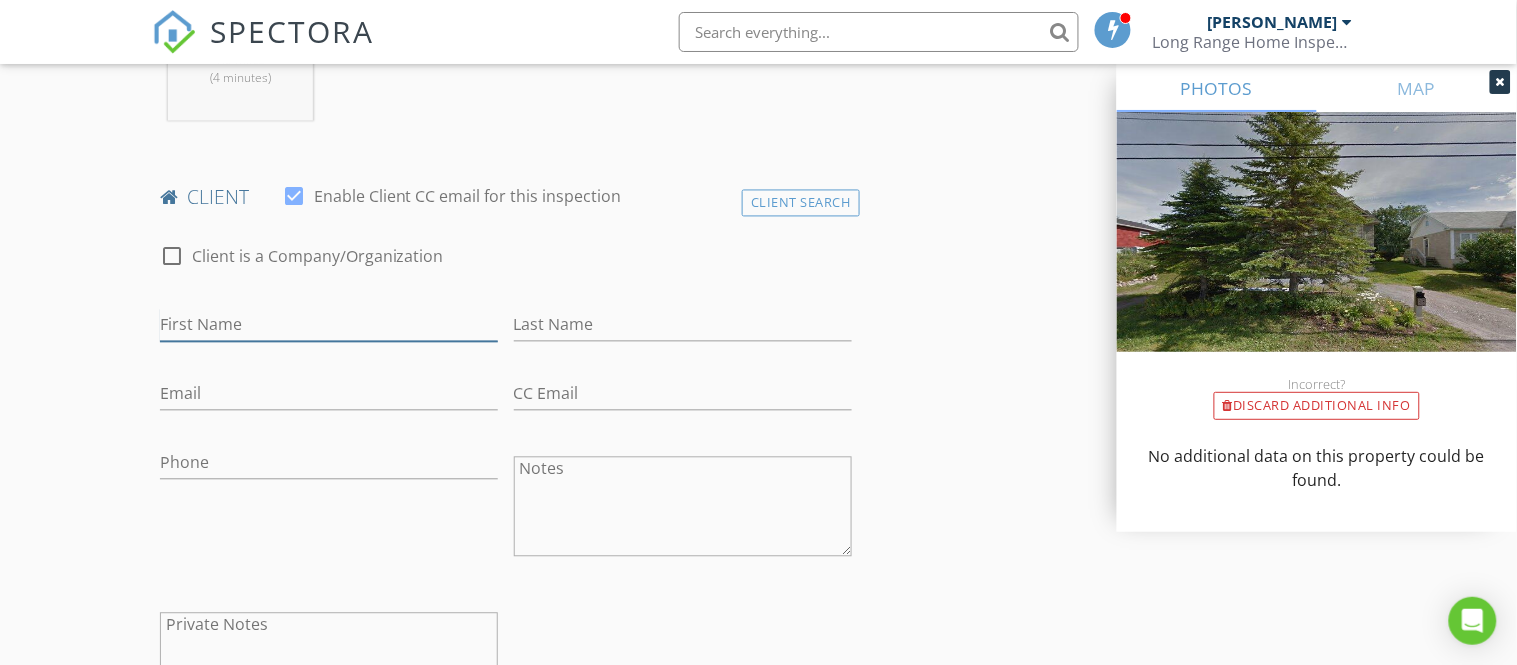 click on "First Name" at bounding box center (329, 325) 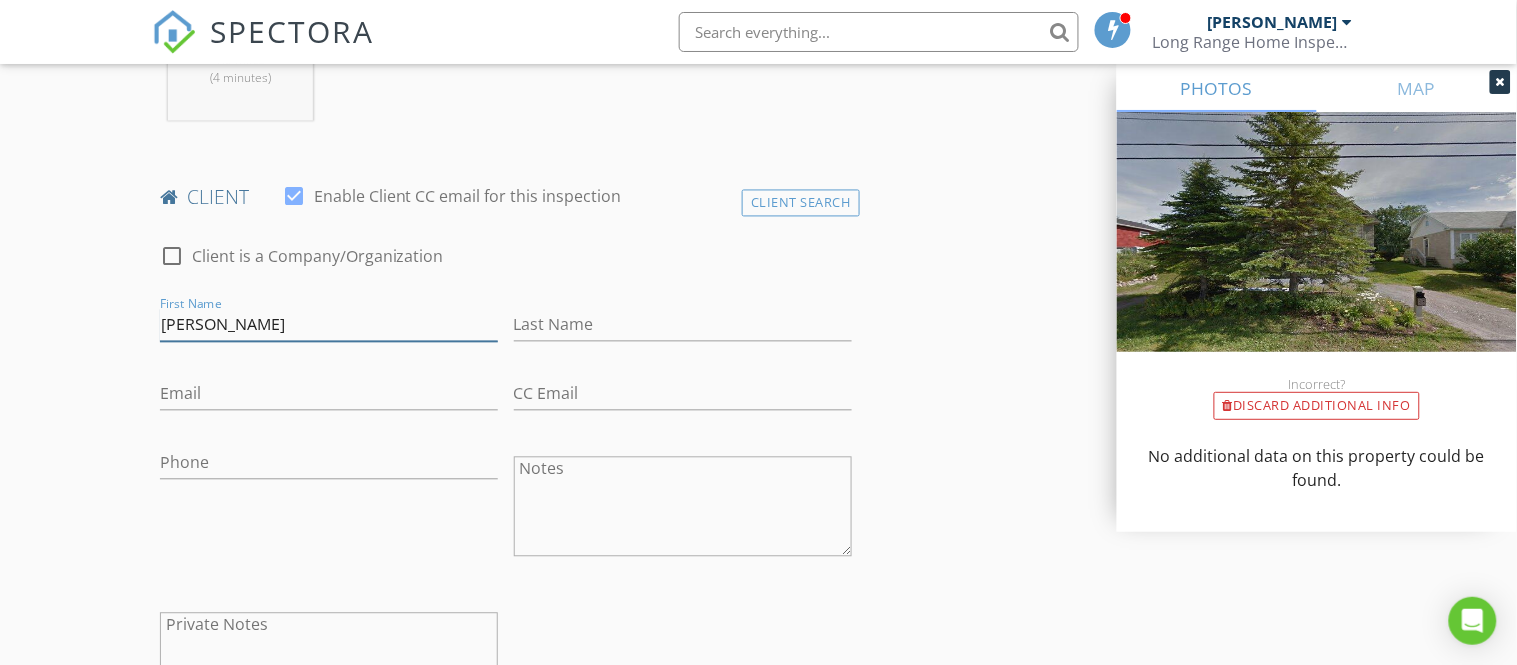 type on "[PERSON_NAME]" 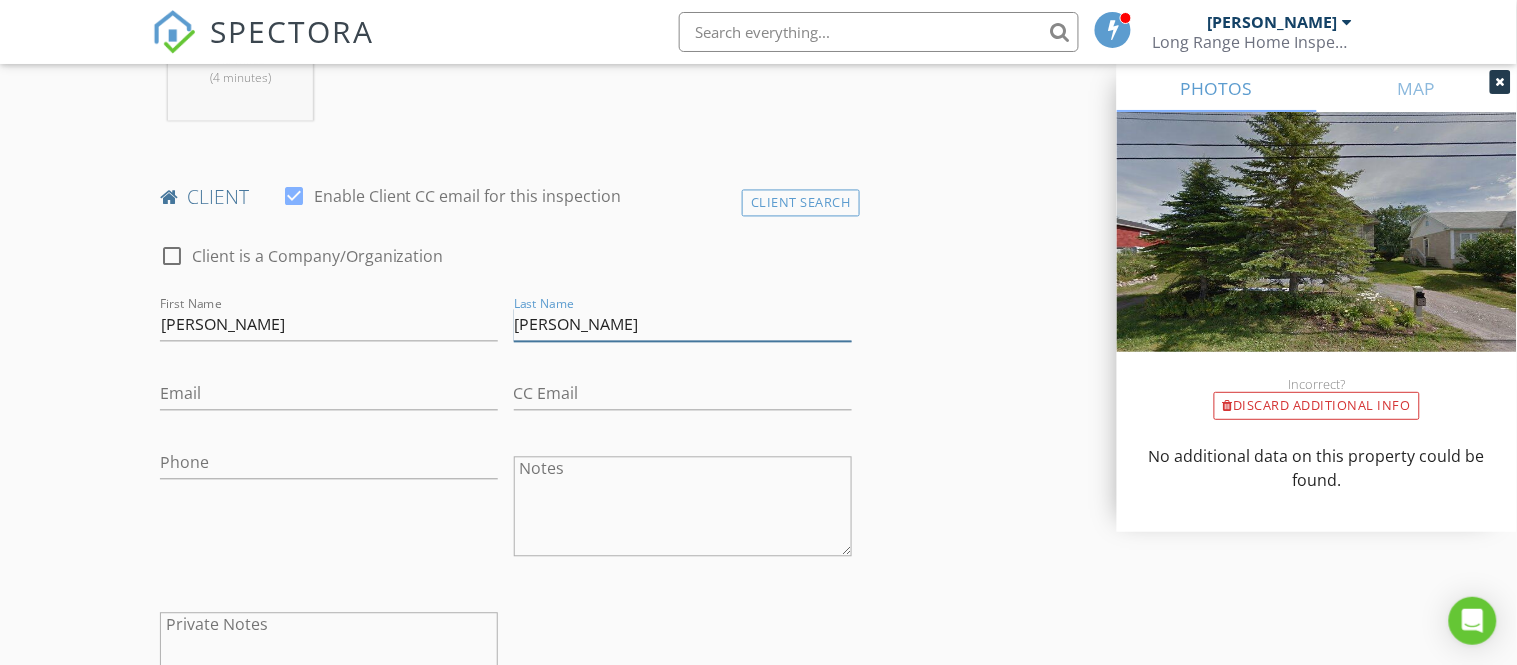 type on "Mathew" 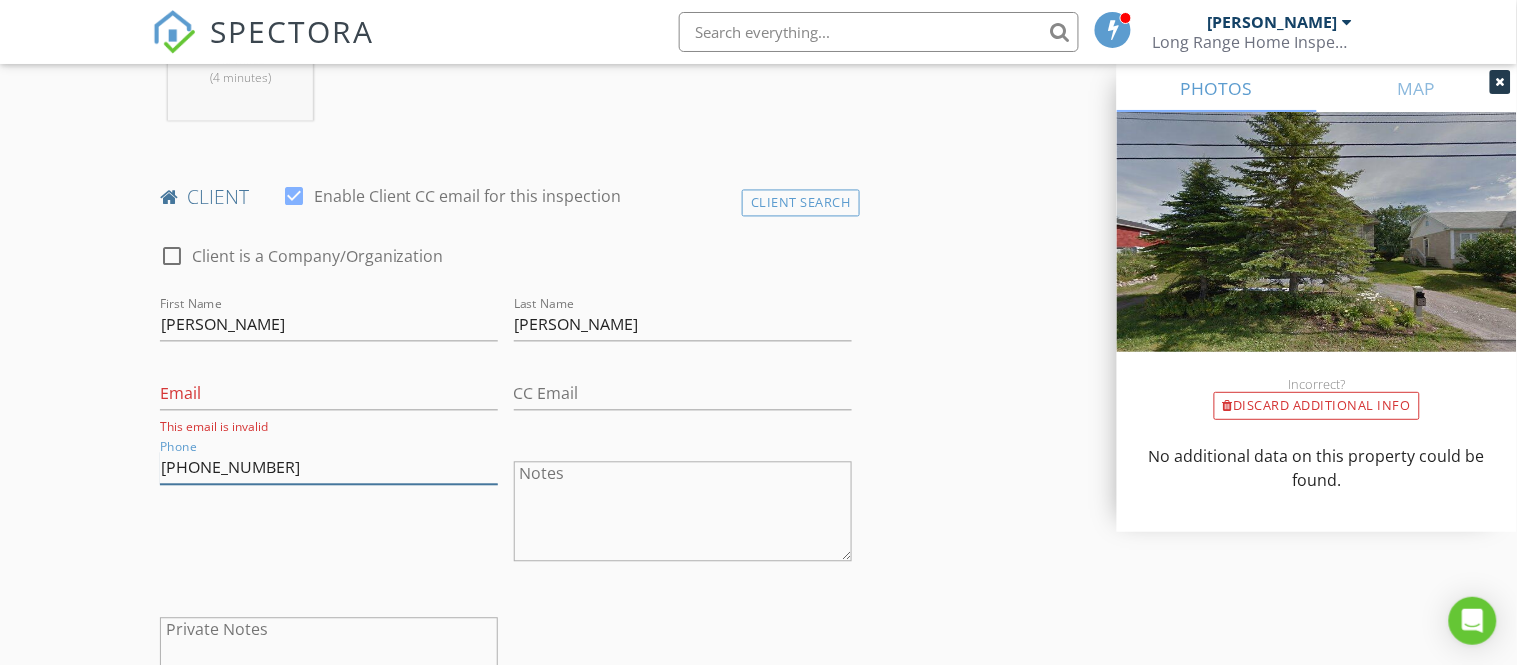 type on "709-660-6616" 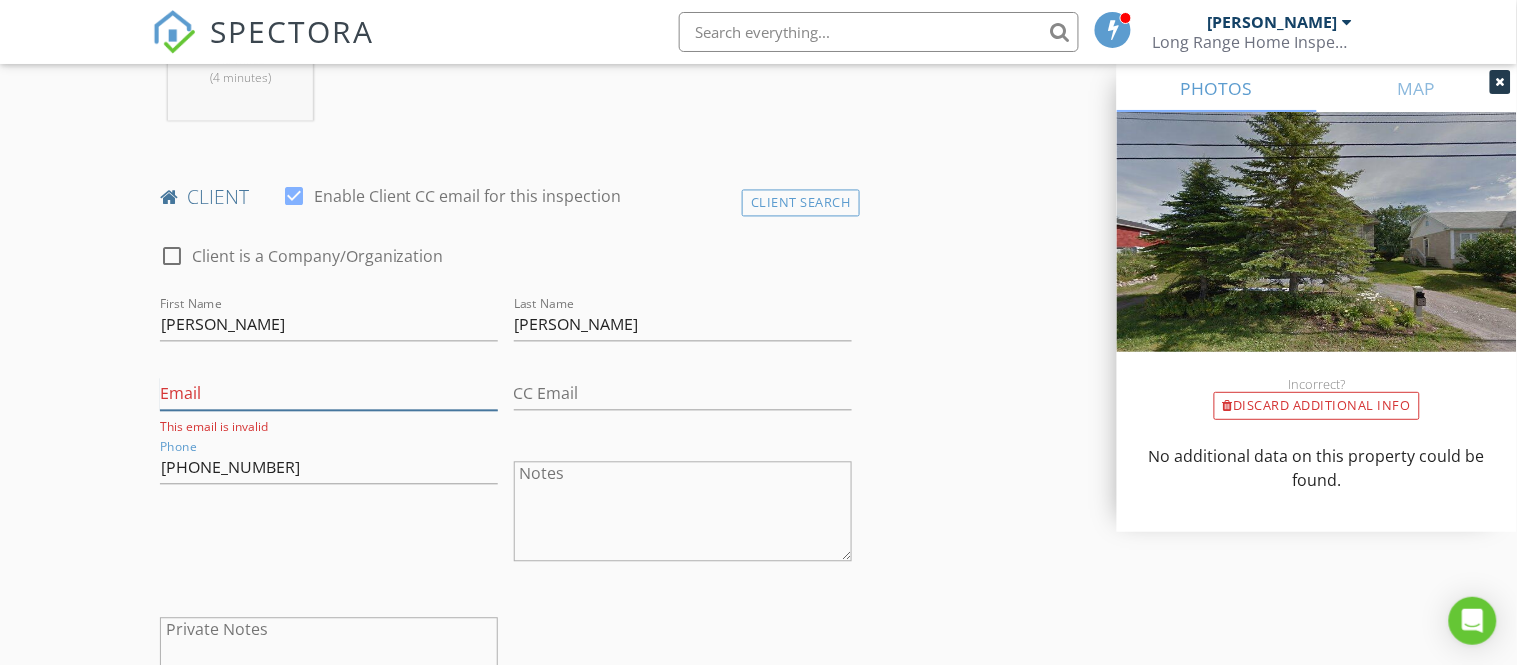 click on "Email" at bounding box center (329, 394) 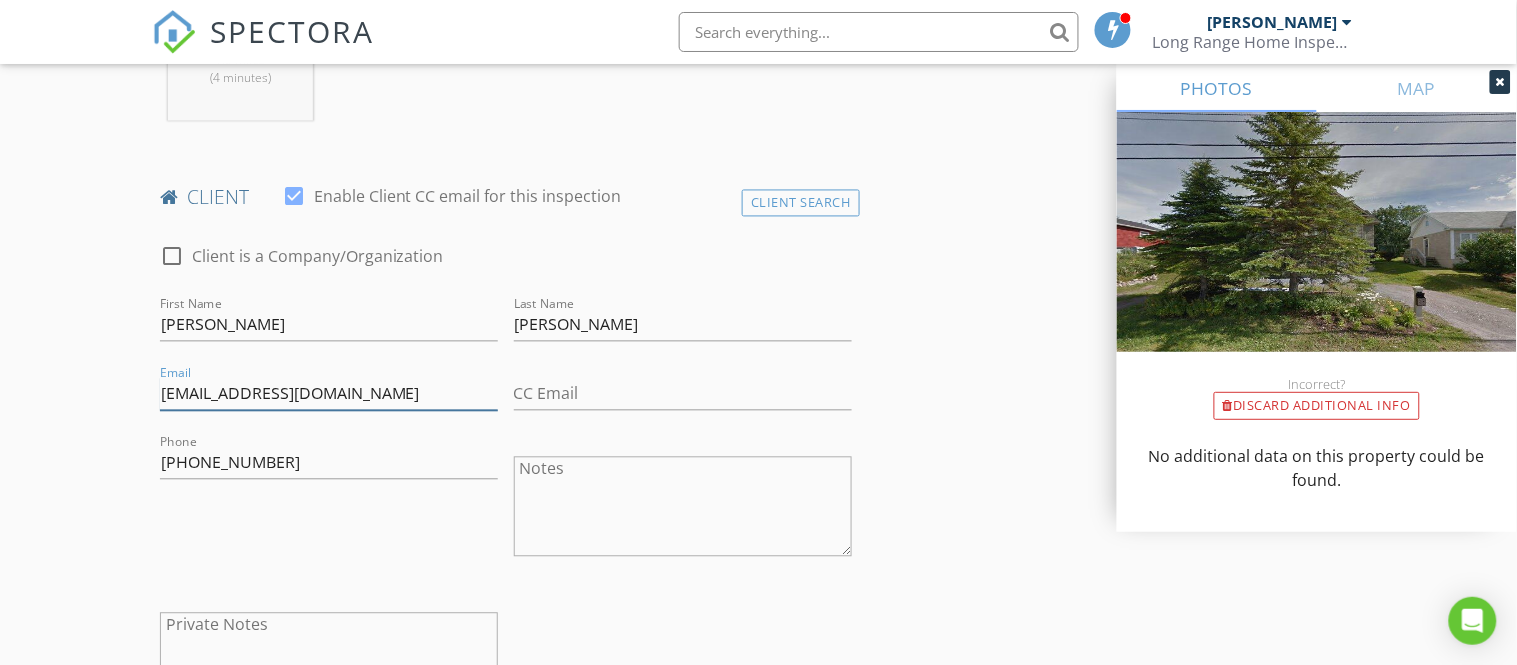 type on "jijosseena@gmail.com" 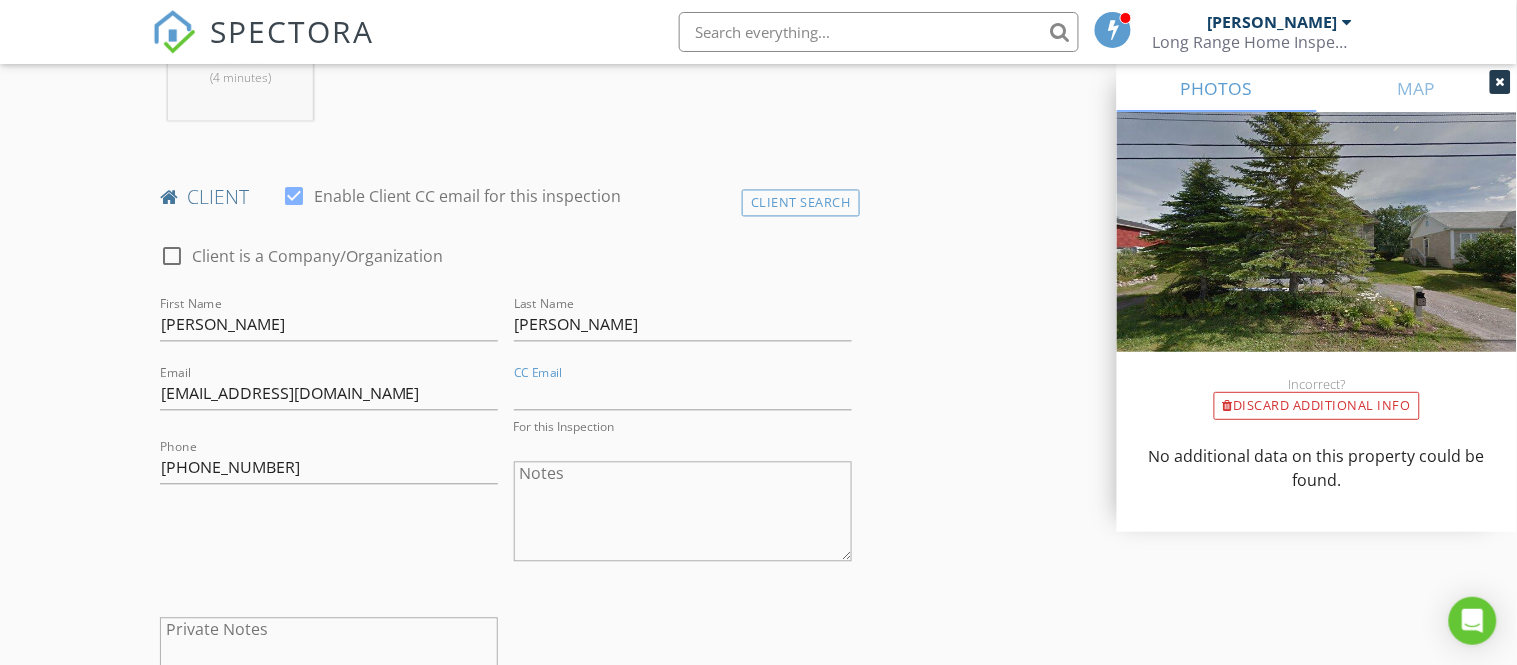 click on "New Inspection
Click here to use the New Order Form
INSPECTOR(S)
check_box   Michael Hynes   PRIMARY   Michael Hynes arrow_drop_down   check_box_outline_blank Michael Hynes specifically requested
Date/Time
07/17/2025 9:00 AM
Location
Address Search       Address 20 Princess Ave   Unit   City Corner Brook   State NL   Zip A2H 1N3   County     Square Feet 2644   Year Built 2007   Foundation Basement arrow_drop_down     Michael Hynes     1.5 miles     (4 minutes)
client
check_box Enable Client CC email for this inspection   Client Search     check_box_outline_blank Client is a Company/Organization     First Name Jijo   Last Name Mathew   Email jijosseena@gmail.com   CC Email For this Inspection   Phone 709-660-6616           Notes   Private Notes
ADD ADDITIONAL client
check_box_outline_blank" at bounding box center [758, 952] 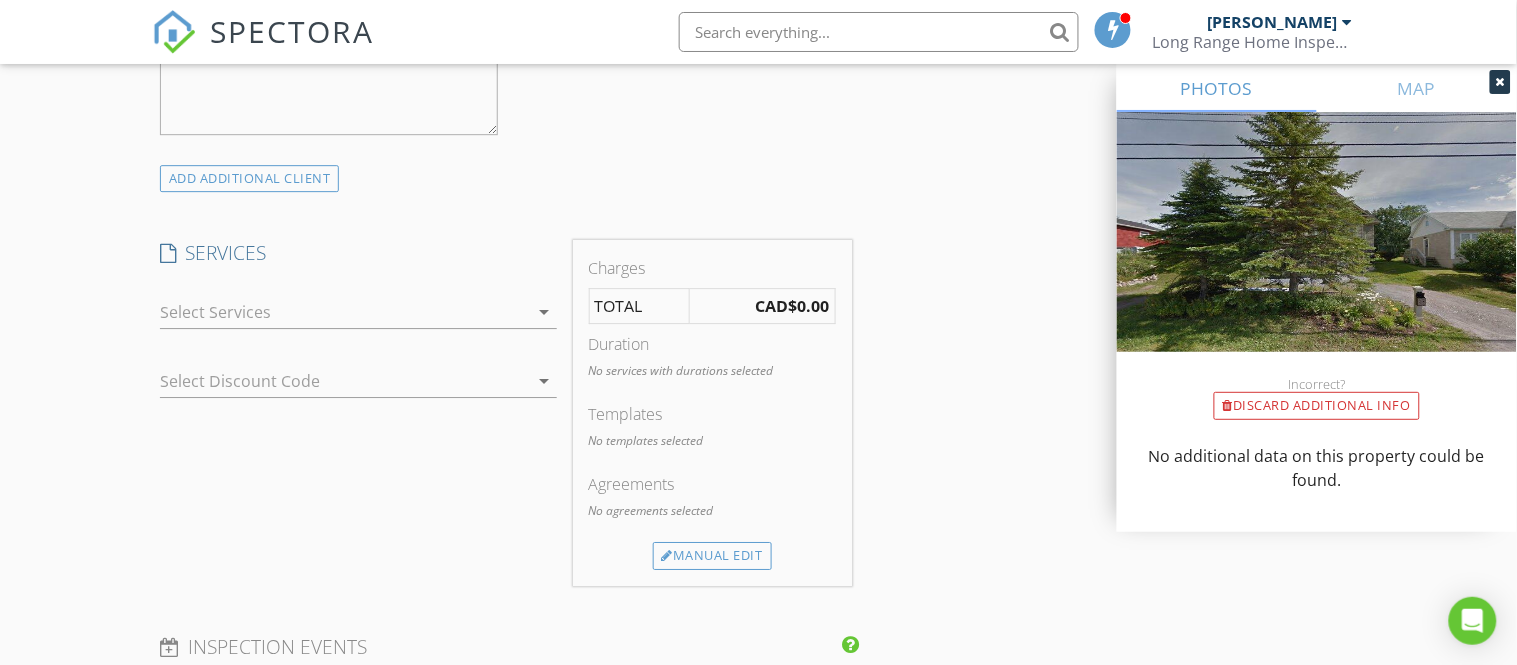 scroll, scrollTop: 1511, scrollLeft: 0, axis: vertical 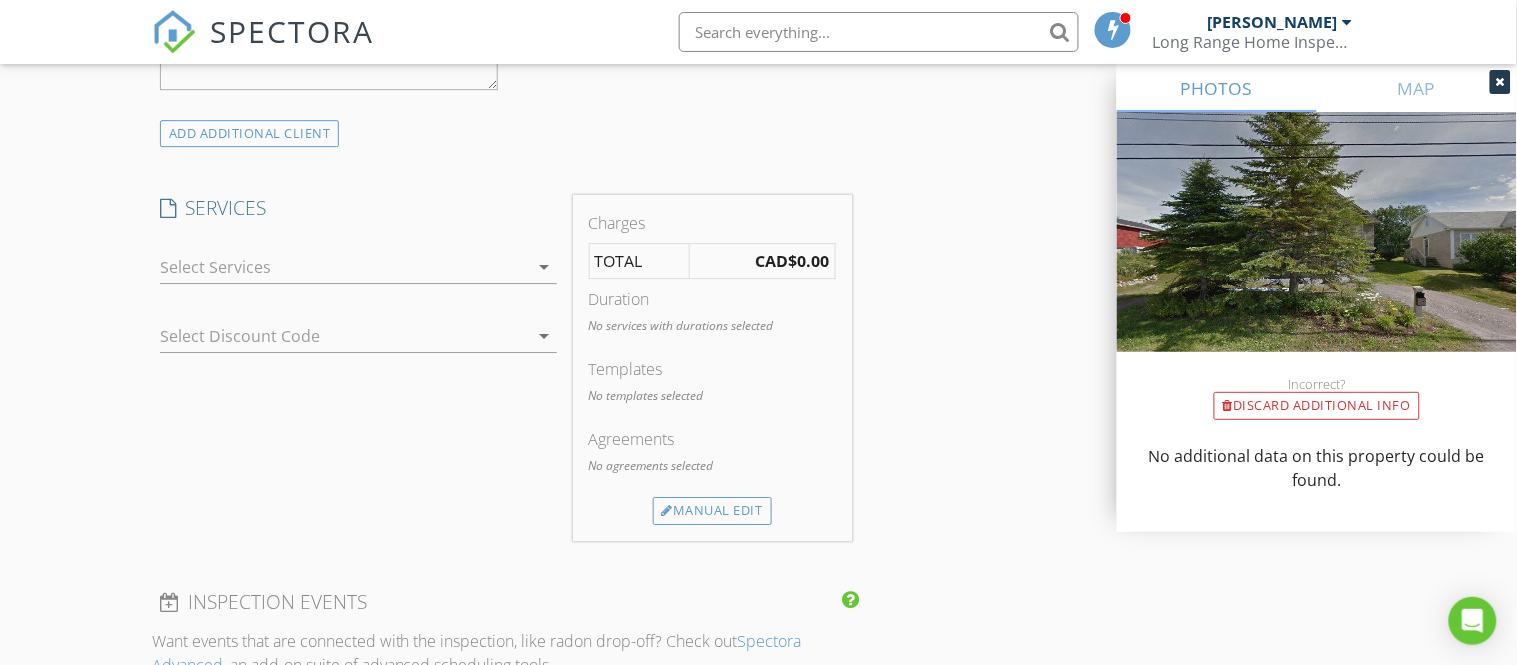 click at bounding box center (344, 267) 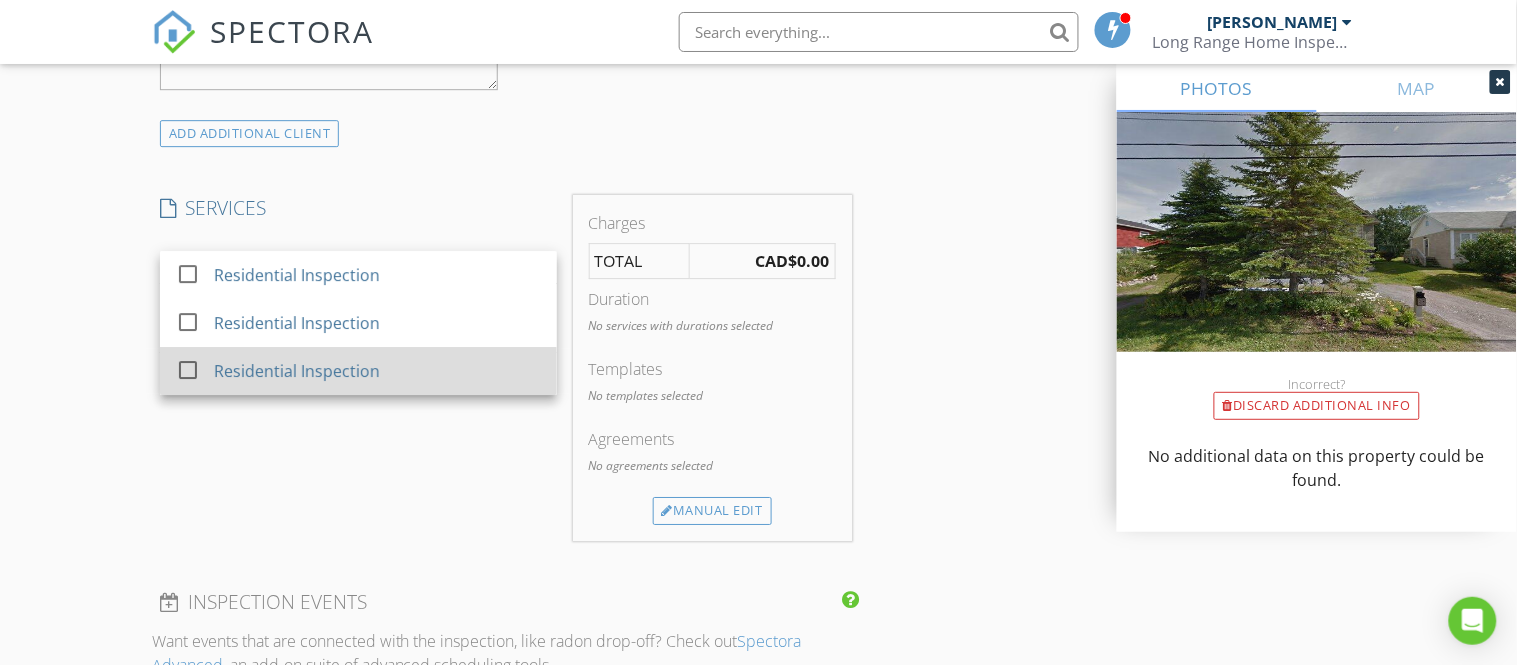 click on "Residential Inspection" at bounding box center (297, 371) 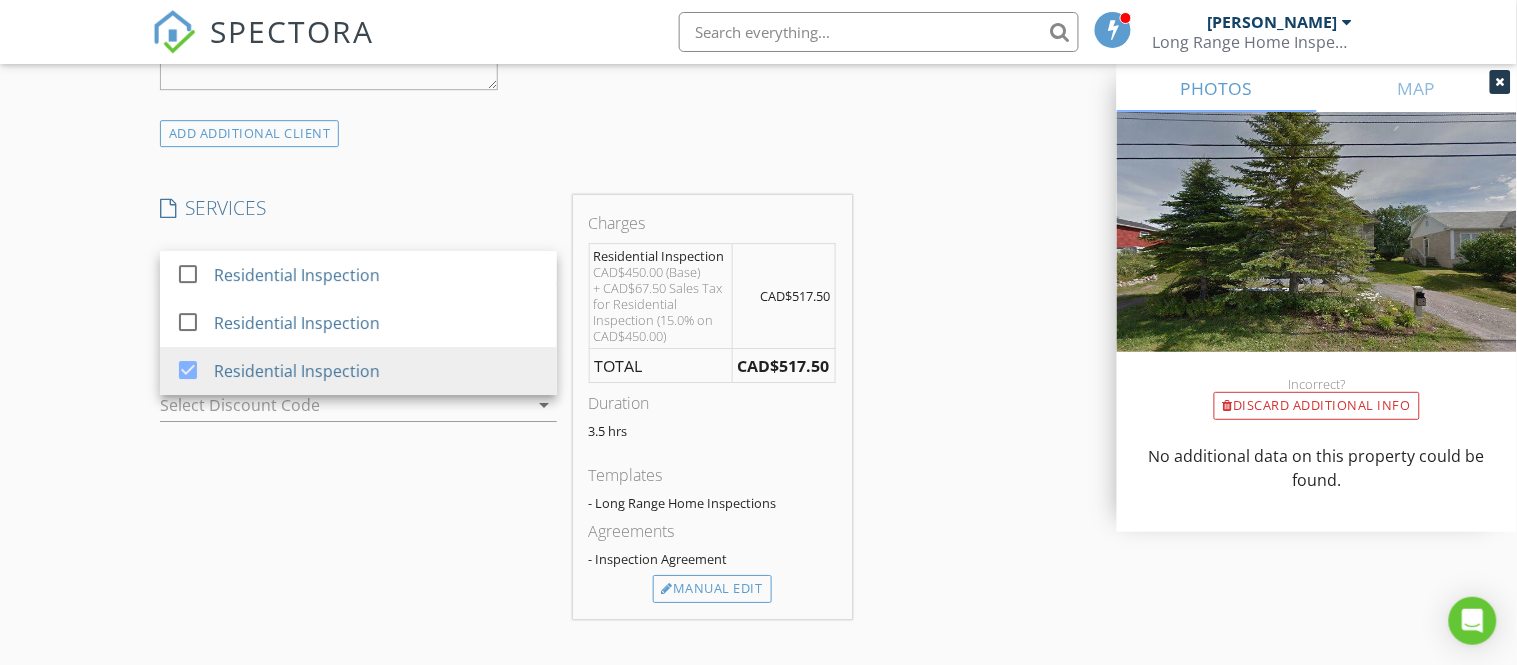 click on "New Inspection
Click here to use the New Order Form
INSPECTOR(S)
check_box   Michael Hynes   PRIMARY   Michael Hynes arrow_drop_down   check_box_outline_blank Michael Hynes specifically requested
Date/Time
07/17/2025 9:00 AM
Location
Address Search       Address 20 Princess Ave   Unit   City Corner Brook   State NL   Zip A2H 1N3   County     Square Feet 2644   Year Built 2007   Foundation Basement arrow_drop_down     Michael Hynes     1.5 miles     (4 minutes)
client
check_box Enable Client CC email for this inspection   Client Search     check_box_outline_blank Client is a Company/Organization     First Name Jijo   Last Name Mathew   Email jijosseena@gmail.com   CC Email   Phone 709-660-6616           Notes   Private Notes
ADD ADDITIONAL client
SERVICES" at bounding box center (758, 366) 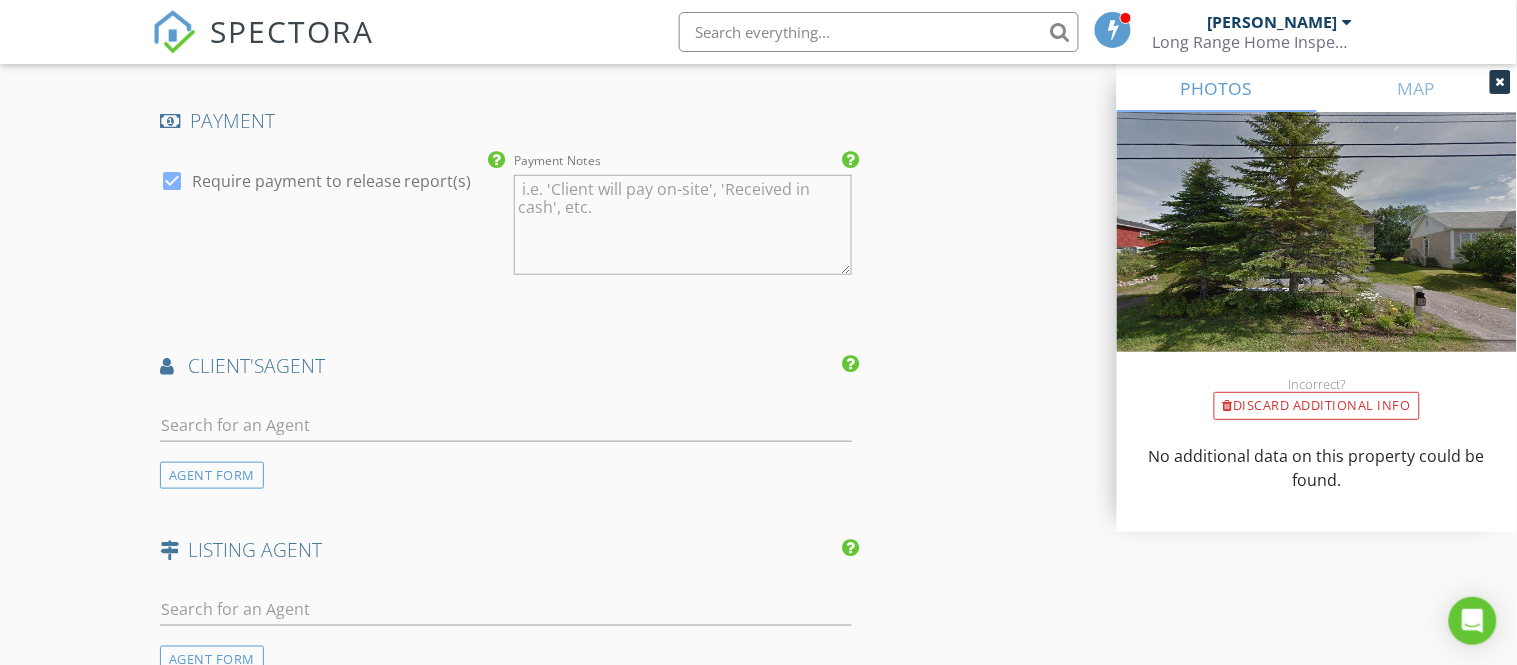 scroll, scrollTop: 2266, scrollLeft: 0, axis: vertical 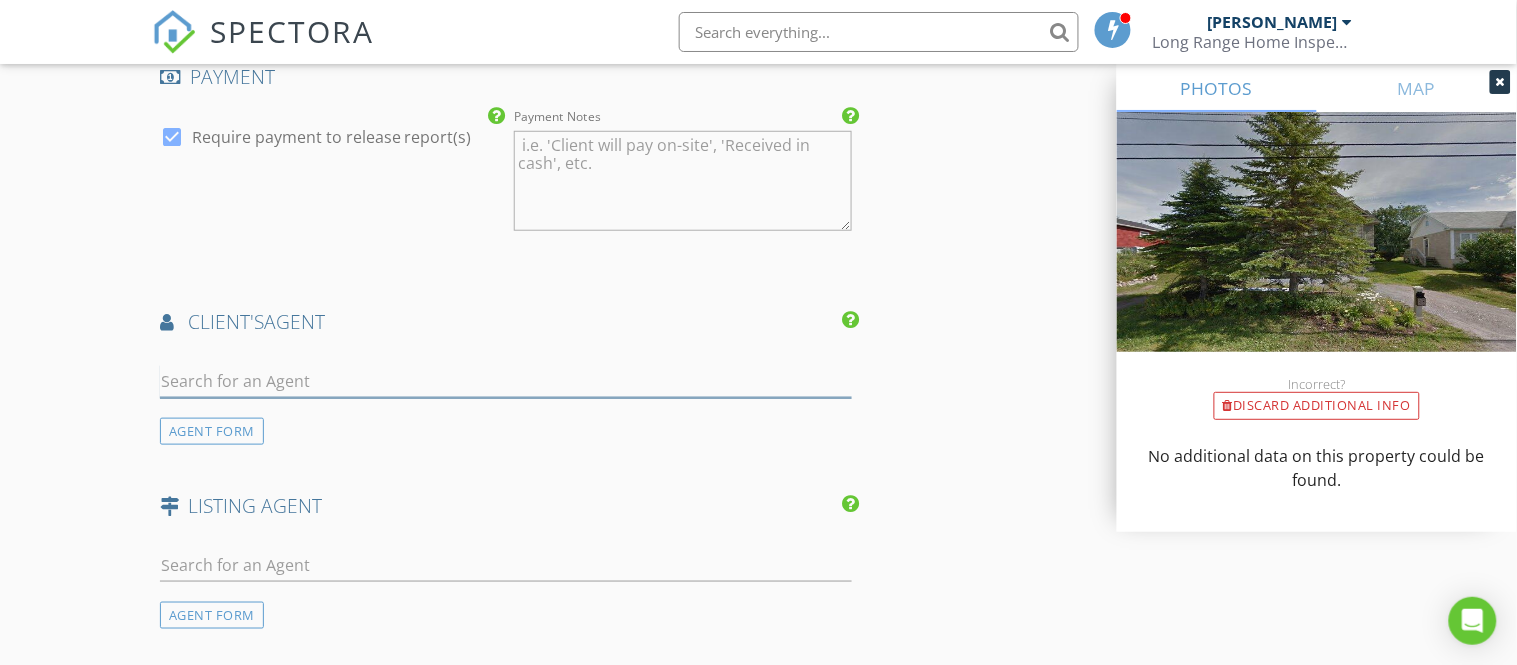 click at bounding box center [506, 381] 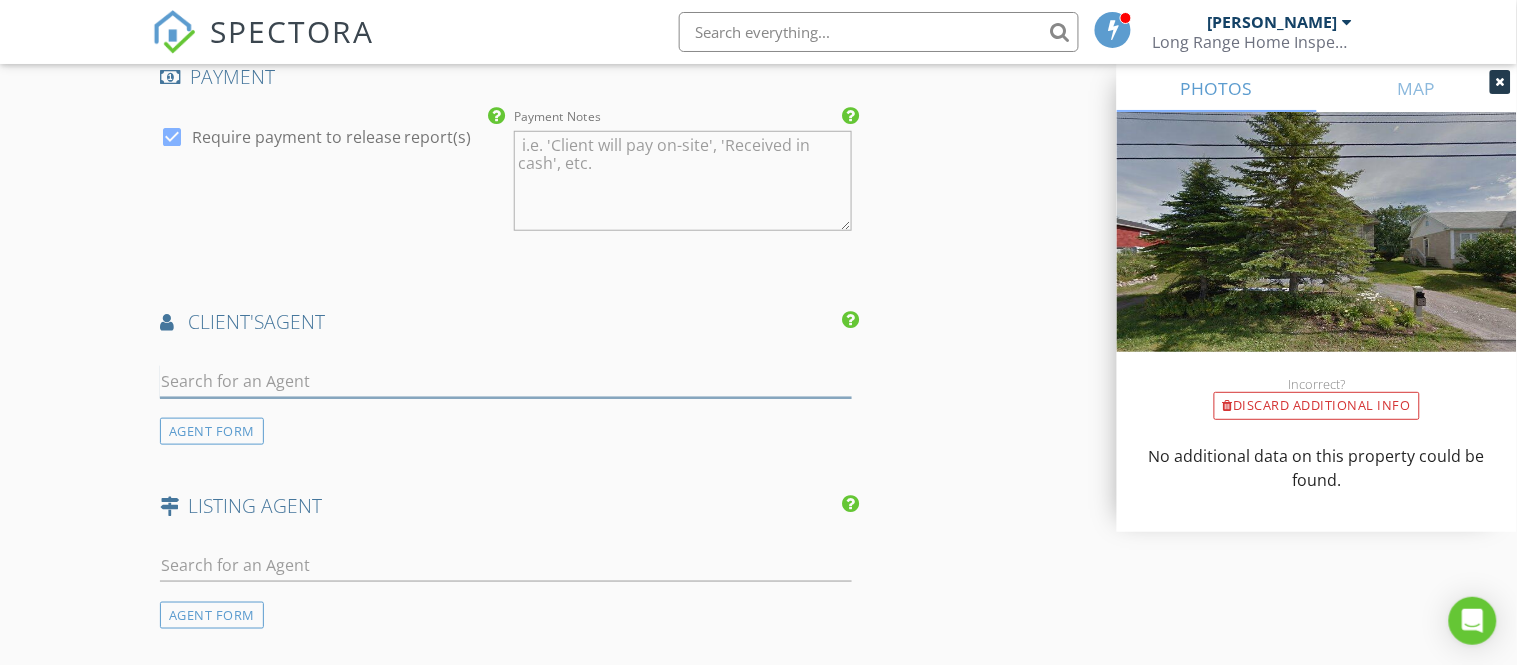click at bounding box center [506, 381] 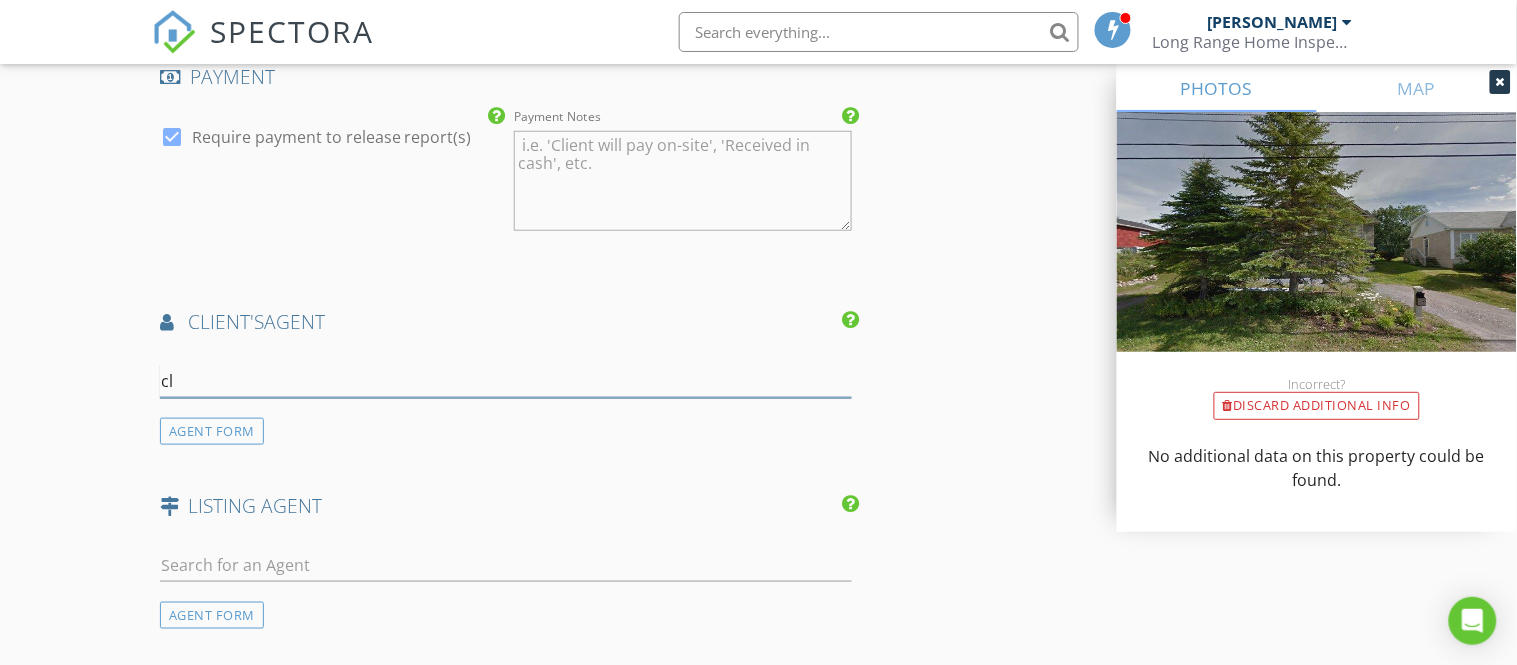 type on "cla" 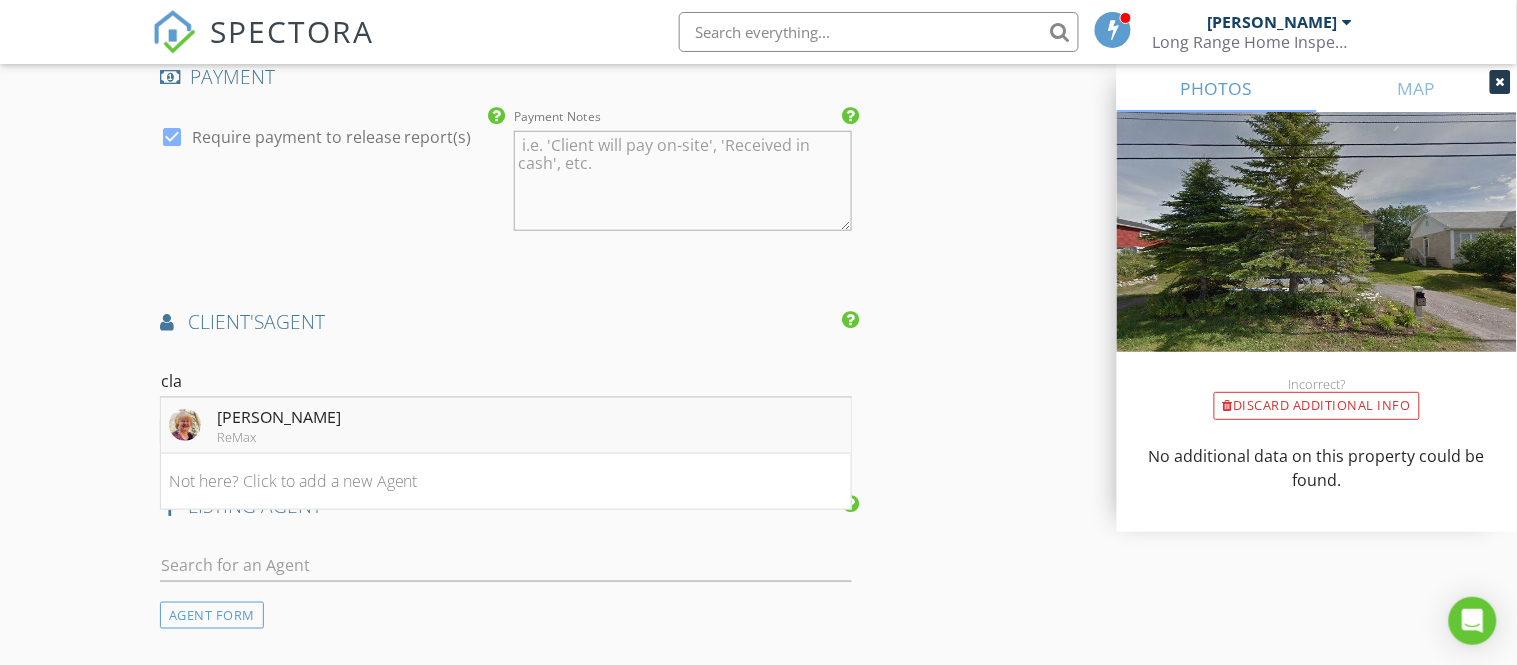 click on "Clare Dugdill
ReMax" at bounding box center [255, 425] 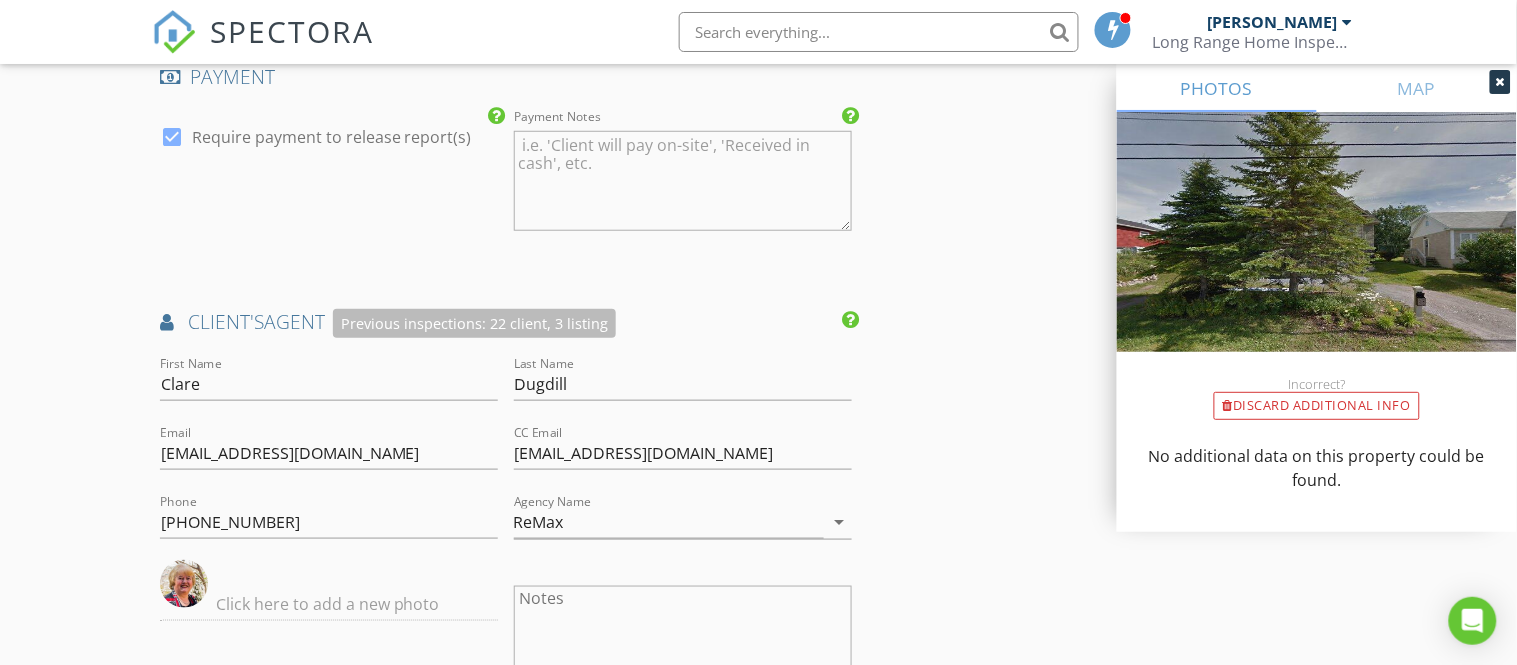click on "New Inspection
Click here to use the New Order Form
INSPECTOR(S)
check_box   Michael Hynes   PRIMARY   Michael Hynes arrow_drop_down   check_box_outline_blank Michael Hynes specifically requested
Date/Time
07/17/2025 9:00 AM
Location
Address Search       Address 20 Princess Ave   Unit   City Corner Brook   State NL   Zip A2H 1N3   County     Square Feet 2644   Year Built 2007   Foundation Basement arrow_drop_down     Michael Hynes     1.5 miles     (4 minutes)
client
check_box Enable Client CC email for this inspection   Client Search     check_box_outline_blank Client is a Company/Organization     First Name Jijo   Last Name Mathew   Email jijosseena@gmail.com   CC Email   Phone 709-660-6616           Notes   Private Notes
ADD ADDITIONAL client
SERVICES" at bounding box center (758, -161) 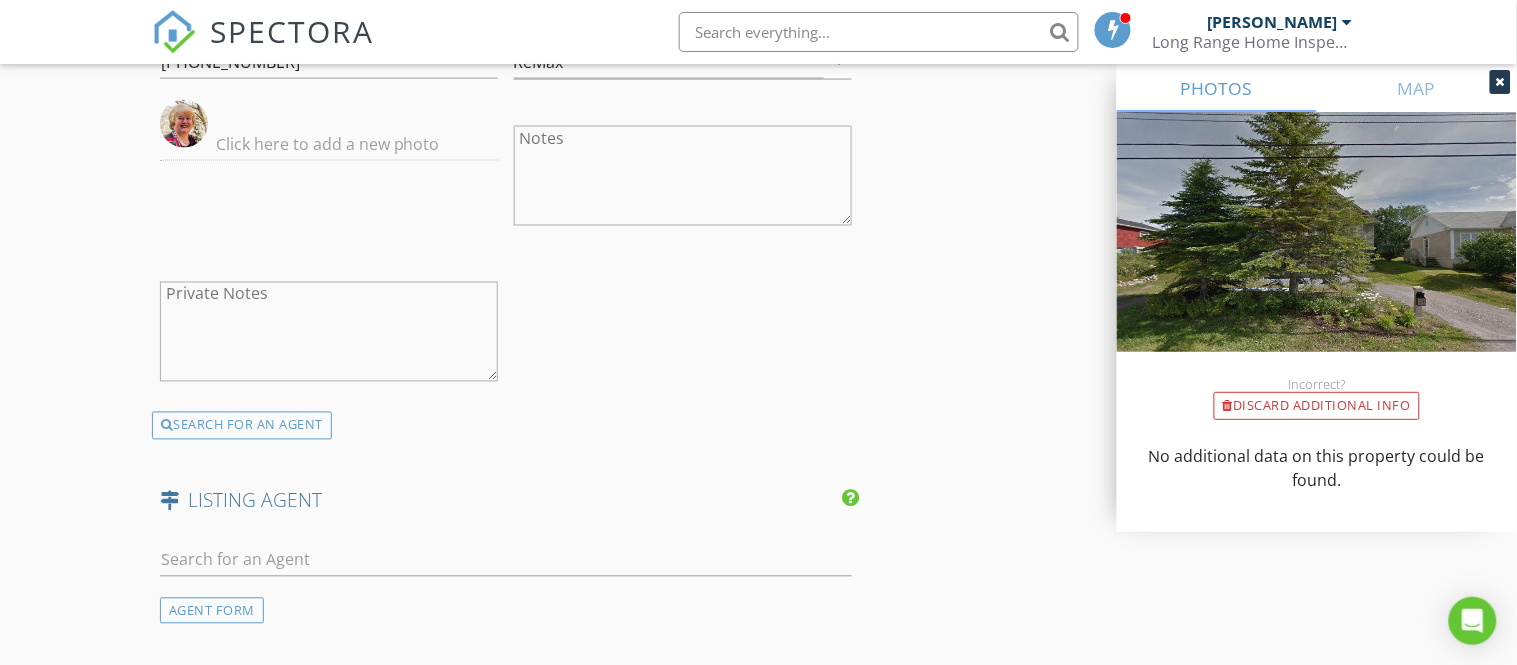 scroll, scrollTop: 2800, scrollLeft: 0, axis: vertical 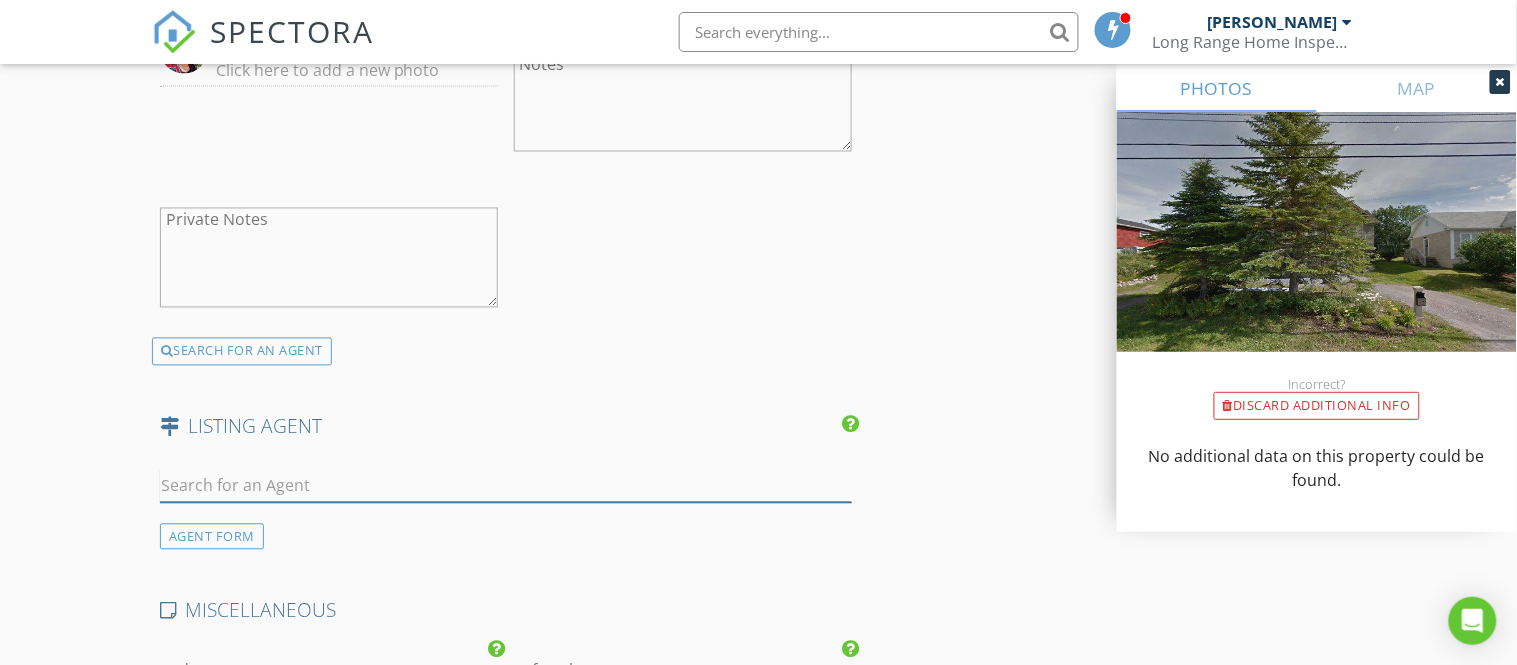 click at bounding box center (506, 486) 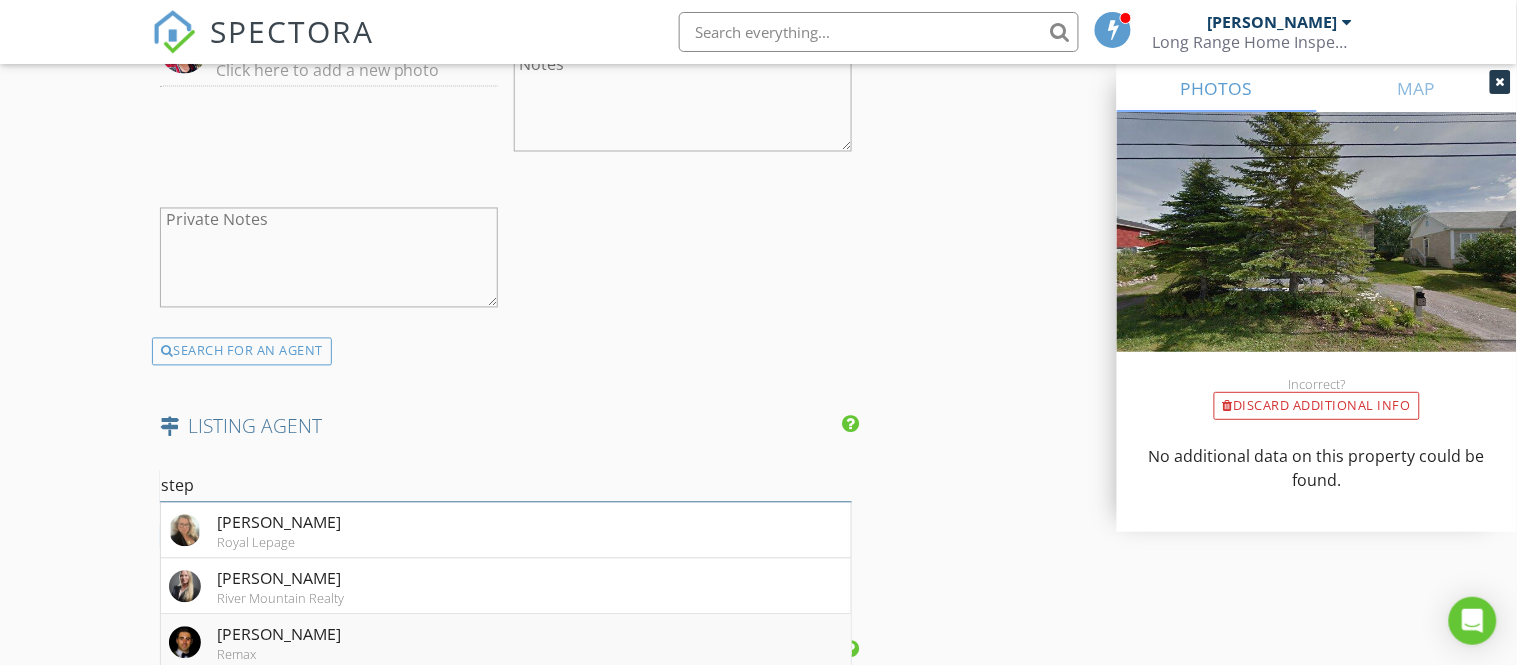 type on "step" 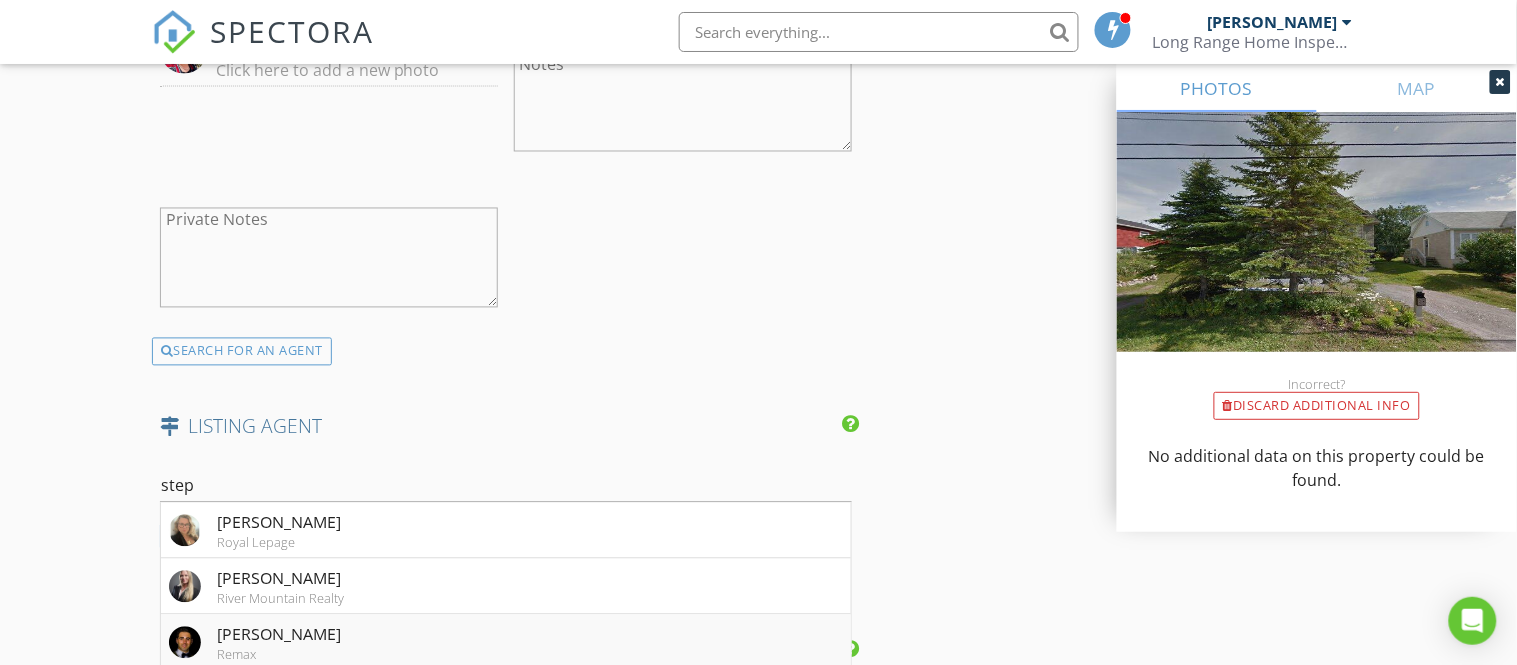 click on "Remax" at bounding box center (279, 655) 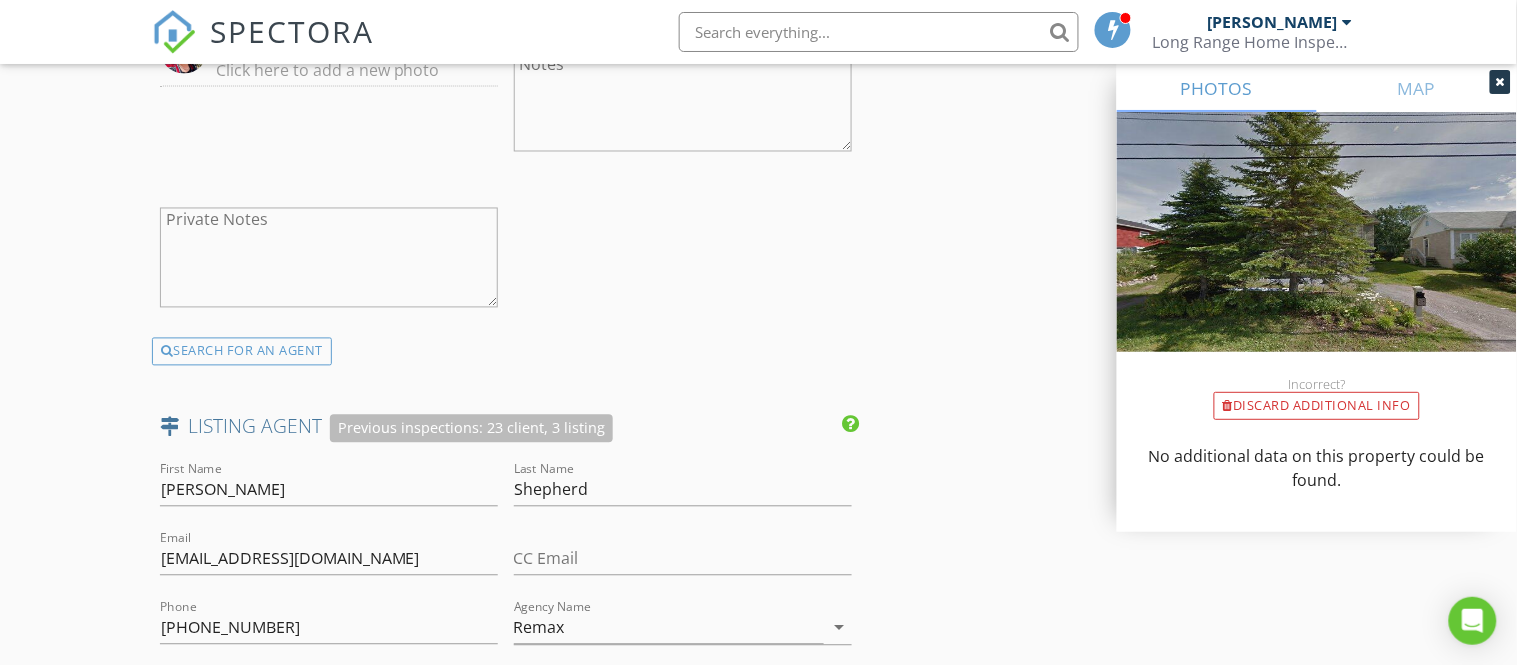 click on "New Inspection
Click here to use the New Order Form
INSPECTOR(S)
check_box   Michael Hynes   PRIMARY   Michael Hynes arrow_drop_down   check_box_outline_blank Michael Hynes specifically requested
Date/Time
07/17/2025 9:00 AM
Location
Address Search       Address 20 Princess Ave   Unit   City Corner Brook   State NL   Zip A2H 1N3   County     Square Feet 2644   Year Built 2007   Foundation Basement arrow_drop_down     Michael Hynes     1.5 miles     (4 minutes)
client
check_box Enable Client CC email for this inspection   Client Search     check_box_outline_blank Client is a Company/Organization     First Name Jijo   Last Name Mathew   Email jijosseena@gmail.com   CC Email   Phone 709-660-6616           Notes   Private Notes
ADD ADDITIONAL client
SERVICES" at bounding box center [758, -468] 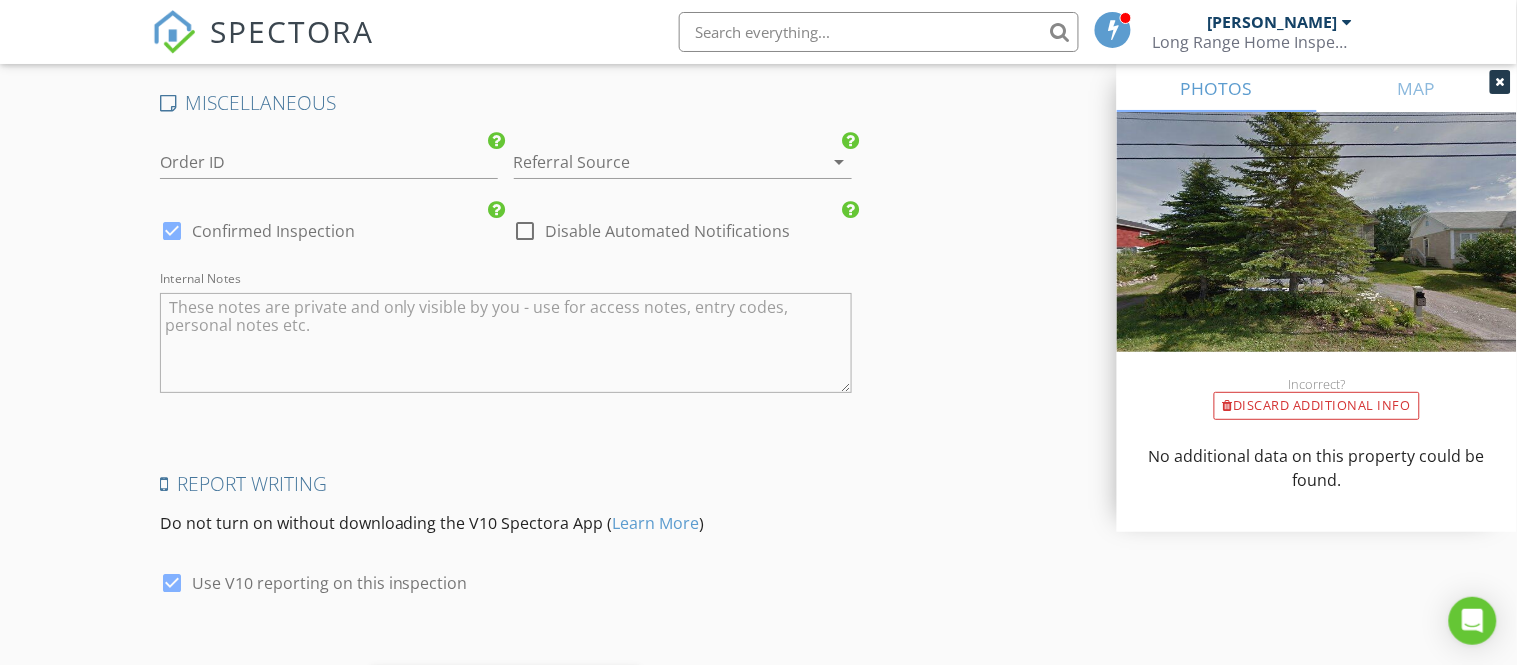scroll, scrollTop: 3777, scrollLeft: 0, axis: vertical 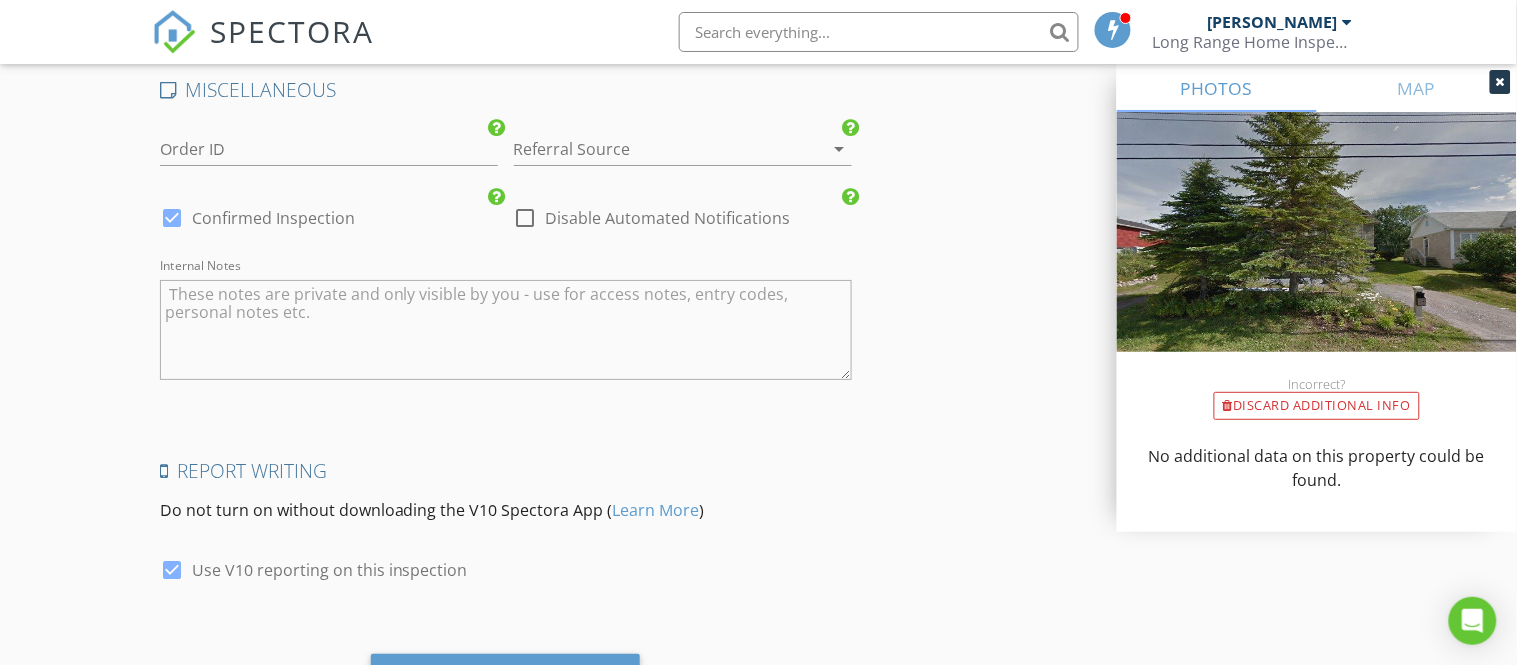 click at bounding box center (172, 570) 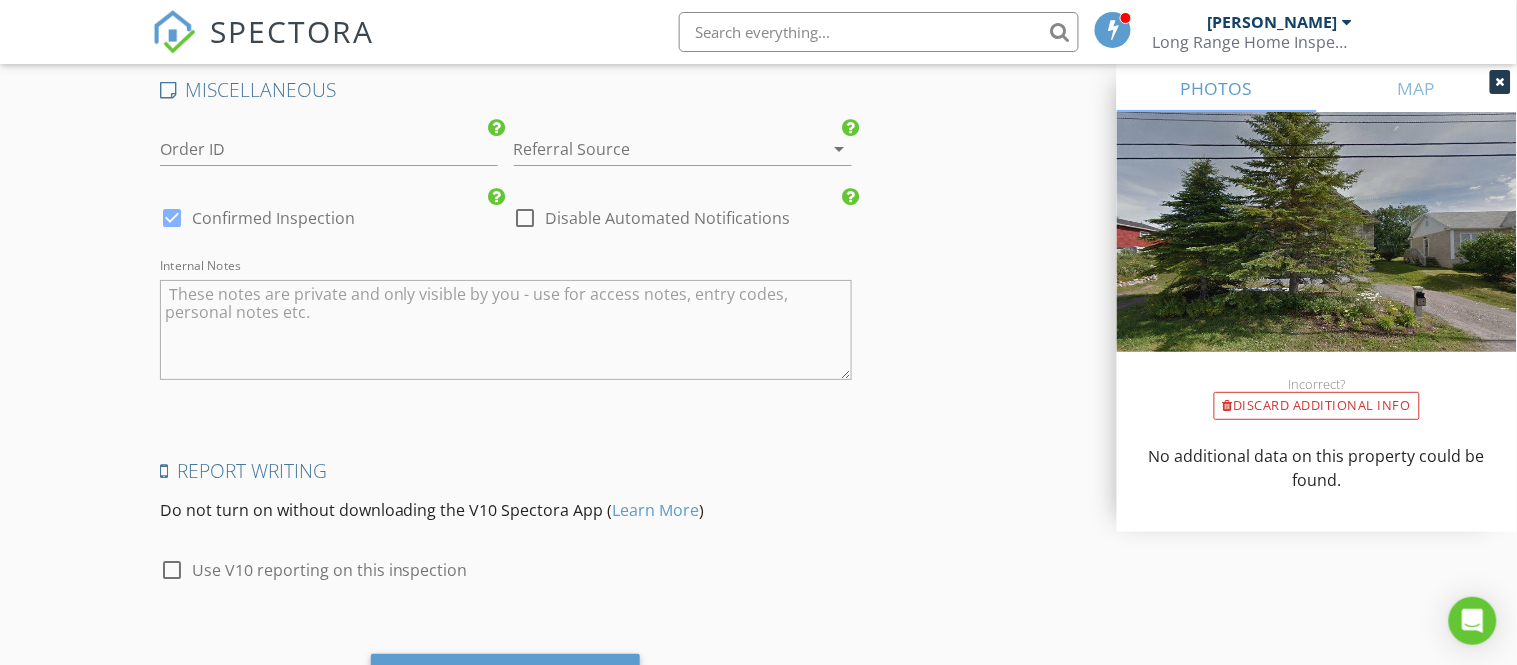 scroll, scrollTop: 3822, scrollLeft: 0, axis: vertical 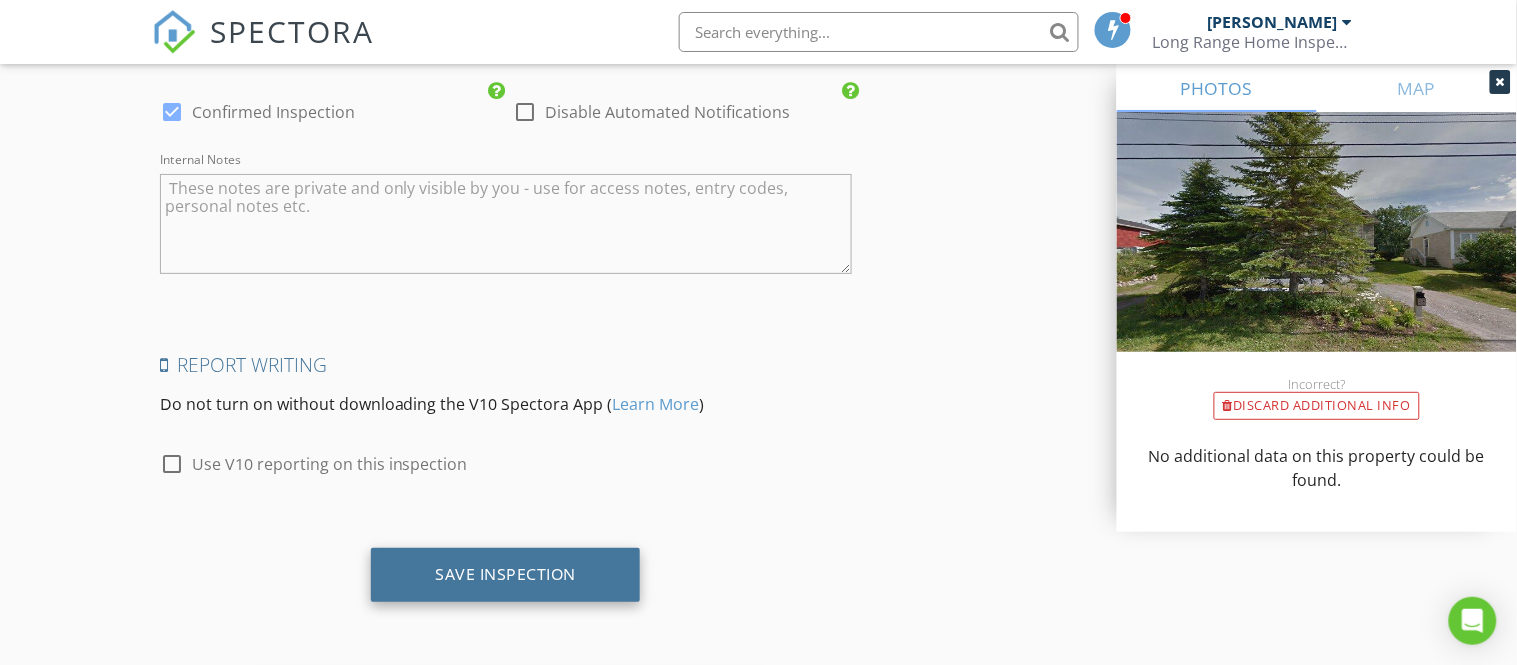 click on "Save Inspection" at bounding box center [505, 574] 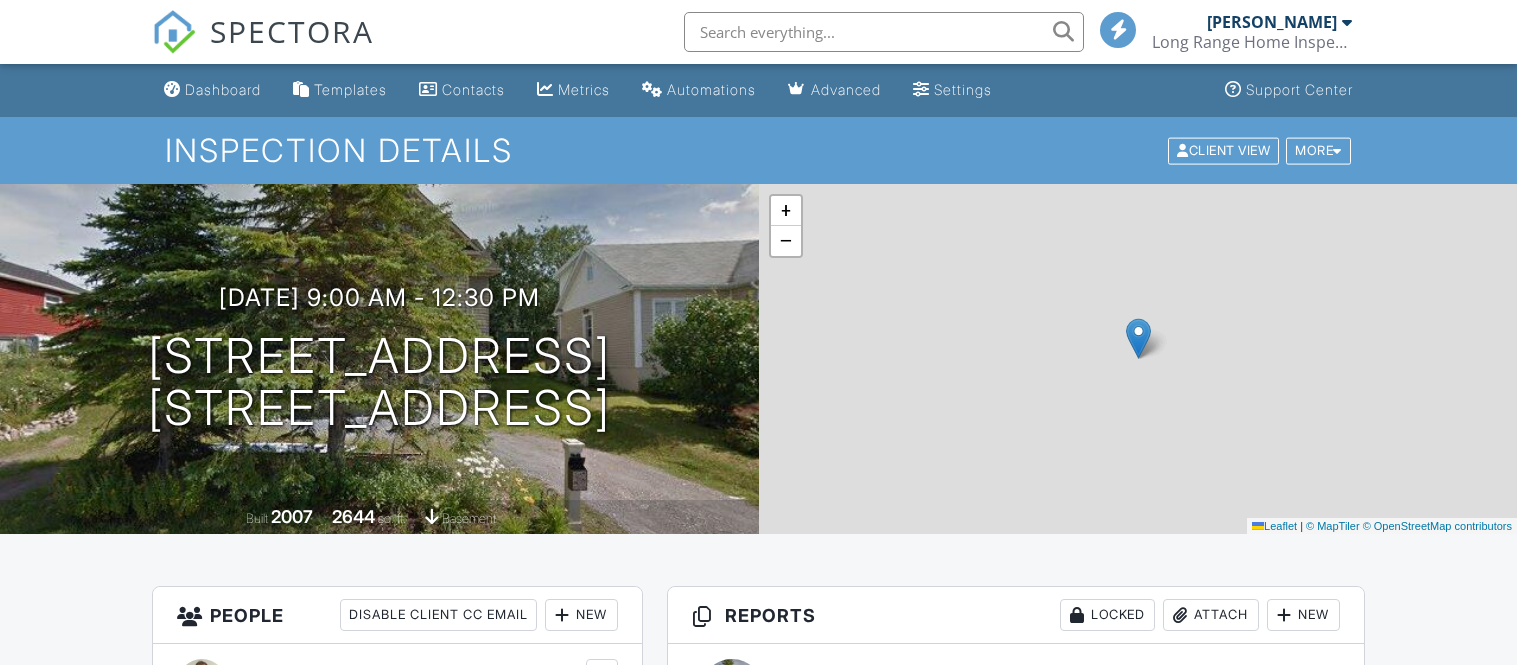 scroll, scrollTop: 0, scrollLeft: 0, axis: both 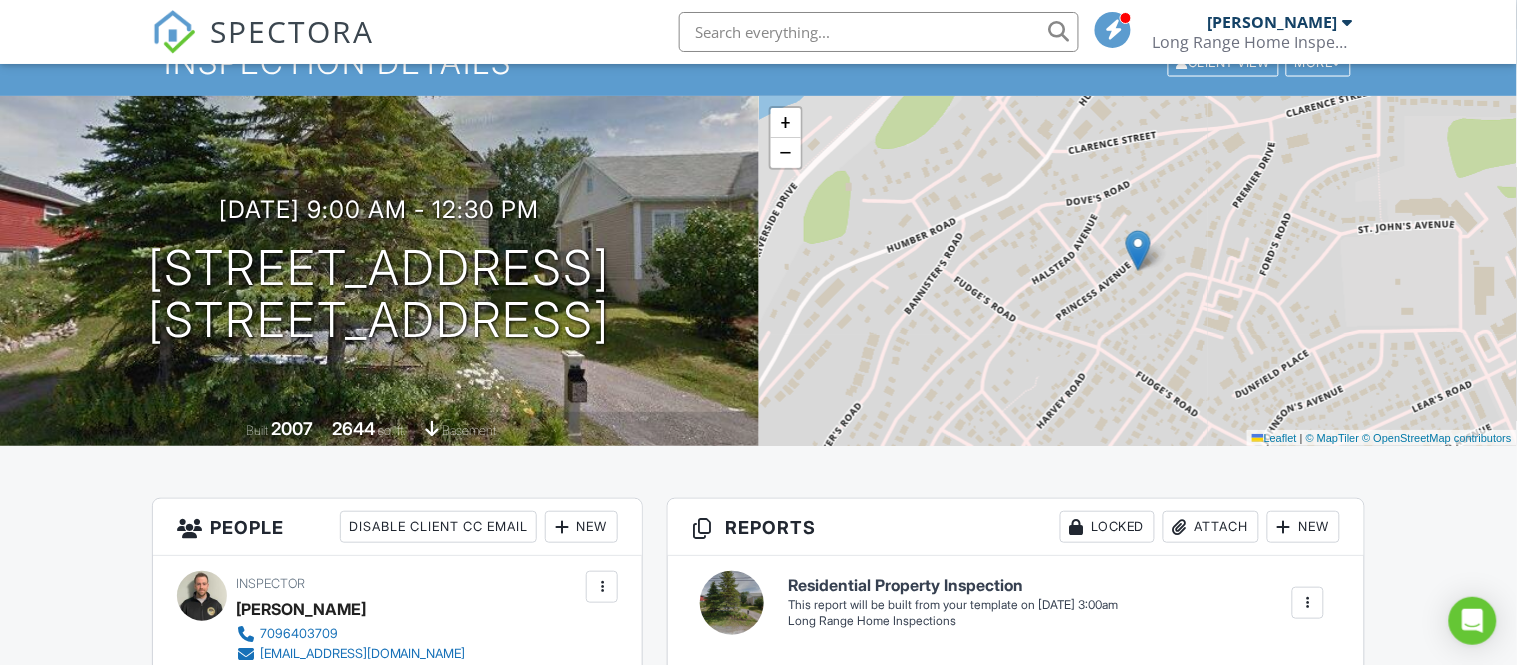 click on "Long Range Home Inspections" at bounding box center (1252, 42) 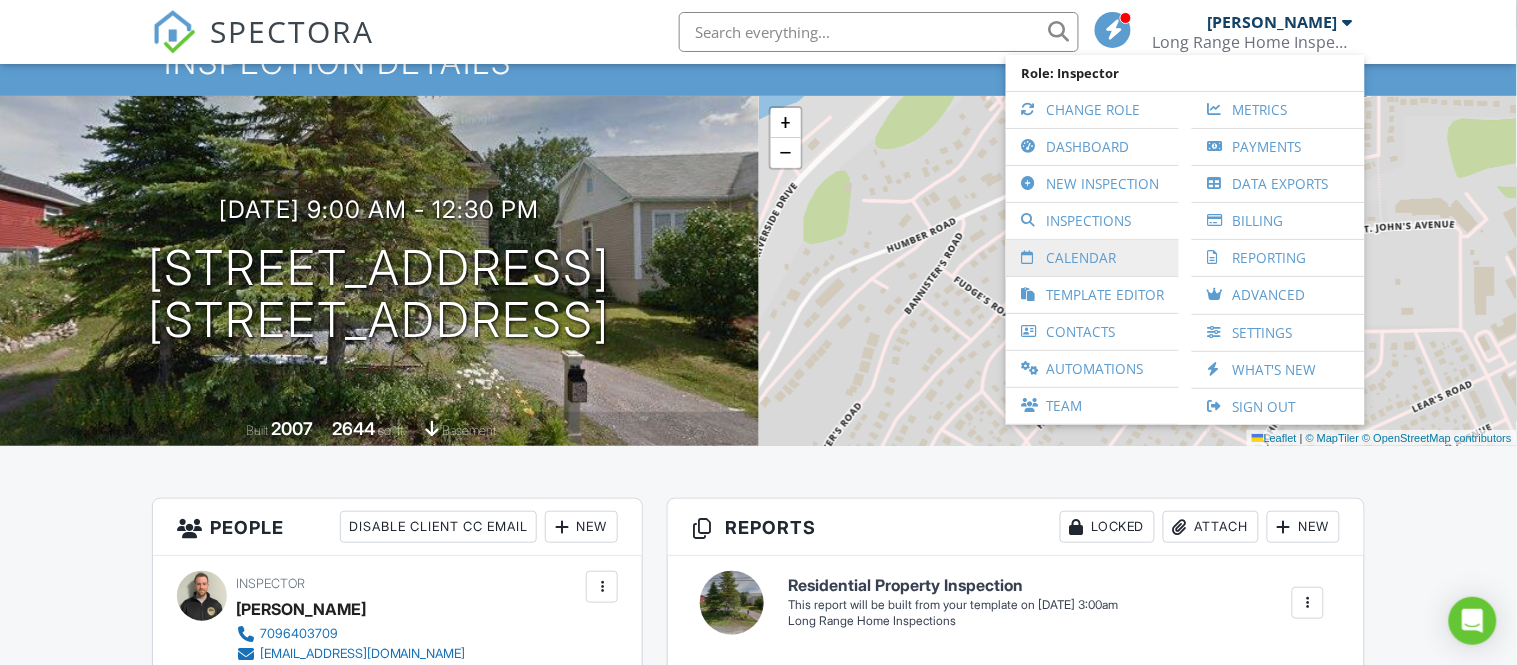 click on "Calendar" at bounding box center [1092, 258] 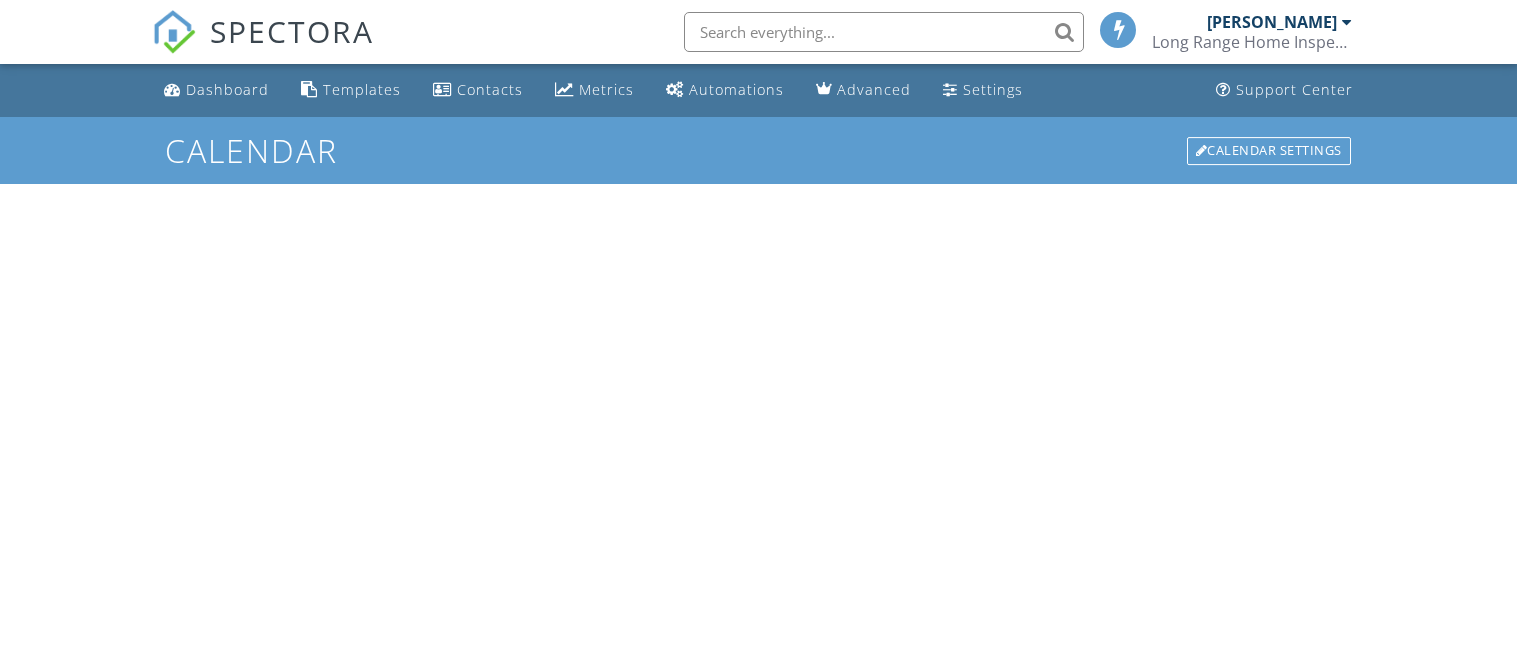 scroll, scrollTop: 0, scrollLeft: 0, axis: both 